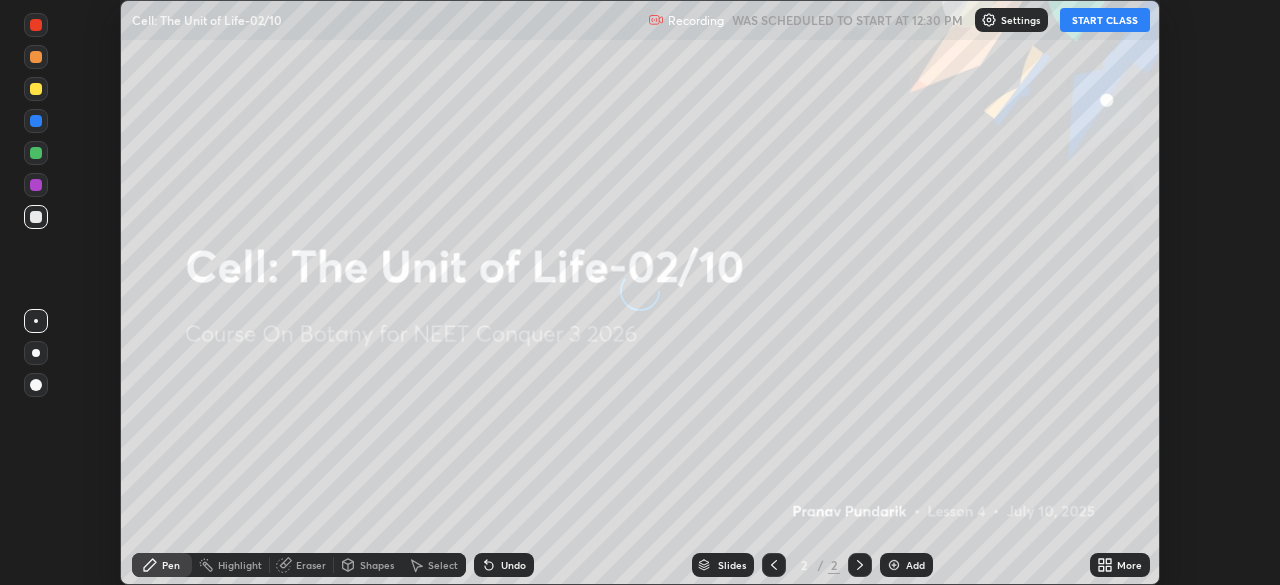 scroll, scrollTop: 0, scrollLeft: 0, axis: both 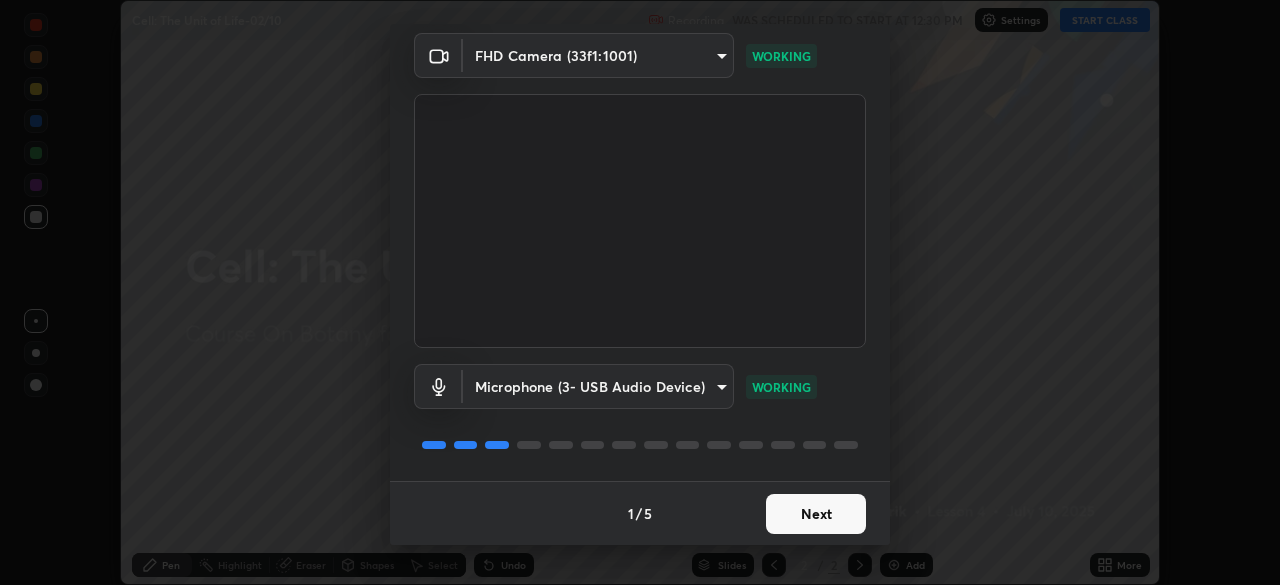 click on "Next" at bounding box center (816, 514) 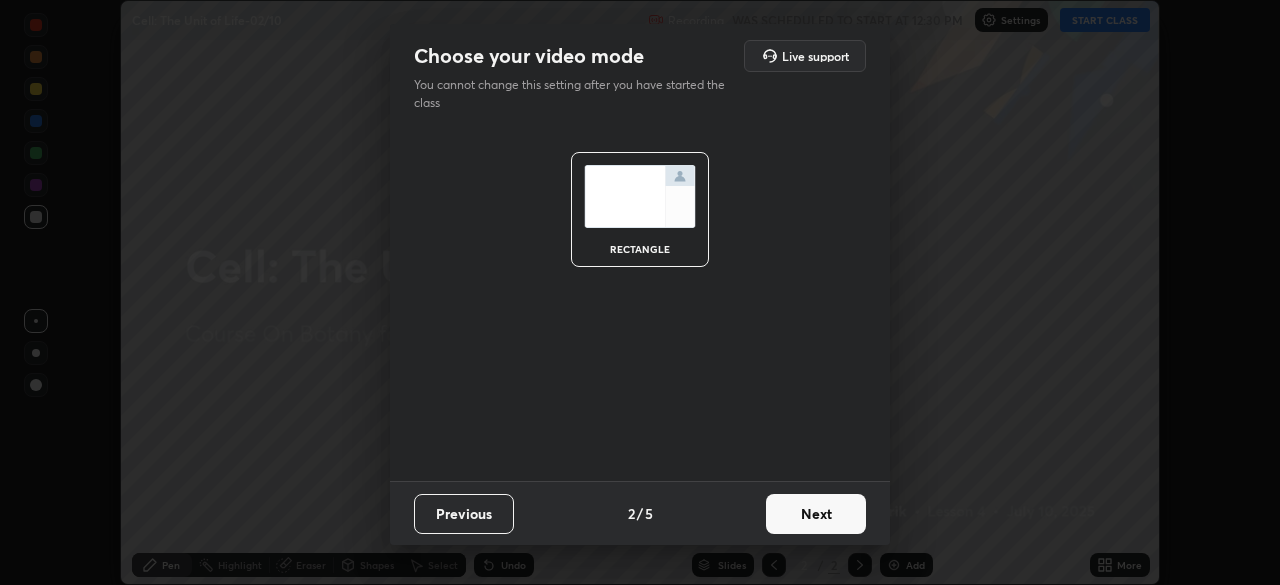 scroll, scrollTop: 0, scrollLeft: 0, axis: both 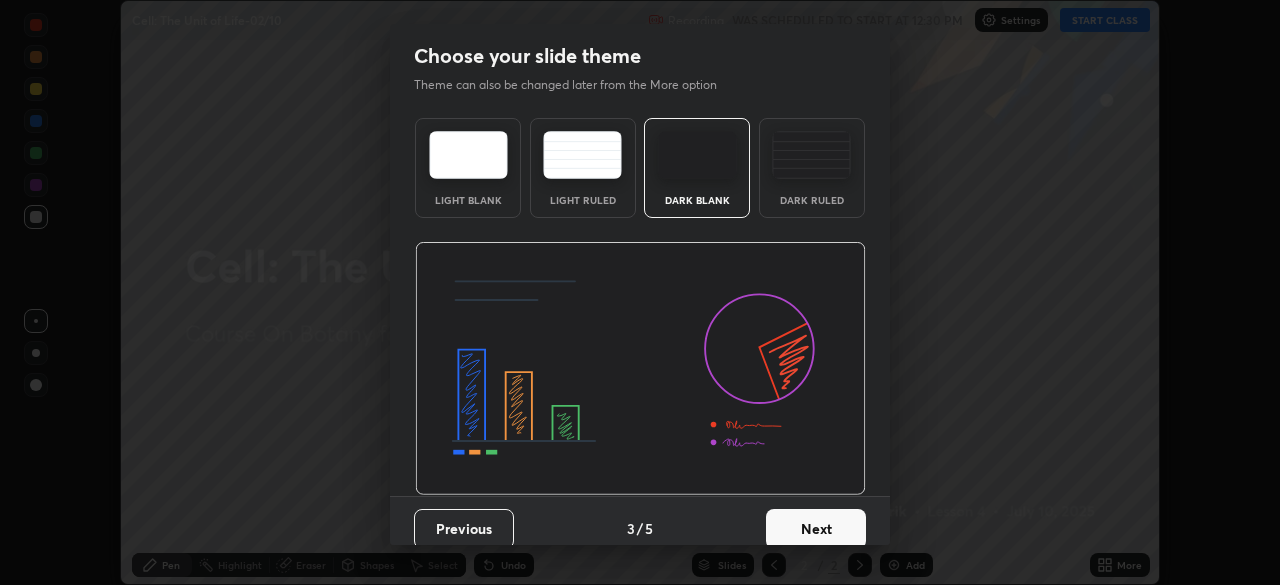 click on "Next" at bounding box center (816, 529) 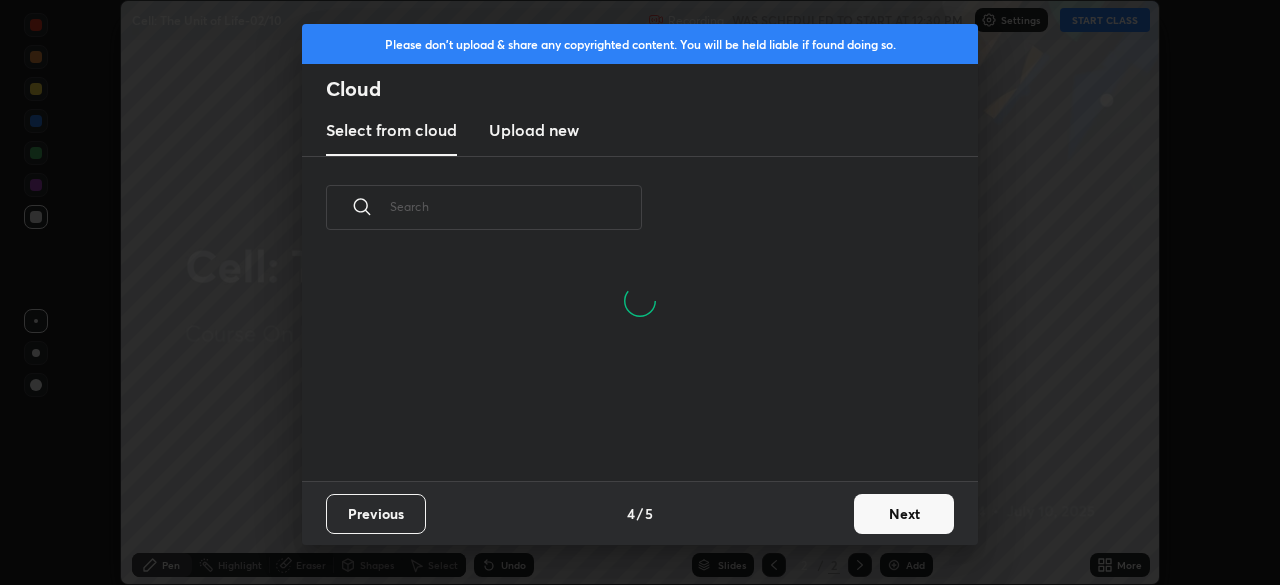 click on "Next" at bounding box center [904, 514] 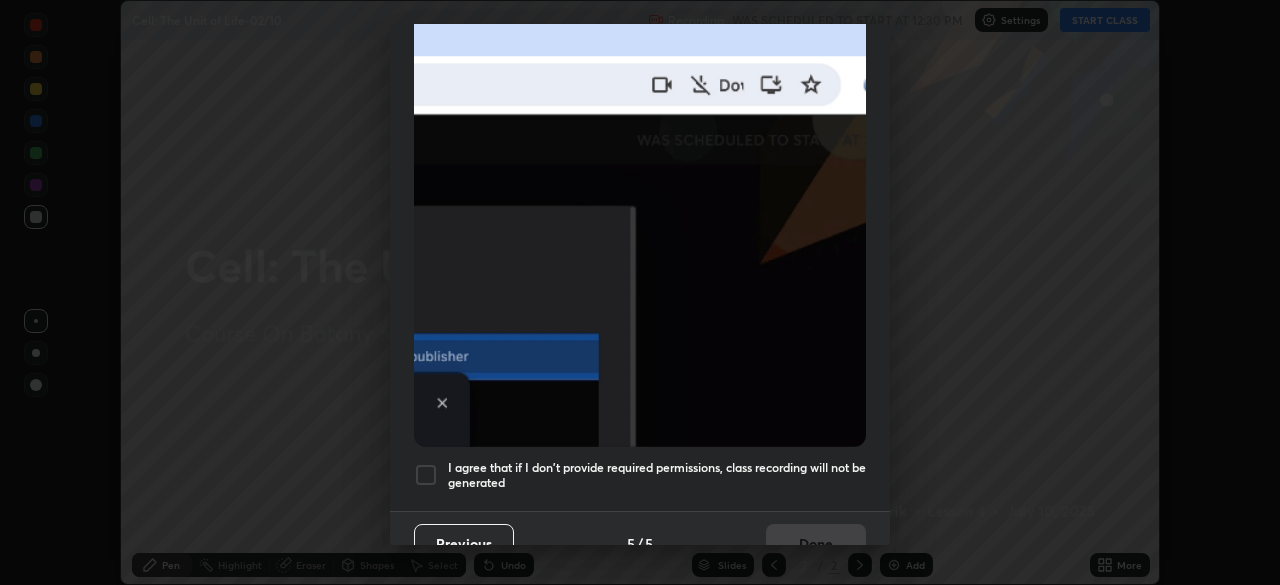 scroll, scrollTop: 479, scrollLeft: 0, axis: vertical 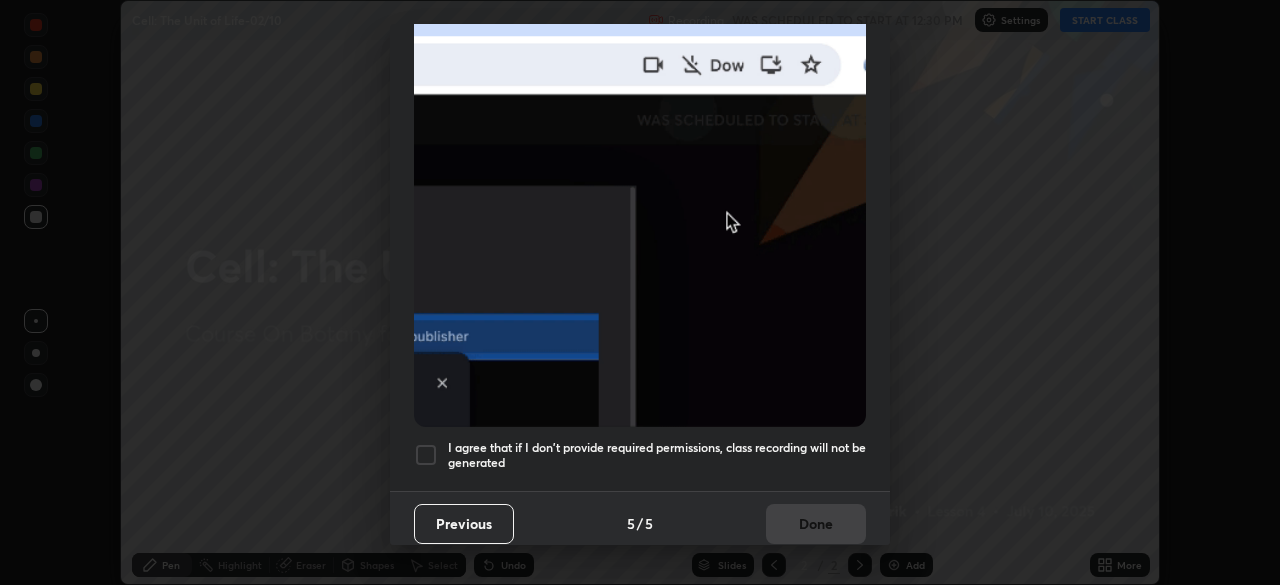 click on "I agree that if I don't provide required permissions, class recording will not be generated" at bounding box center [657, 455] 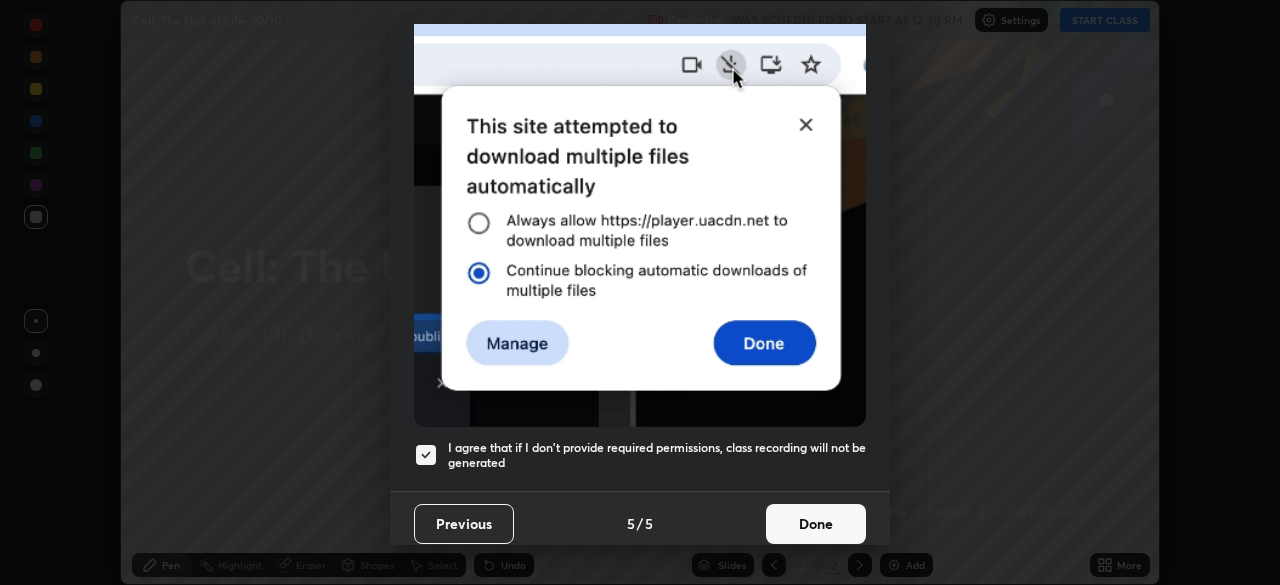 click on "Done" at bounding box center (816, 524) 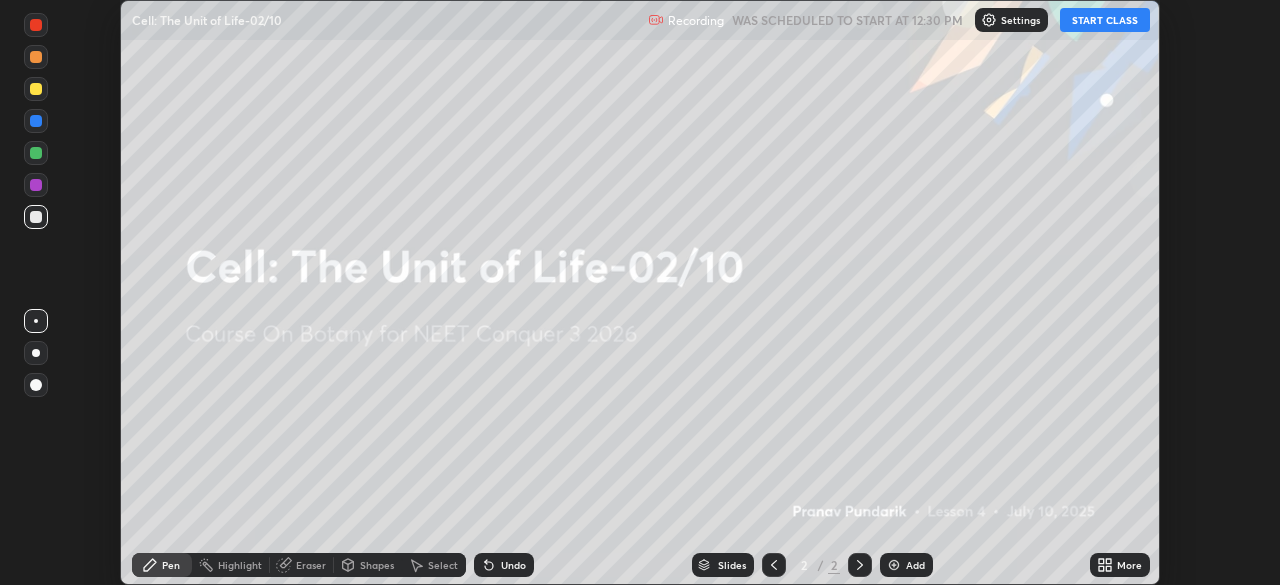 click 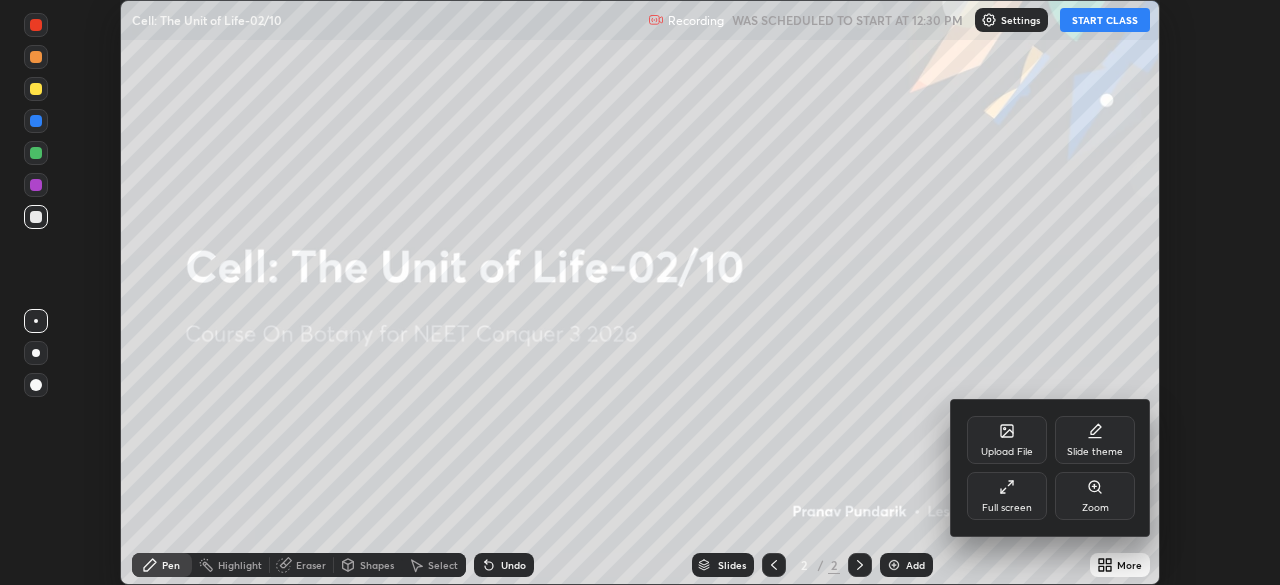 click on "Upload File" at bounding box center (1007, 440) 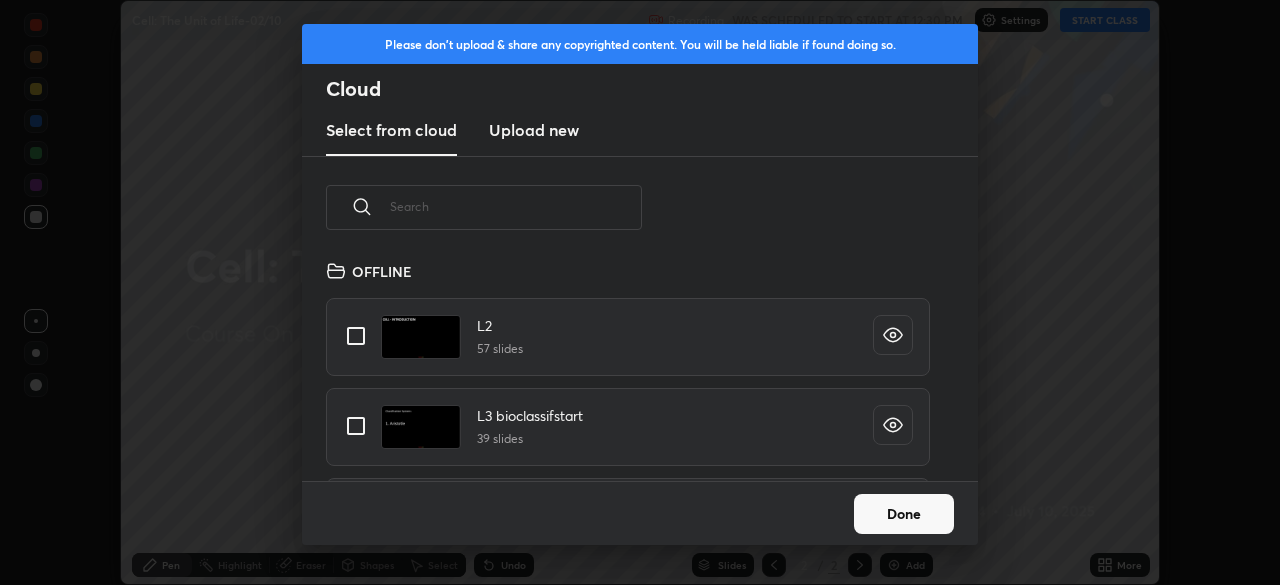 click at bounding box center [516, 206] 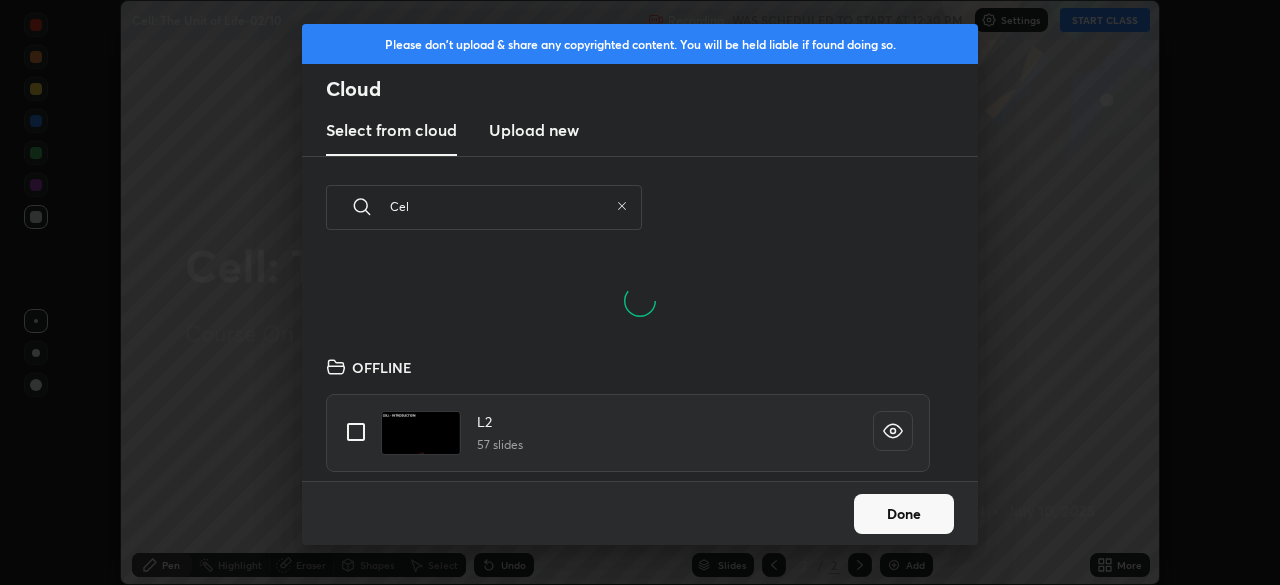 scroll, scrollTop: 126, scrollLeft: 642, axis: both 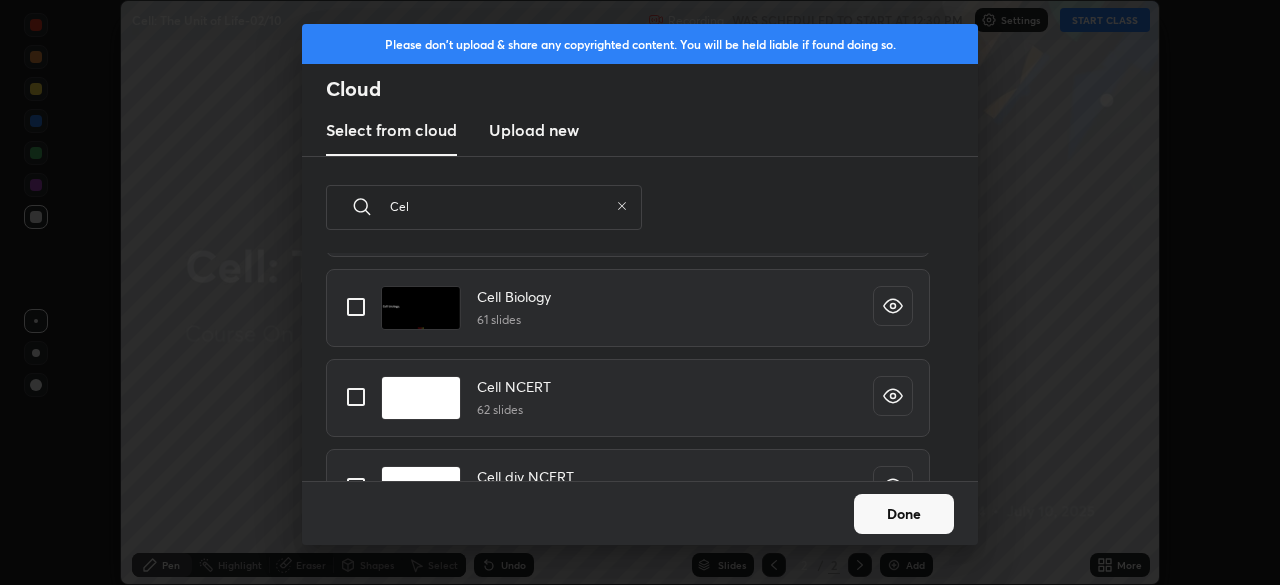 type on "Cel" 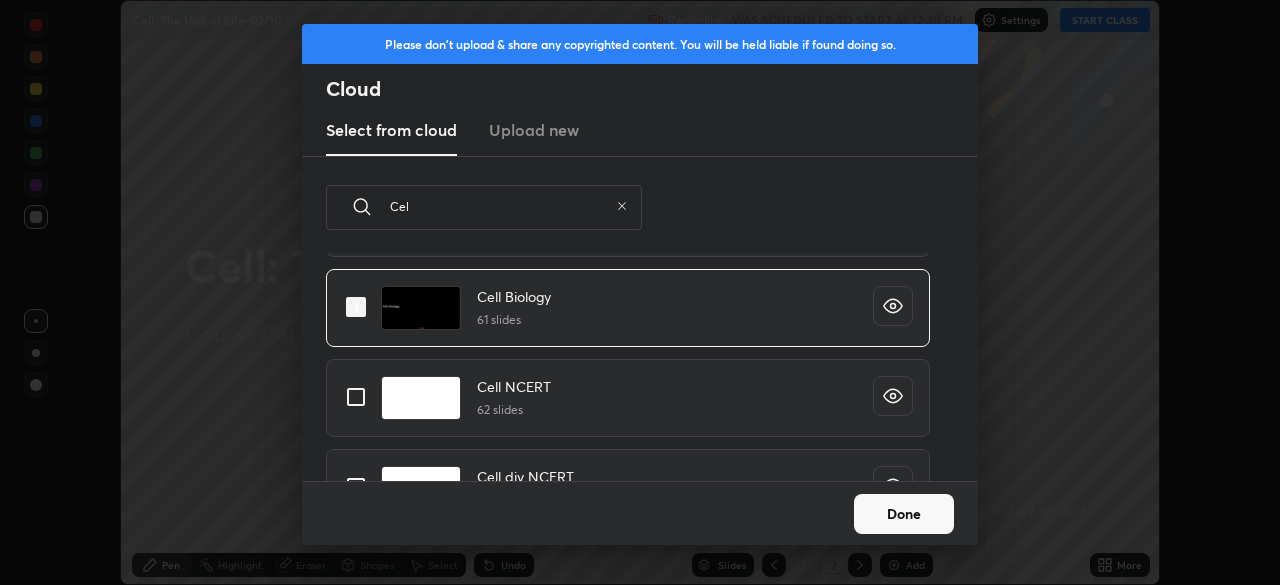 click on "Done" at bounding box center [904, 514] 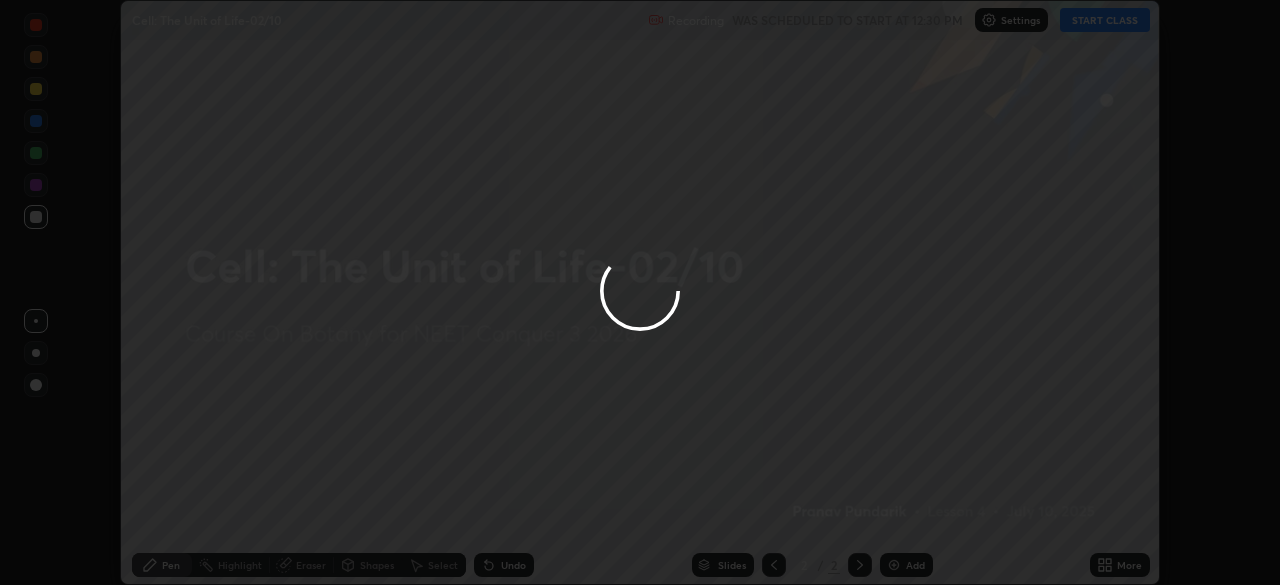 click at bounding box center (640, 292) 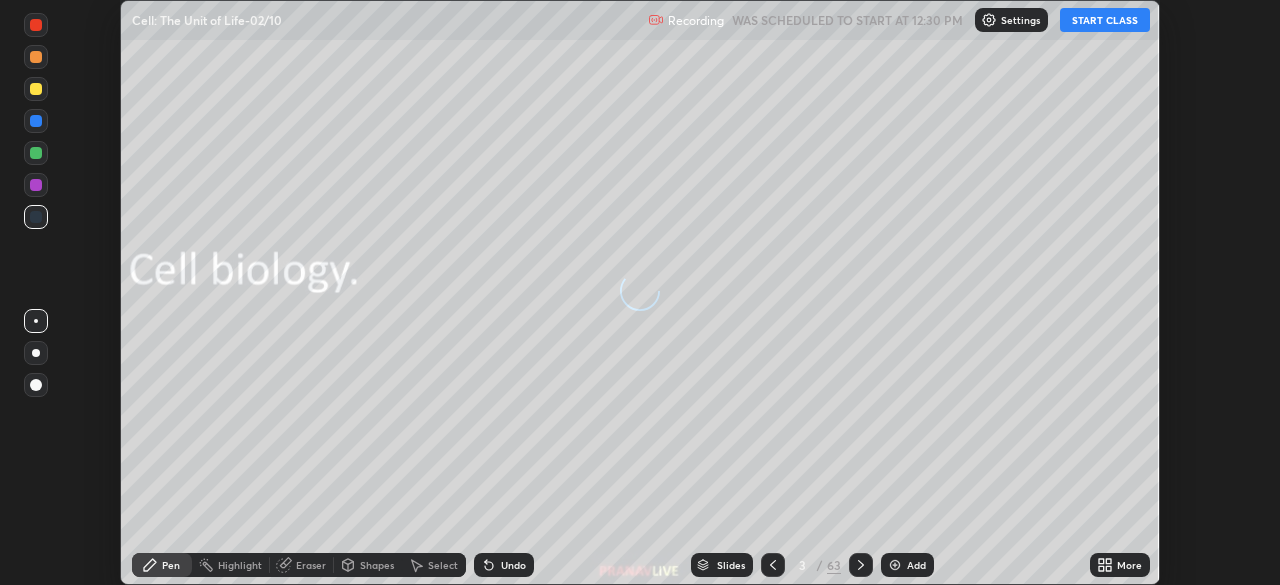 click 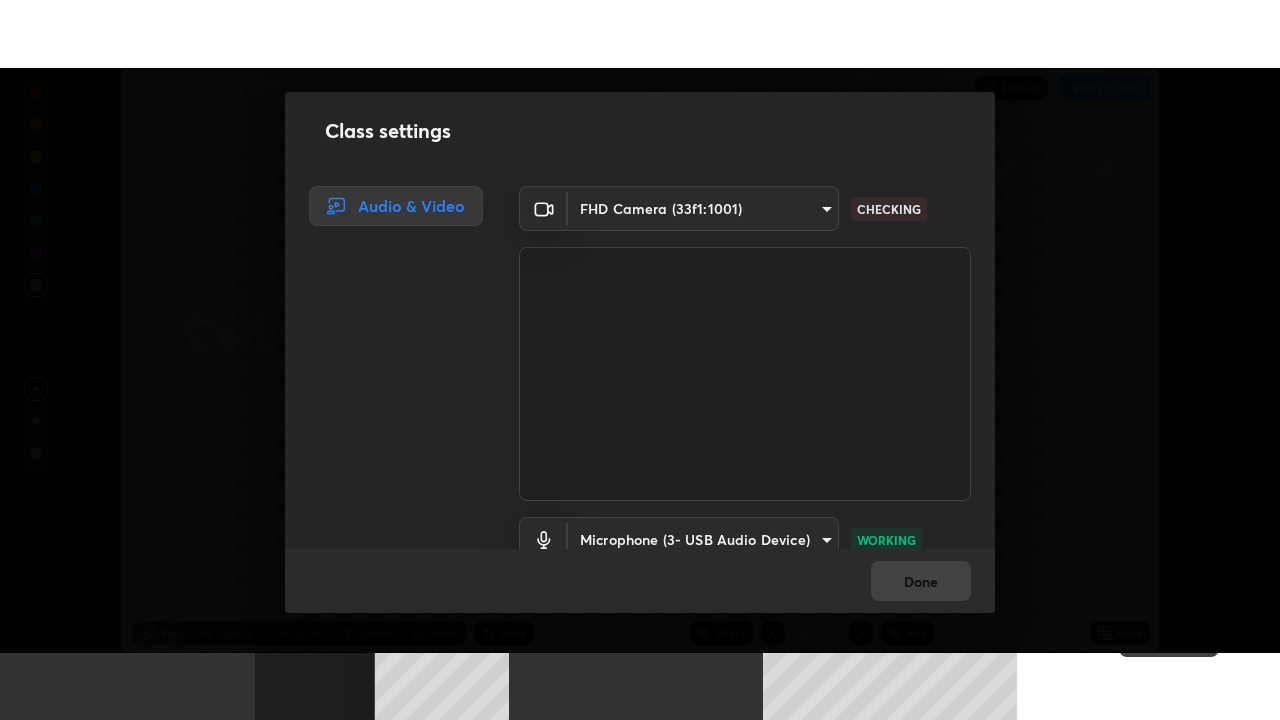 scroll, scrollTop: 91, scrollLeft: 0, axis: vertical 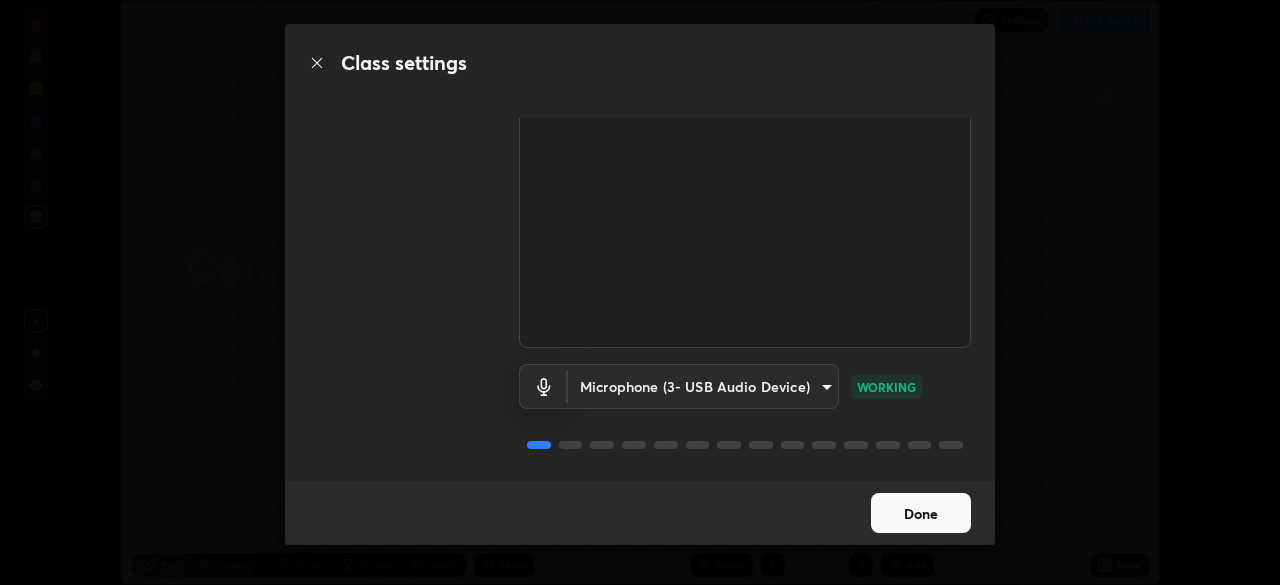 click on "Done" at bounding box center [921, 513] 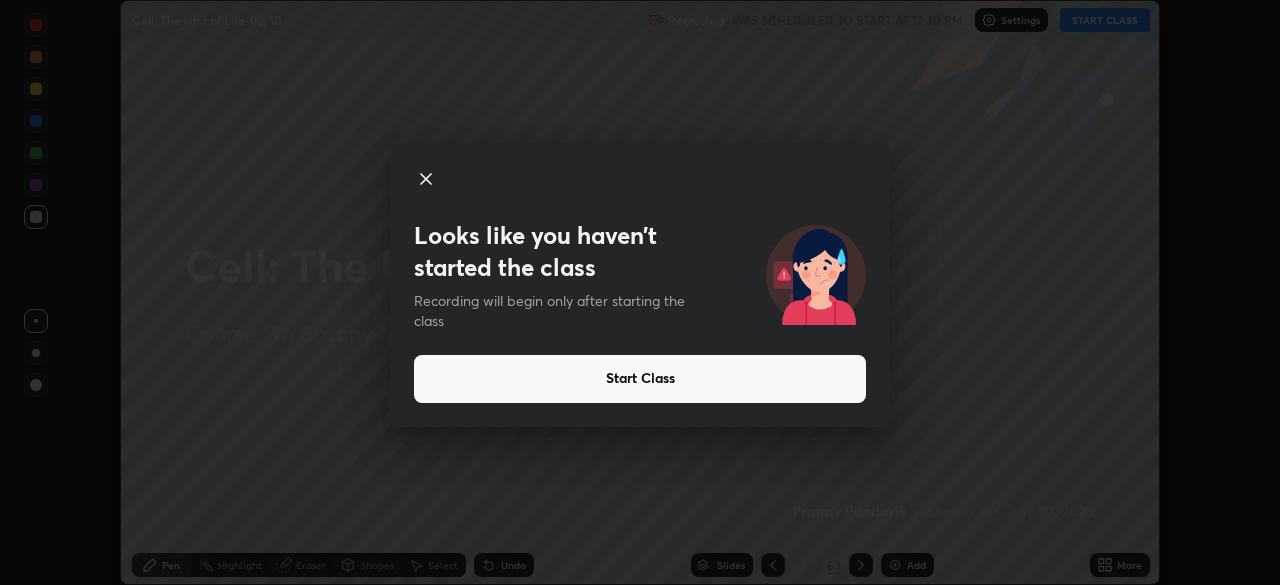 click on "Looks like you haven’t started the class Recording will begin only after starting the class Start Class" at bounding box center (640, 292) 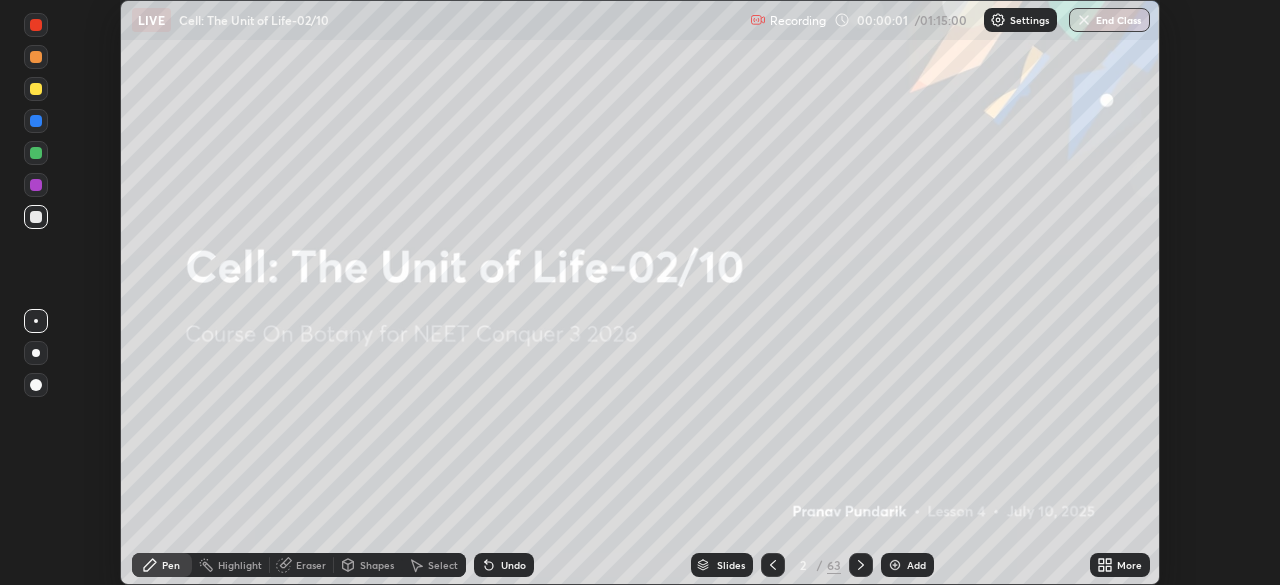 click on "More" at bounding box center [1129, 565] 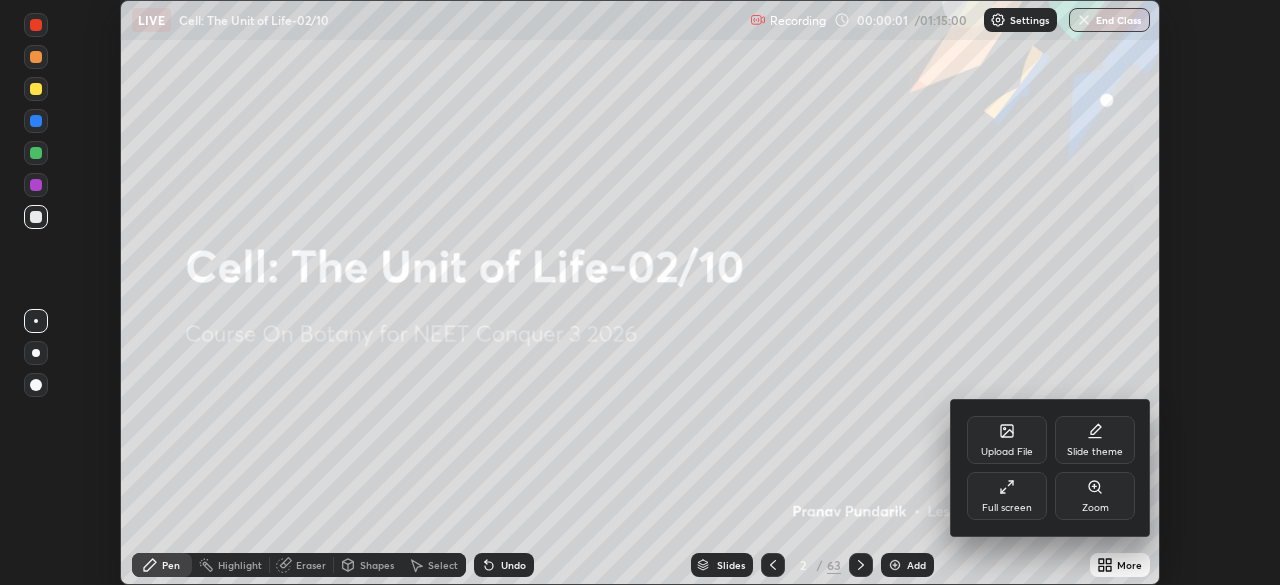 click on "Full screen" at bounding box center [1007, 508] 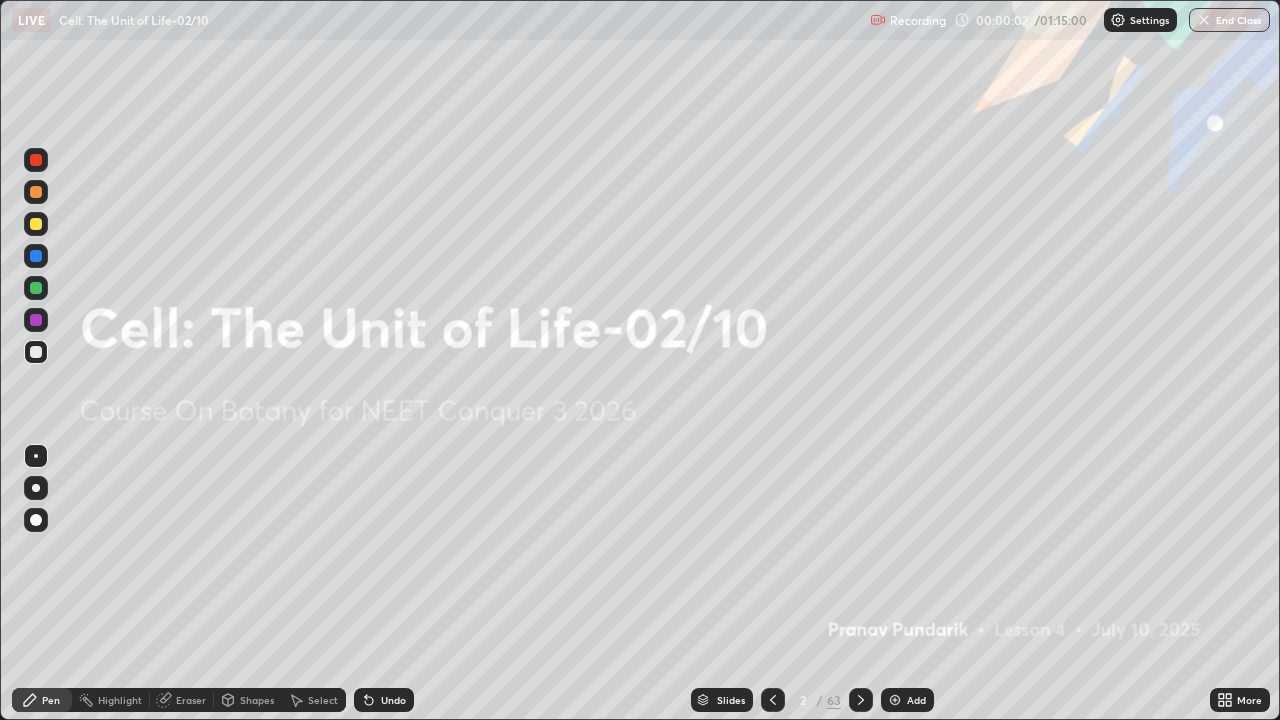 scroll, scrollTop: 99280, scrollLeft: 98720, axis: both 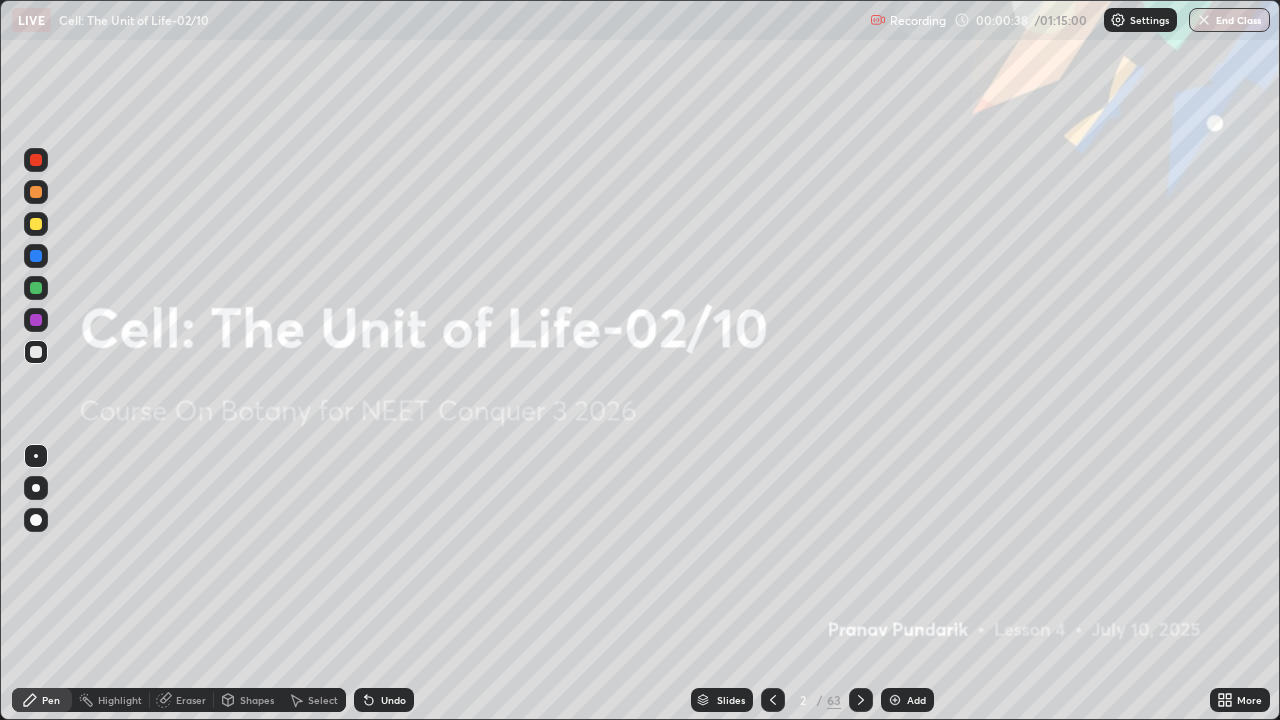 click at bounding box center [36, 488] 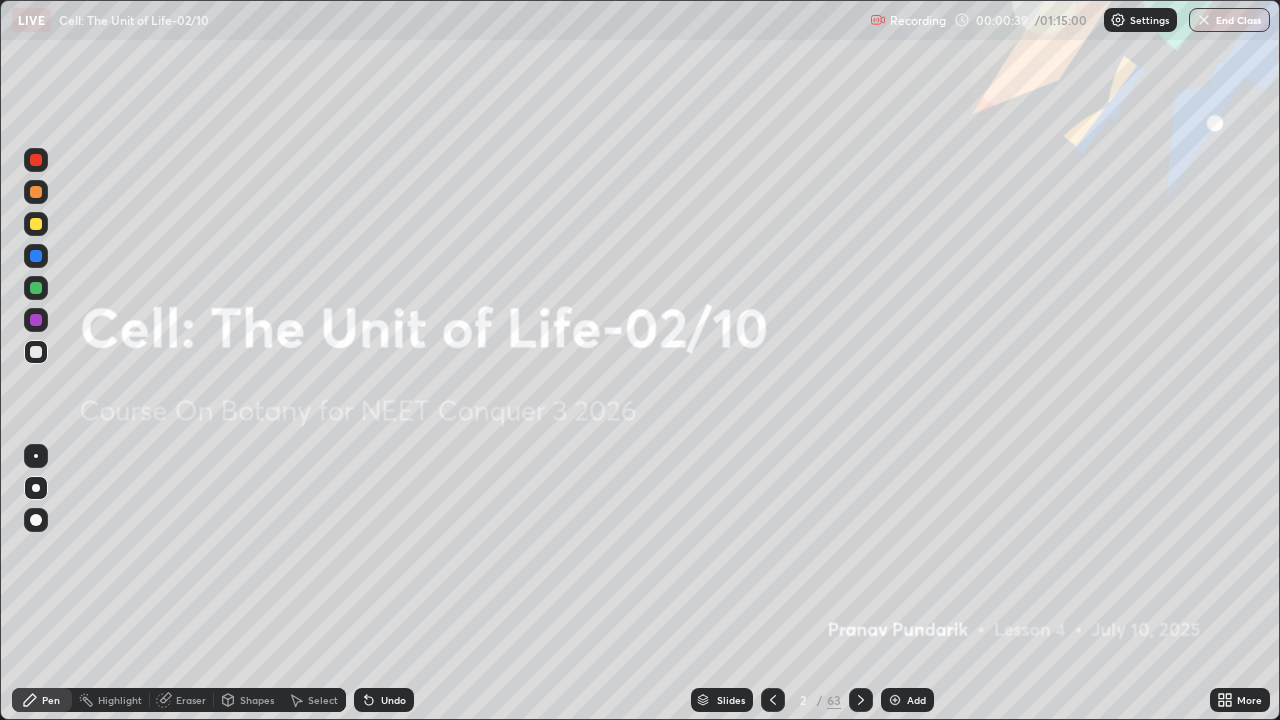 click on "Add" at bounding box center [907, 700] 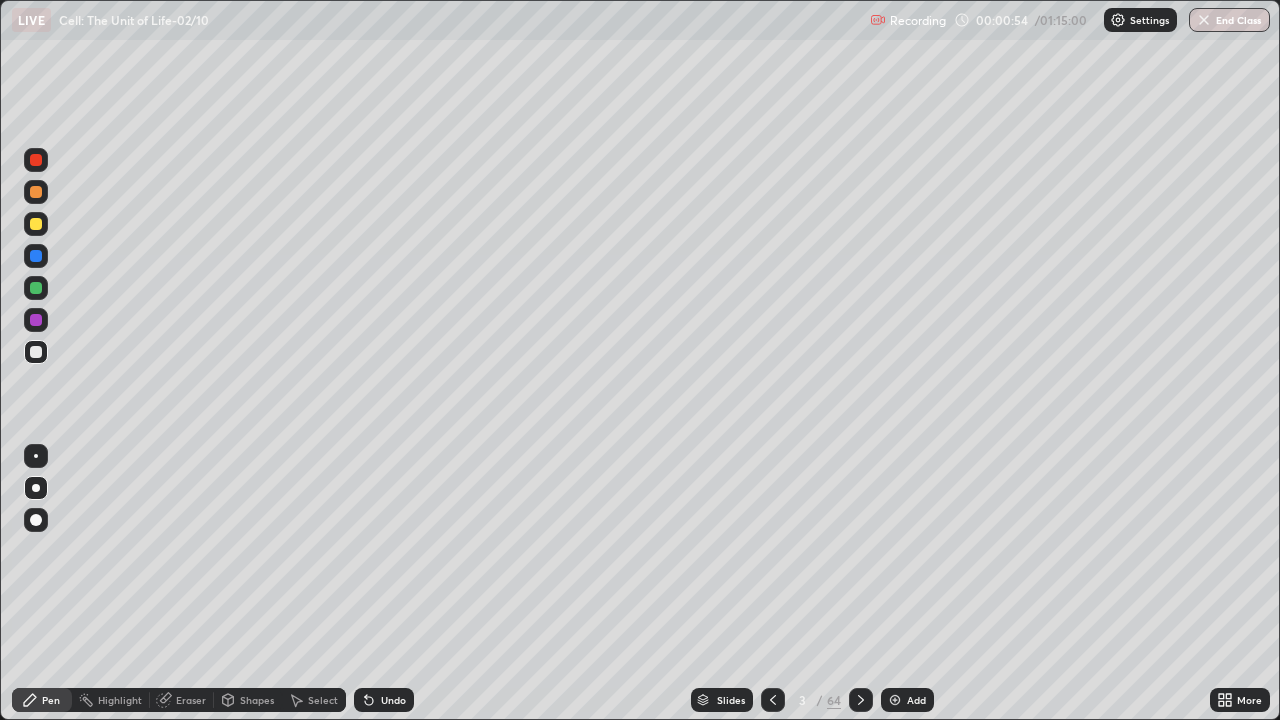 click at bounding box center [36, 224] 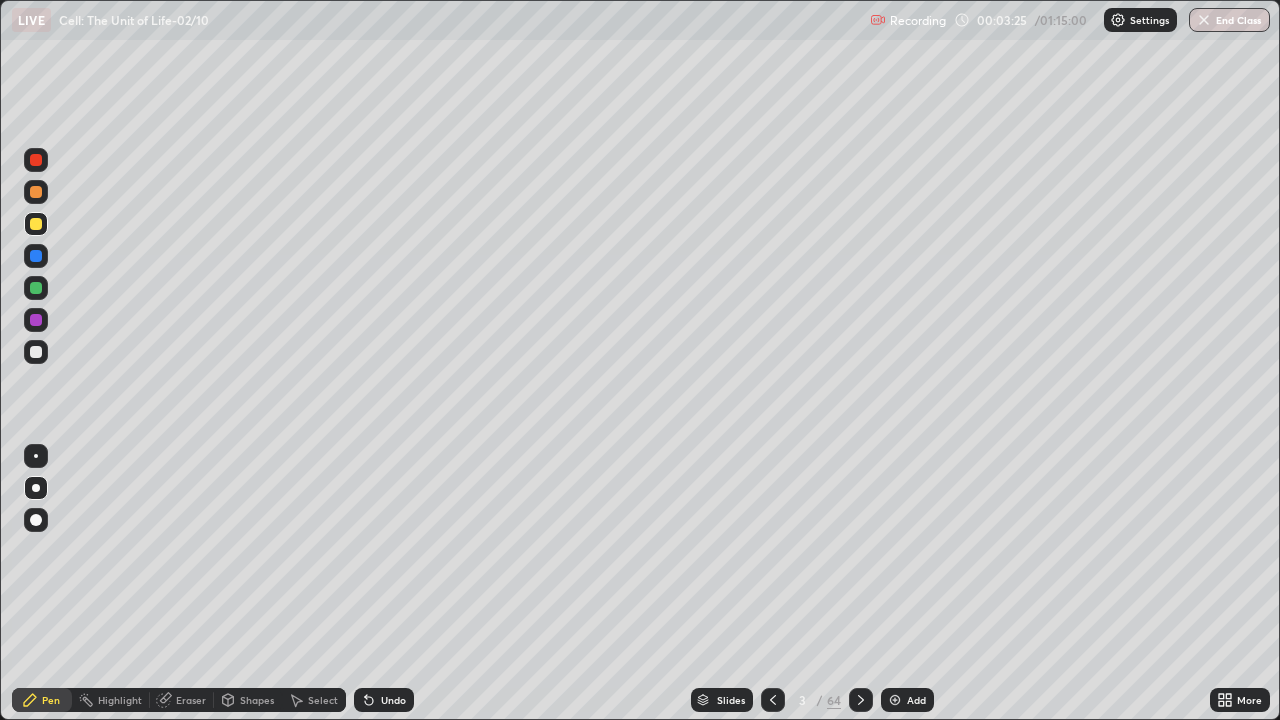 click at bounding box center [36, 224] 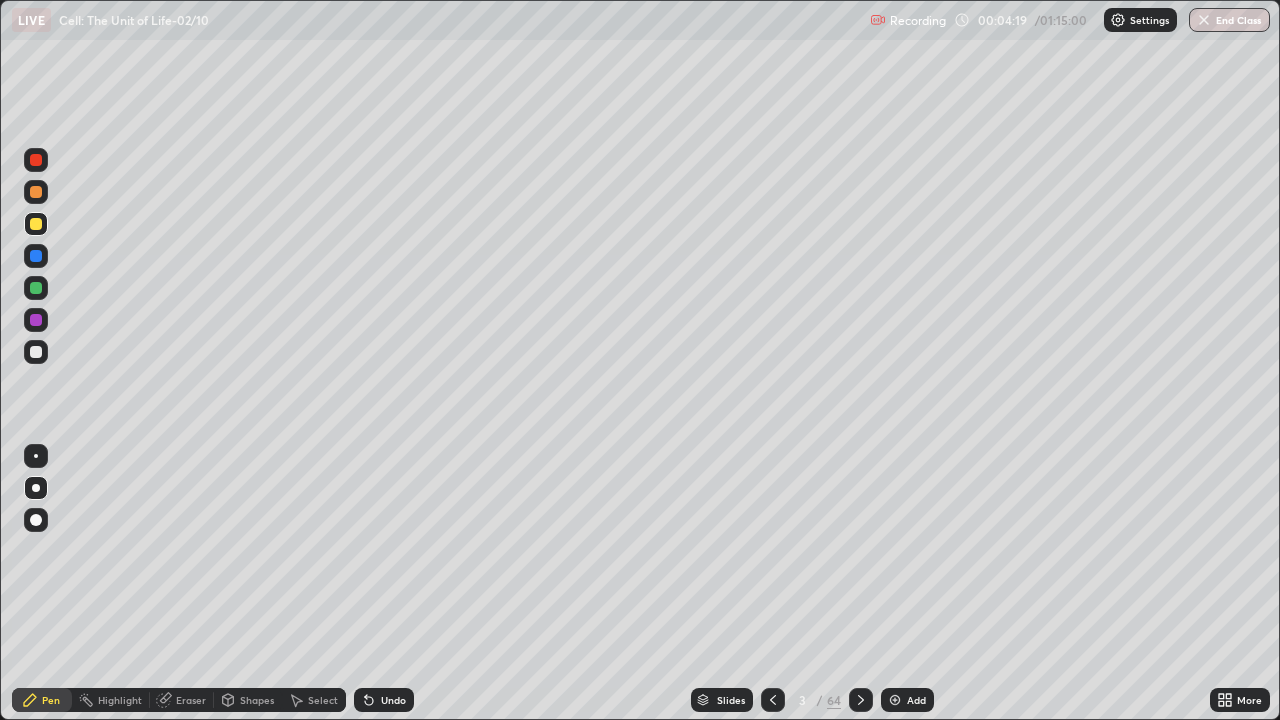 click at bounding box center (36, 160) 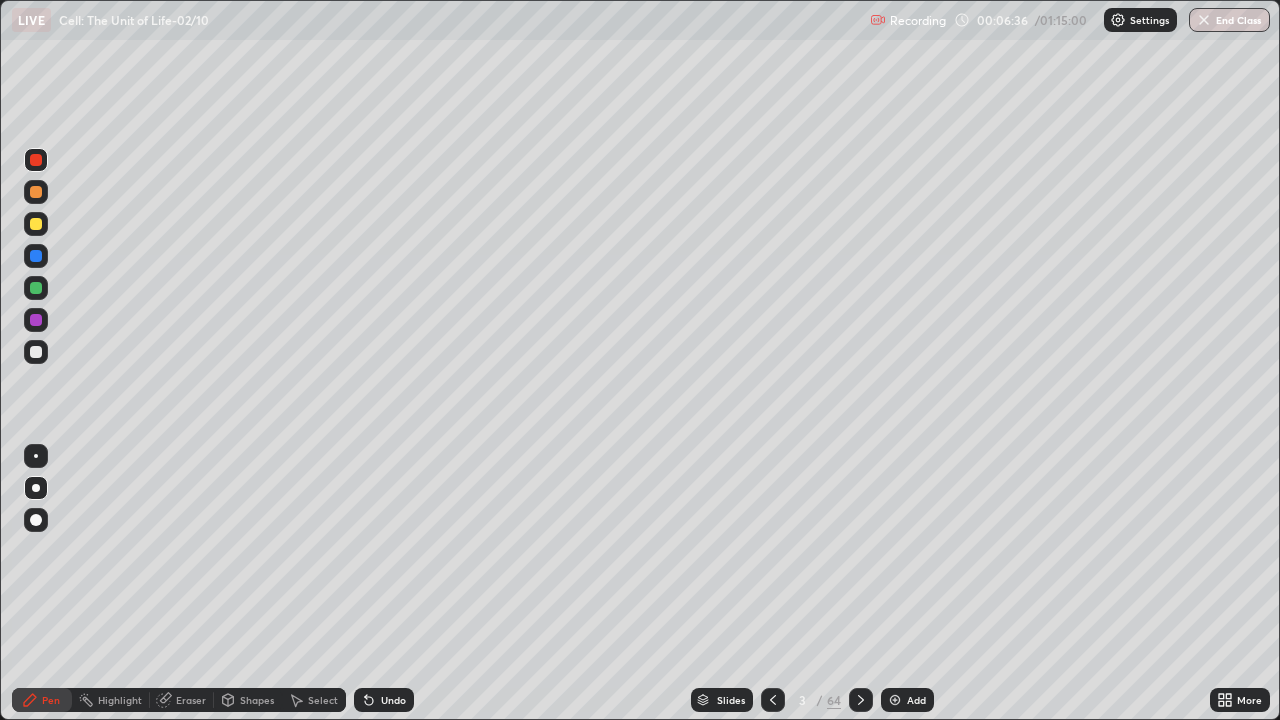 click on "Add" at bounding box center (916, 700) 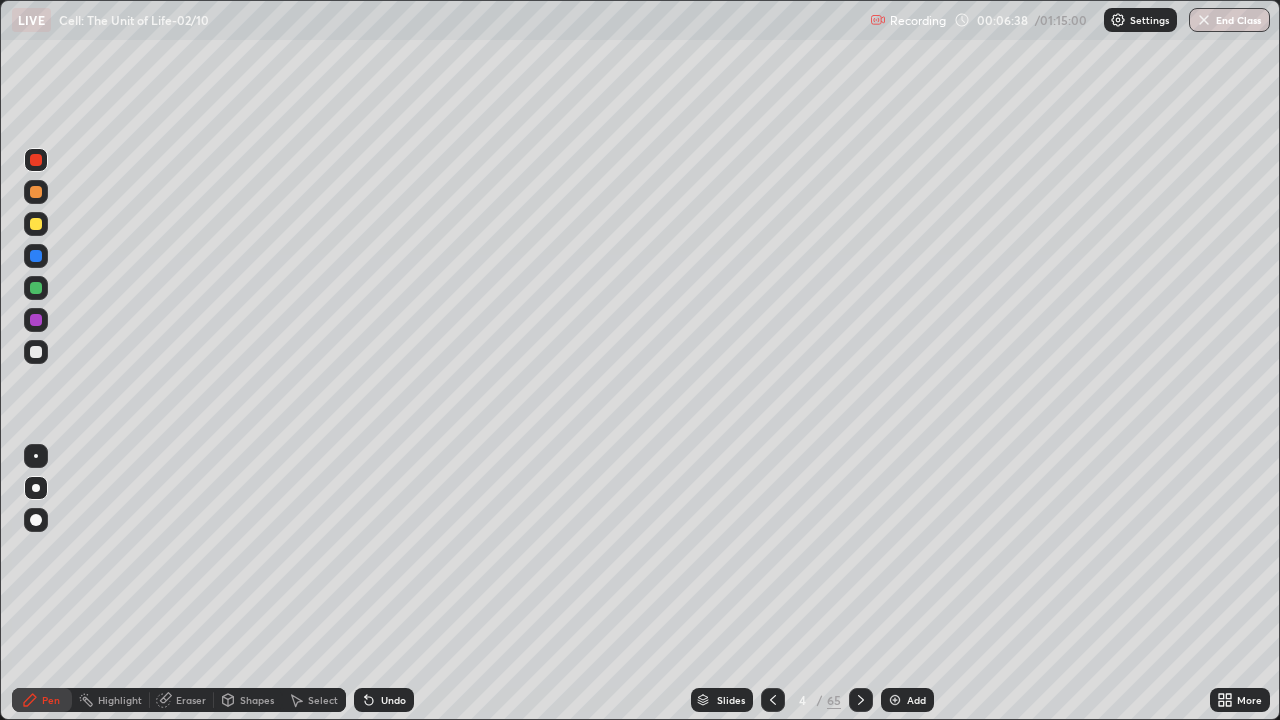 click at bounding box center (36, 224) 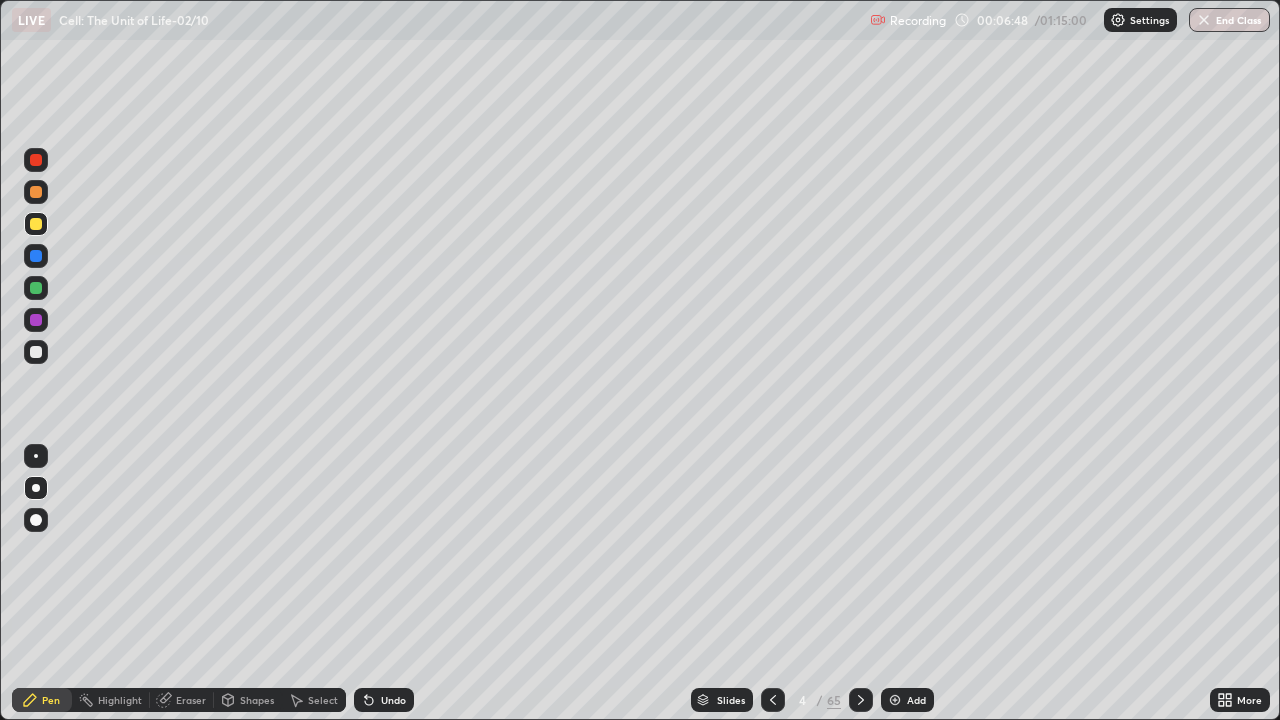 click at bounding box center (36, 256) 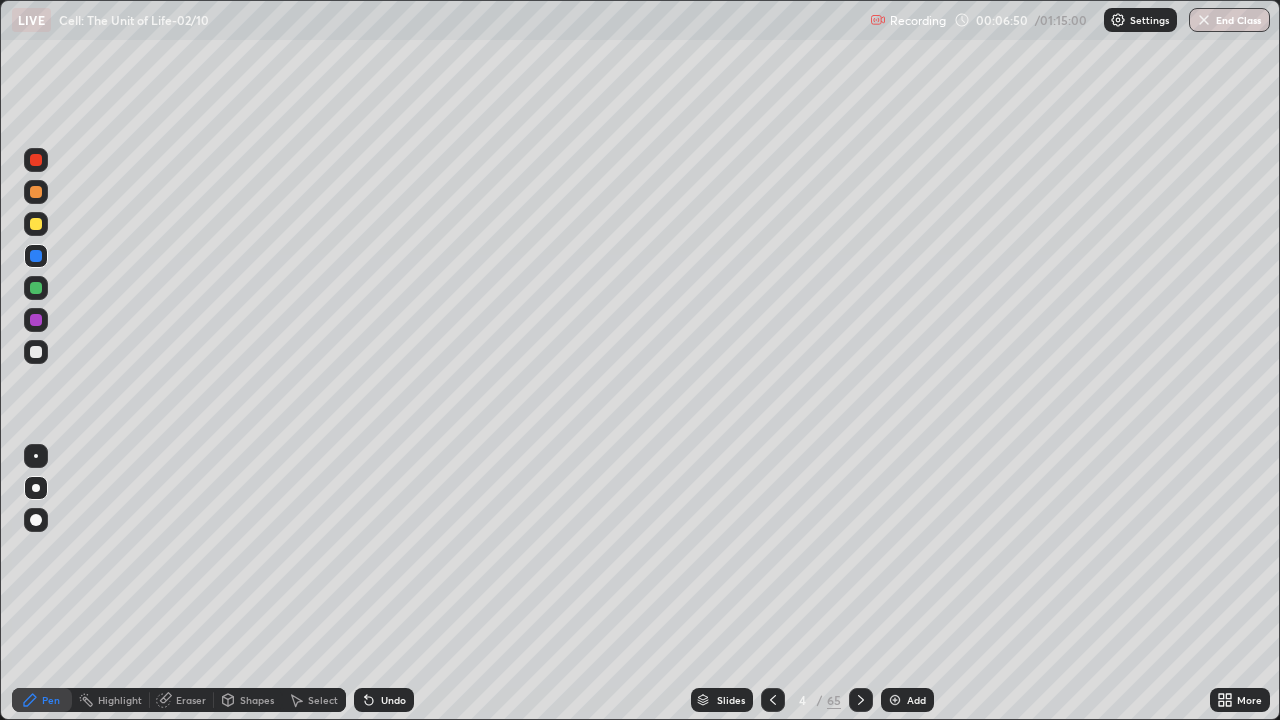 click at bounding box center [36, 352] 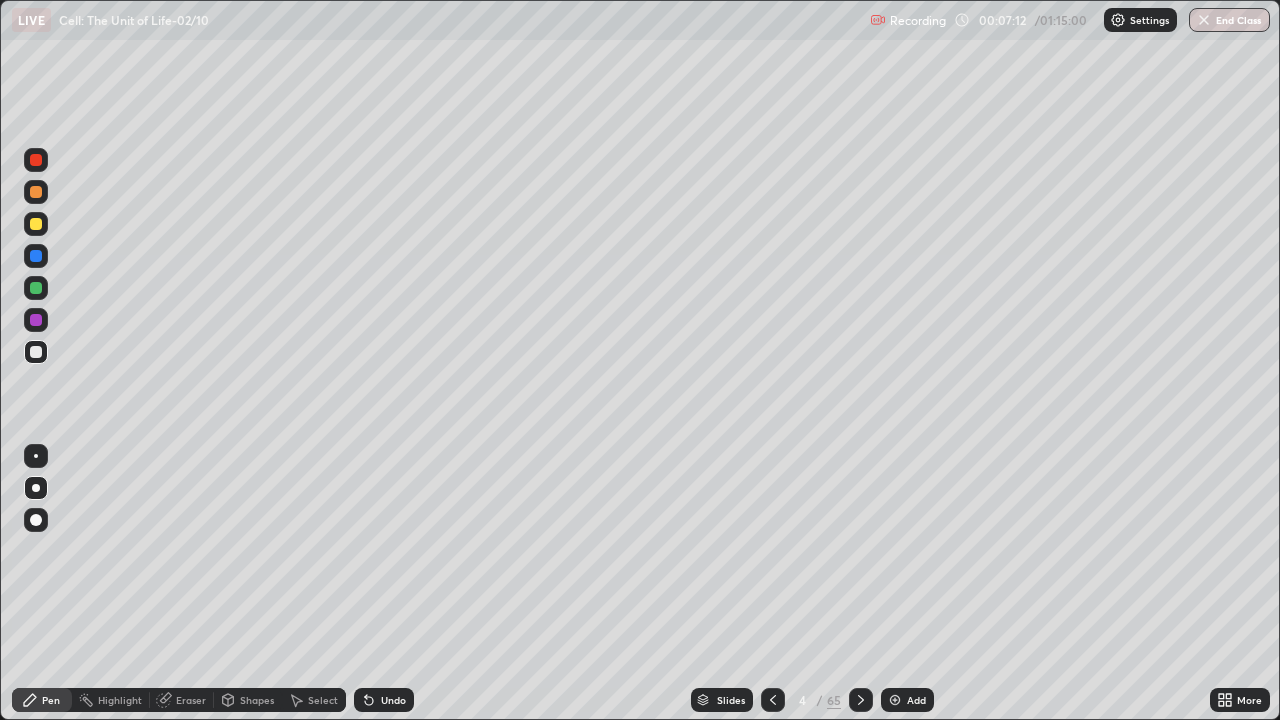 click at bounding box center (36, 320) 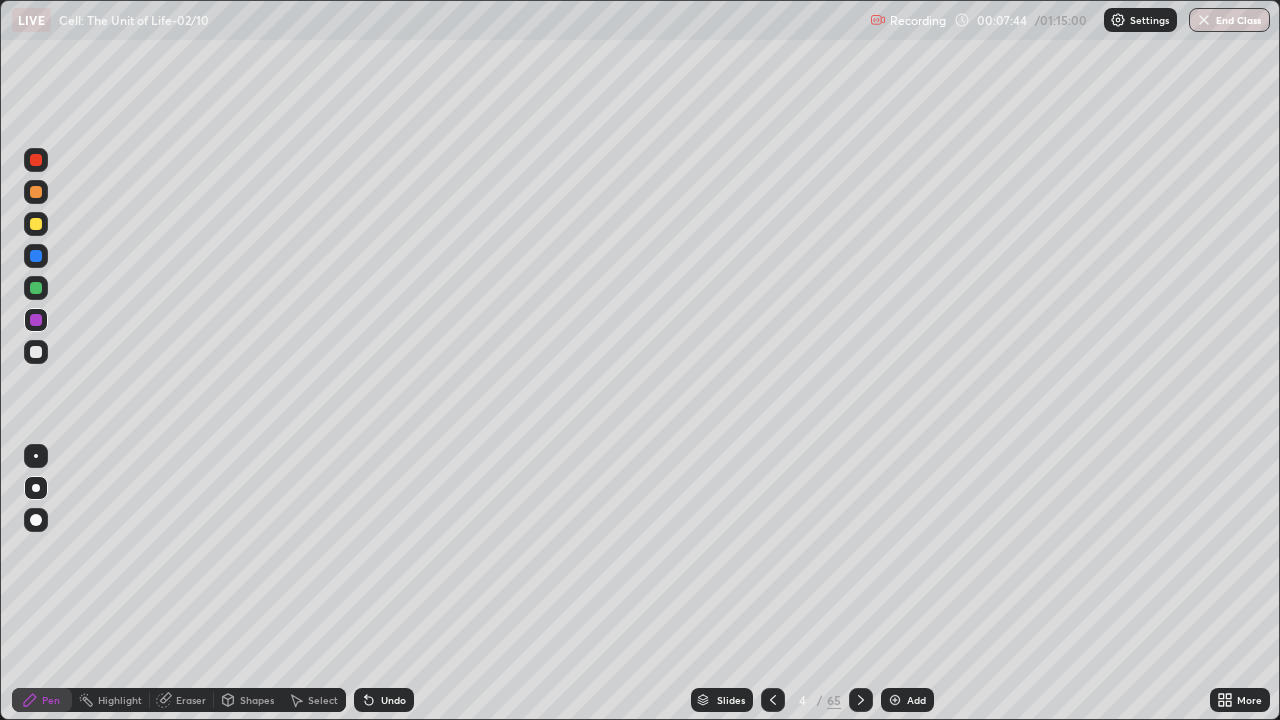 click at bounding box center [36, 288] 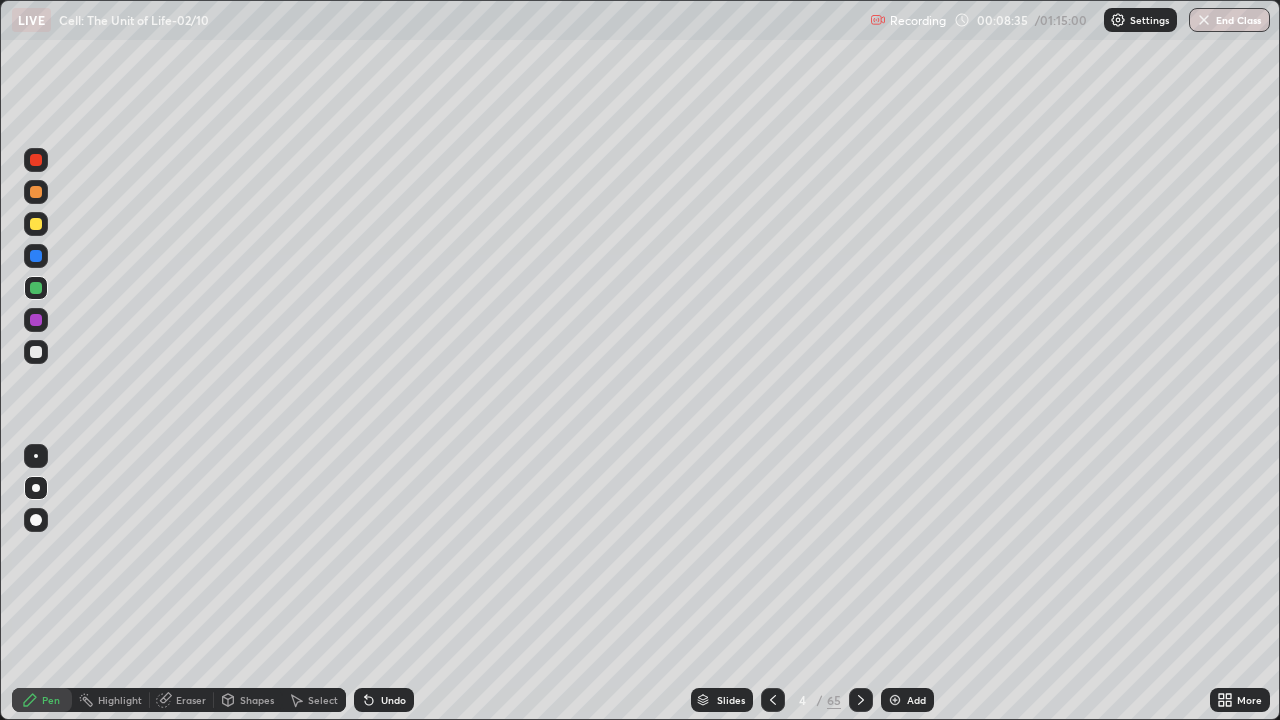click at bounding box center (36, 320) 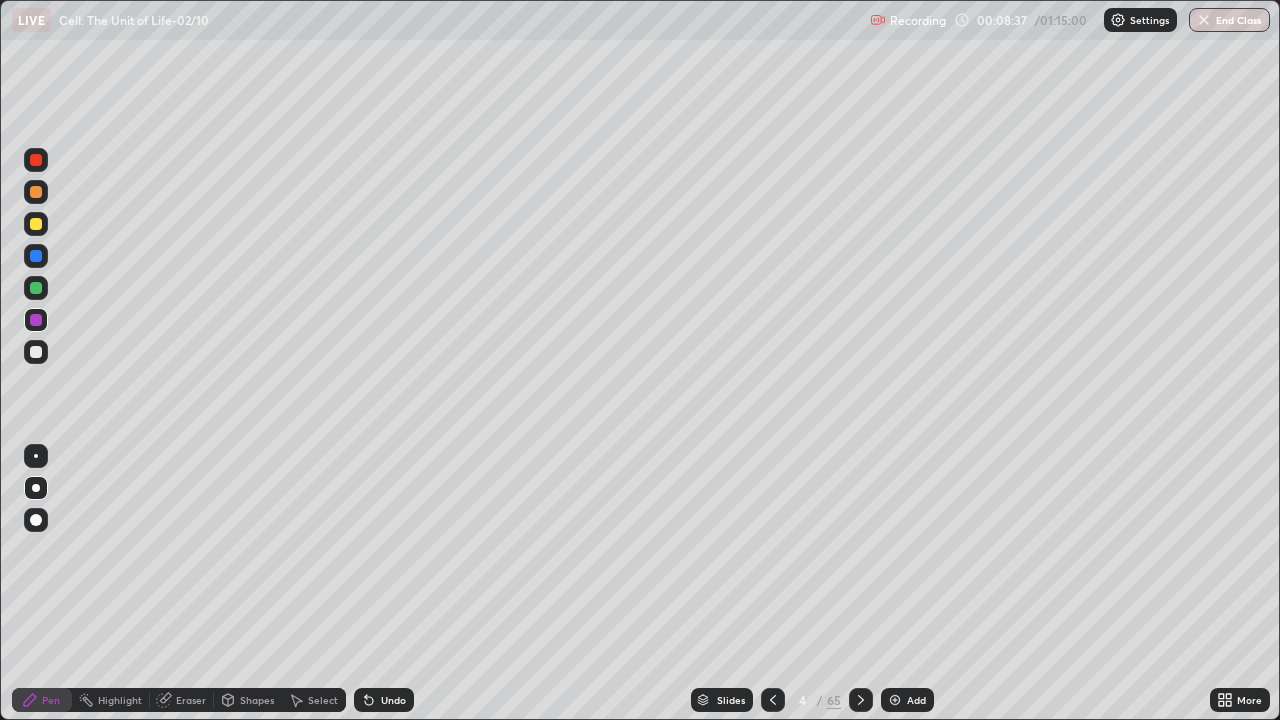 click at bounding box center [36, 224] 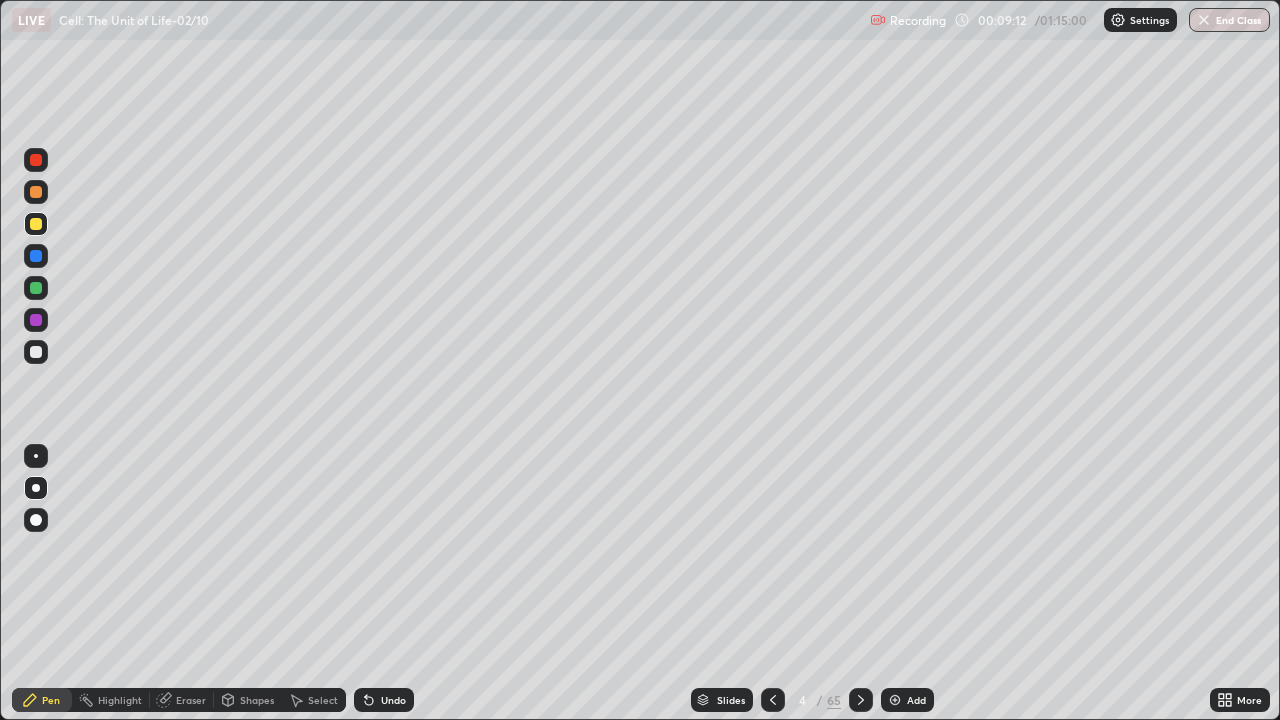 click at bounding box center (36, 288) 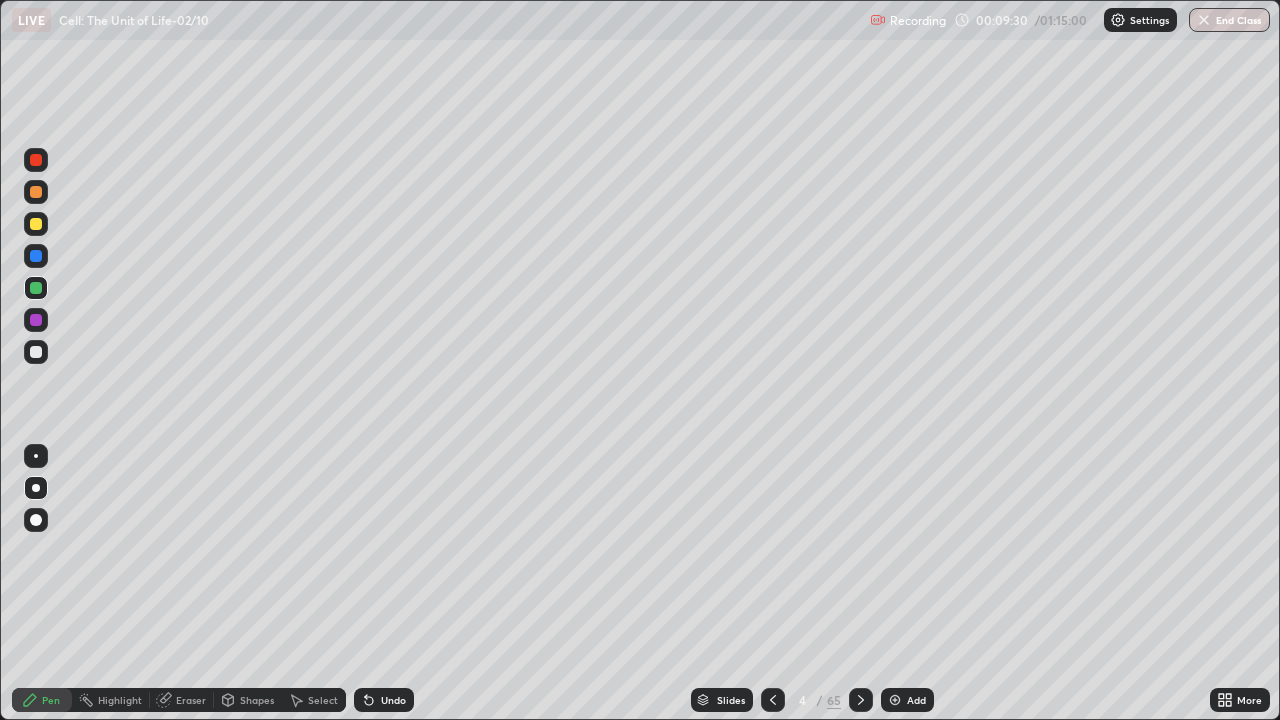 click at bounding box center [36, 224] 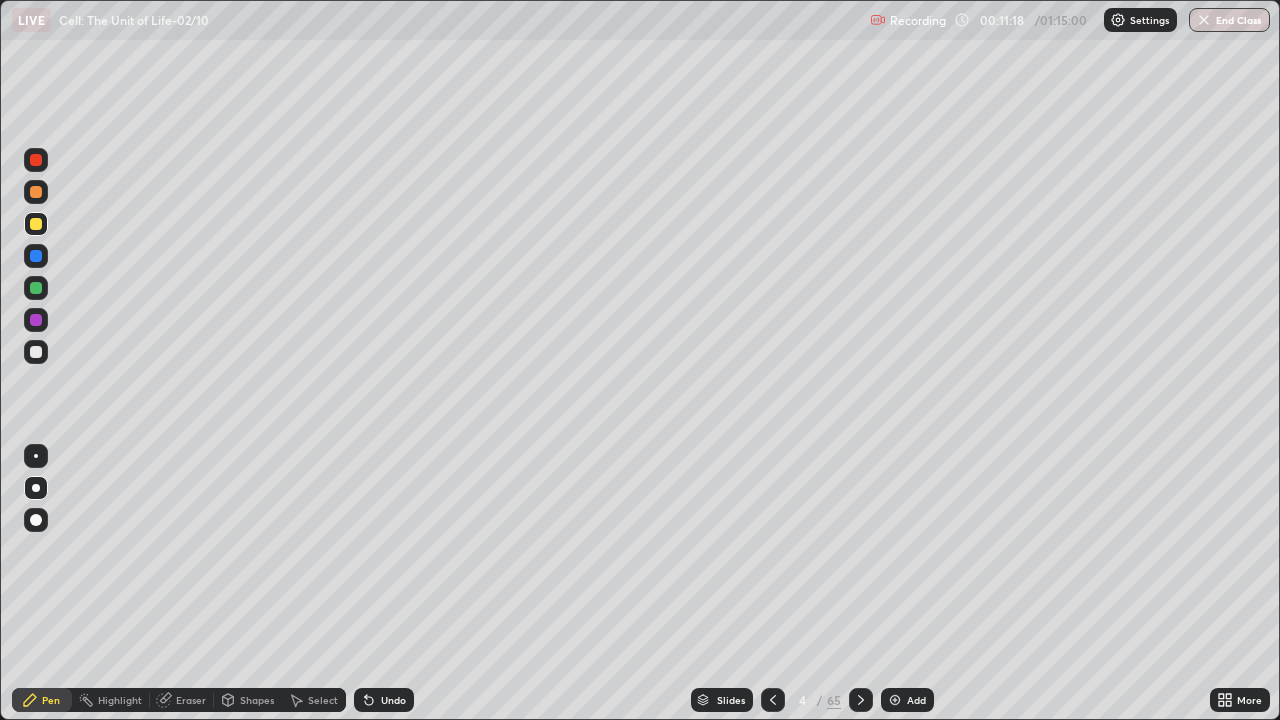 click at bounding box center (36, 352) 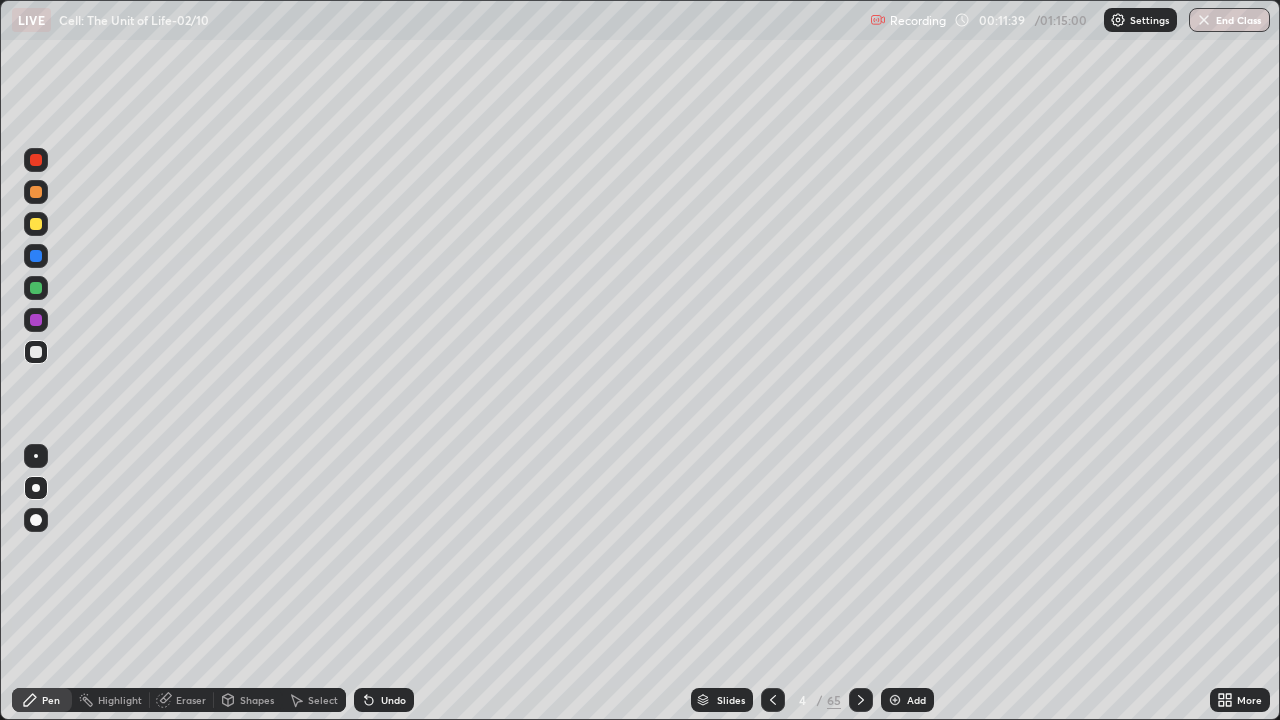 click on "Eraser" at bounding box center (191, 700) 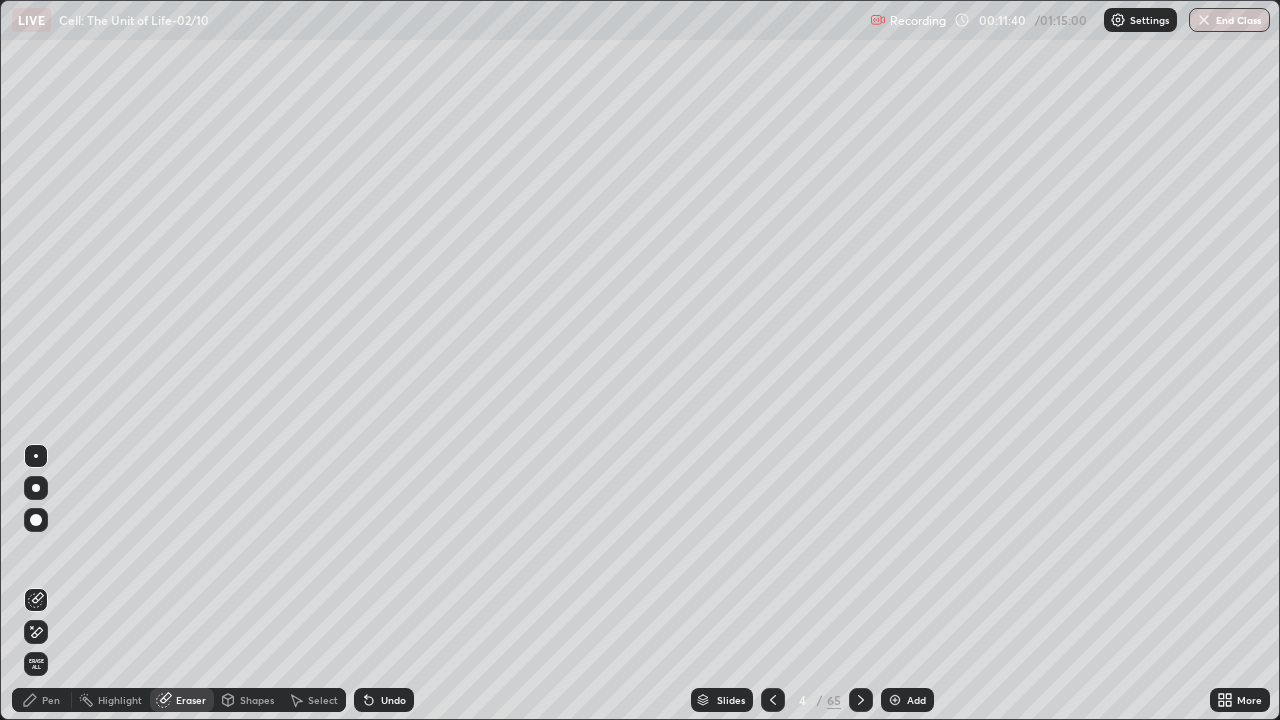 click at bounding box center [36, 632] 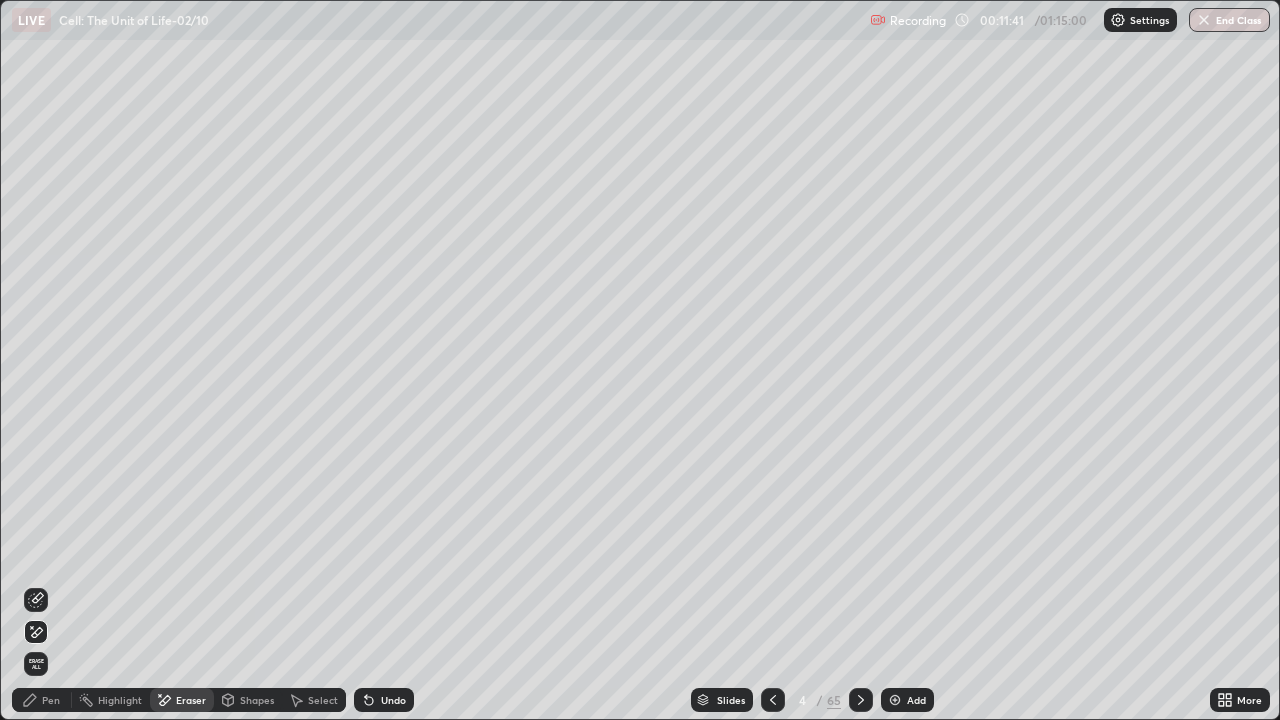 click on "Pen" at bounding box center [51, 700] 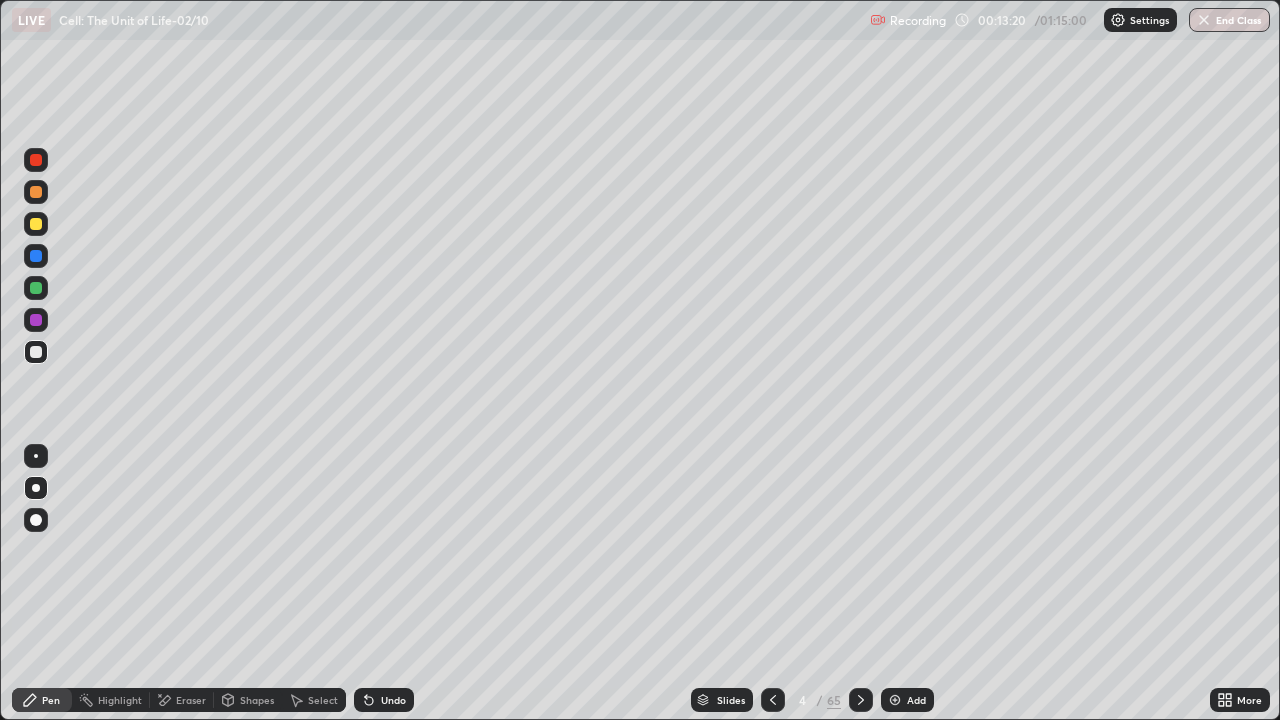 click at bounding box center (36, 288) 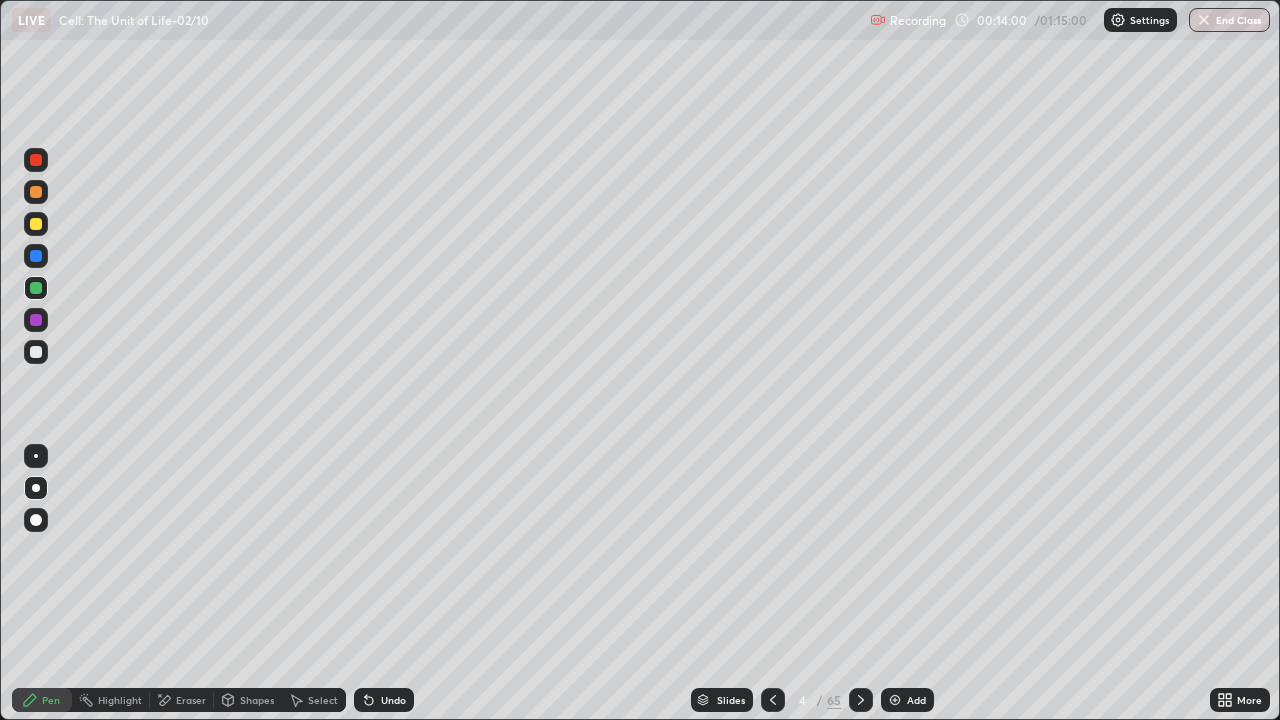 click at bounding box center (895, 700) 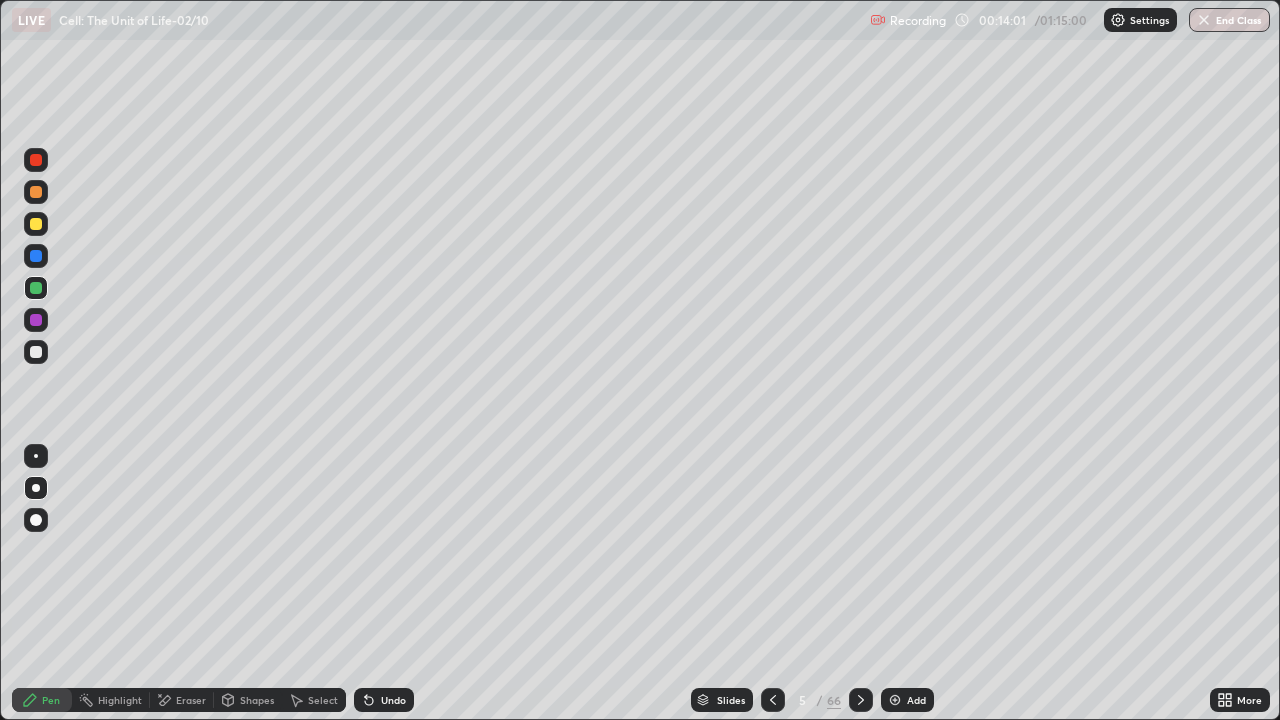 click at bounding box center (36, 224) 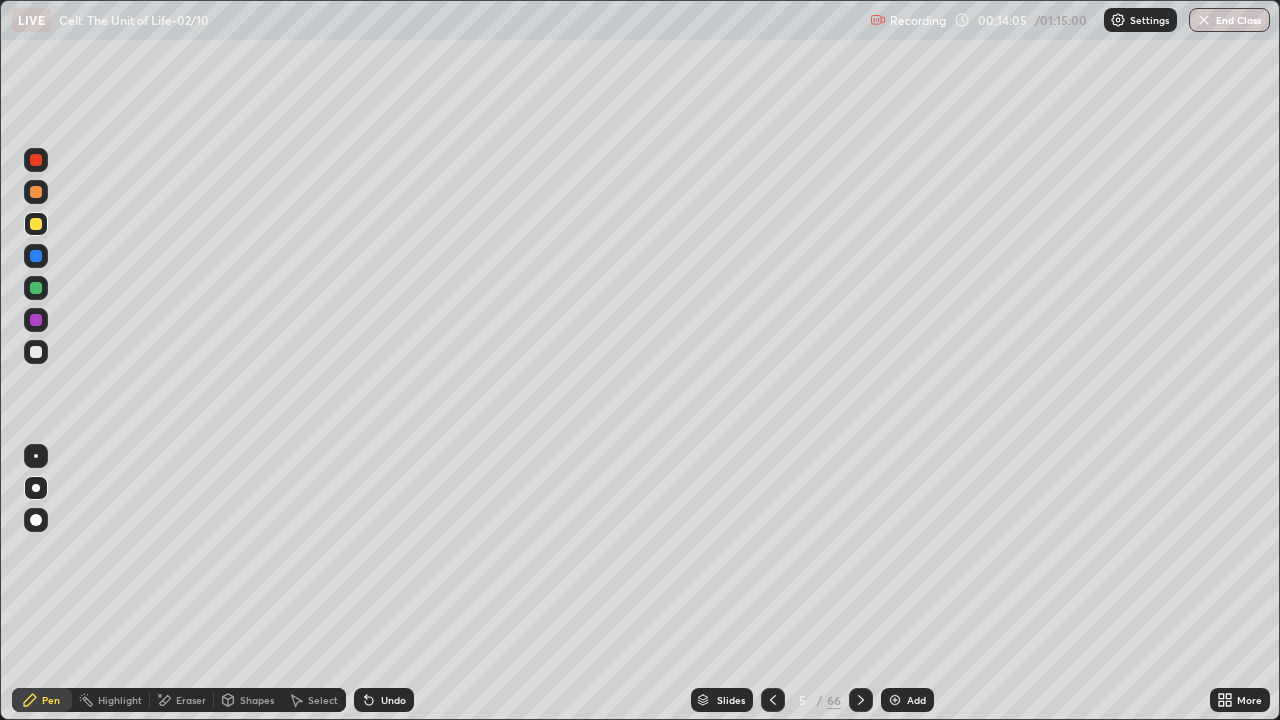 click at bounding box center [36, 352] 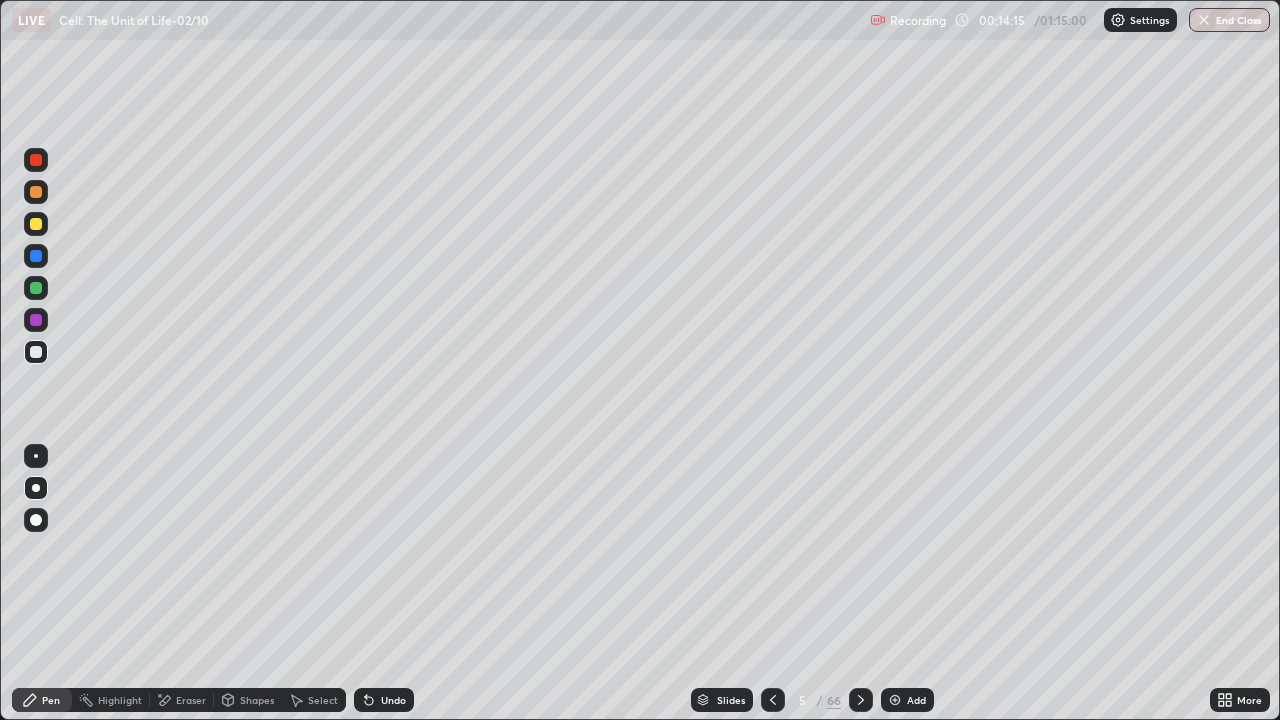 click 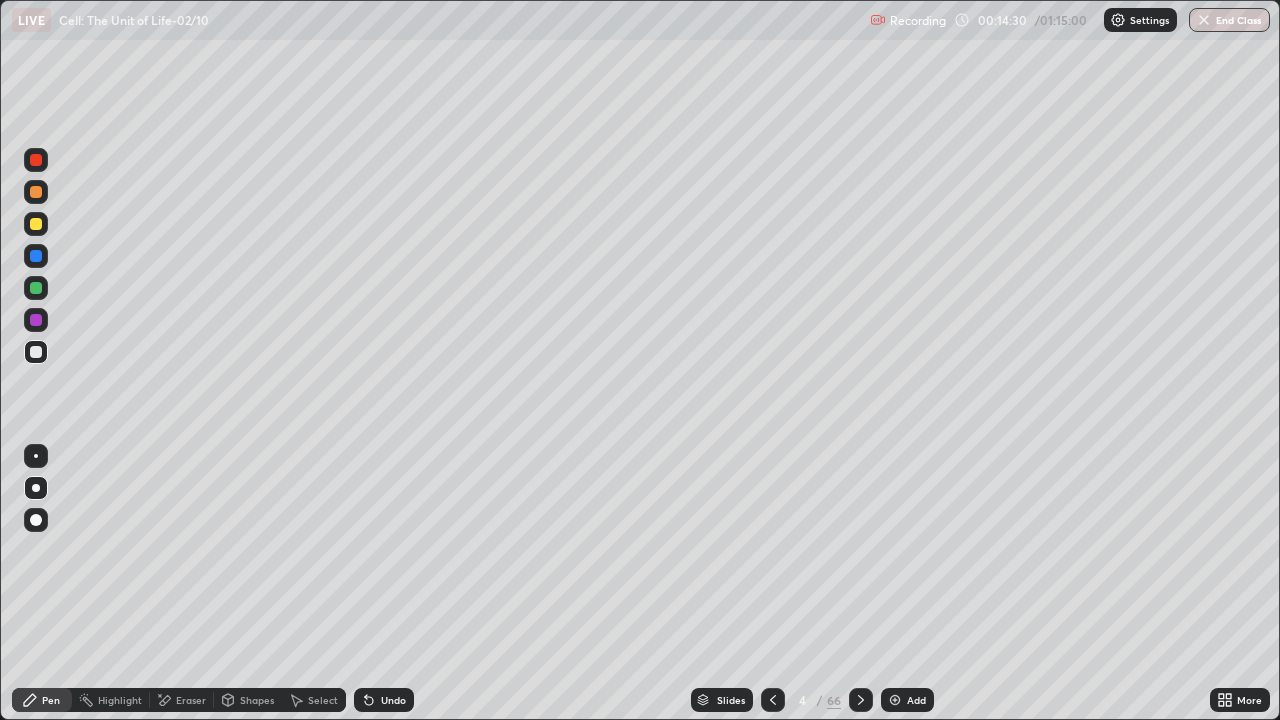 click 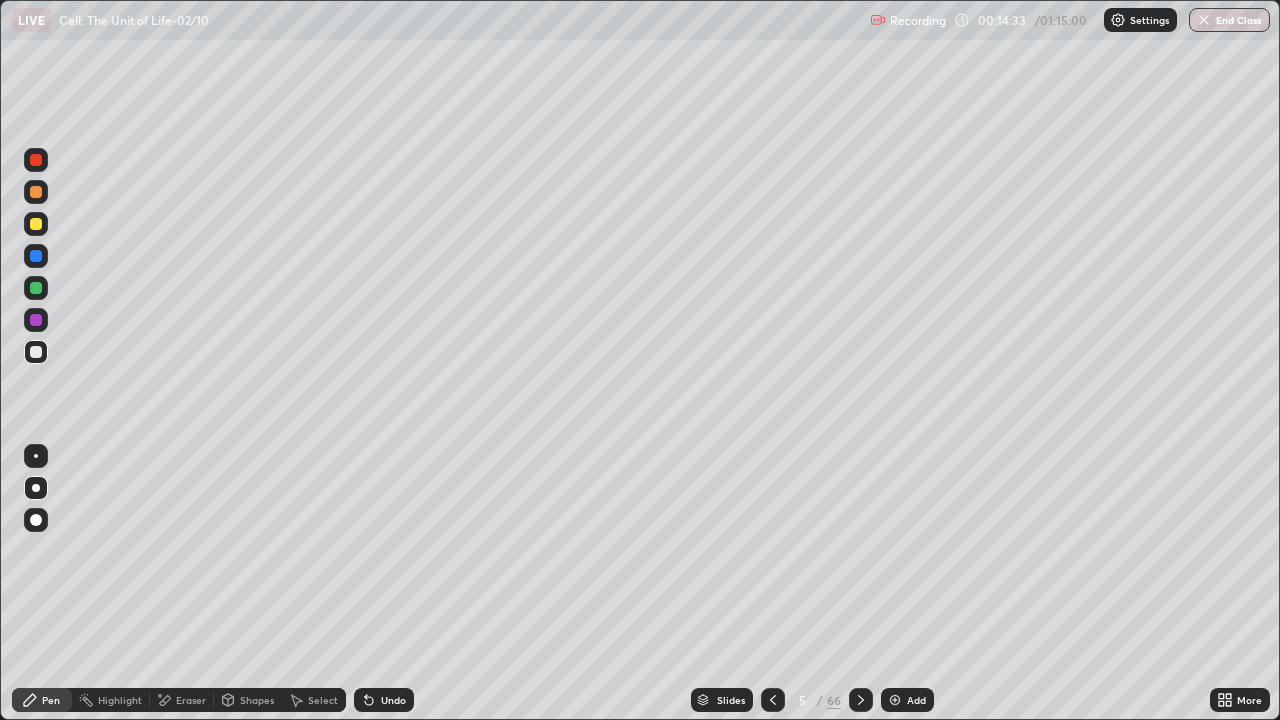 click at bounding box center [36, 256] 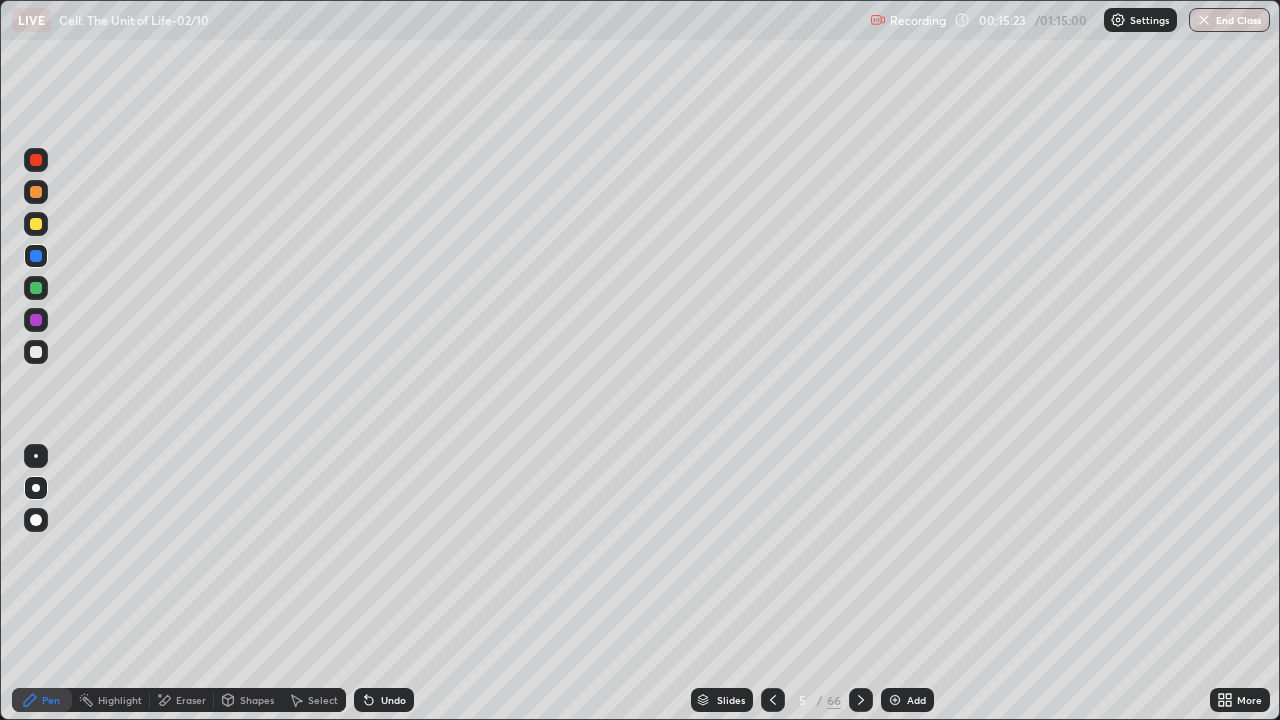click at bounding box center (36, 160) 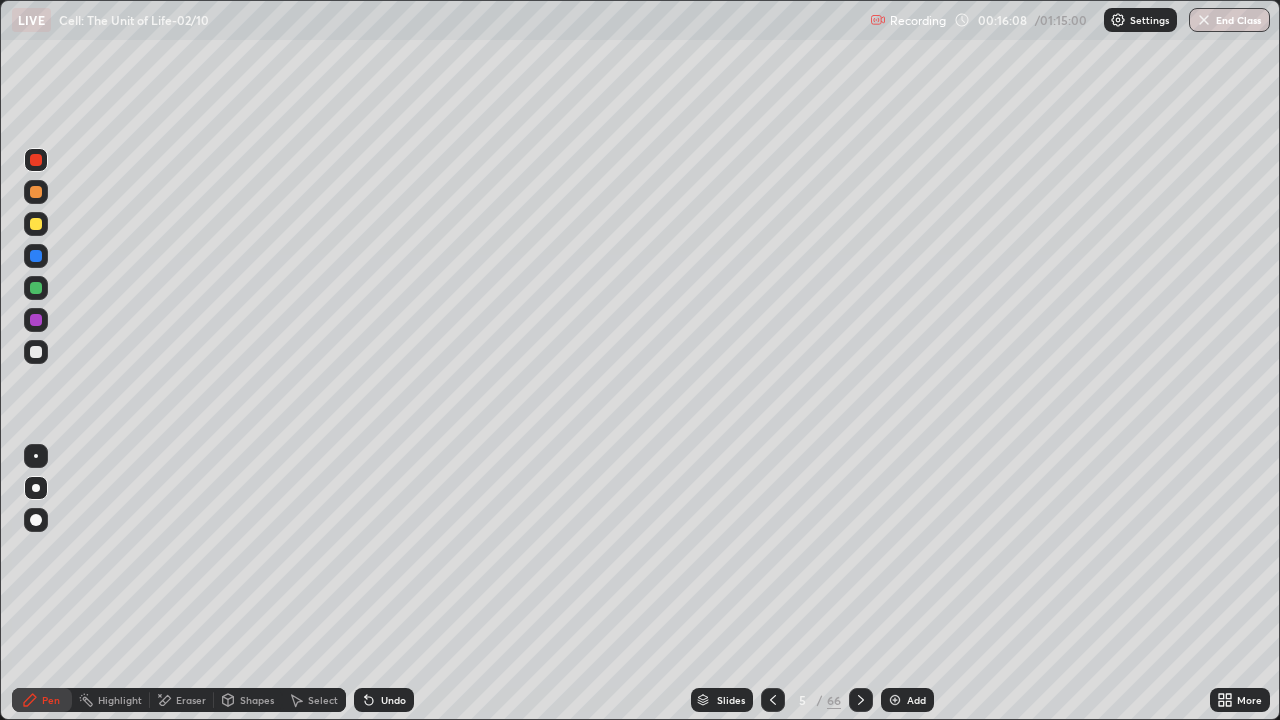 click on "Eraser" at bounding box center (191, 700) 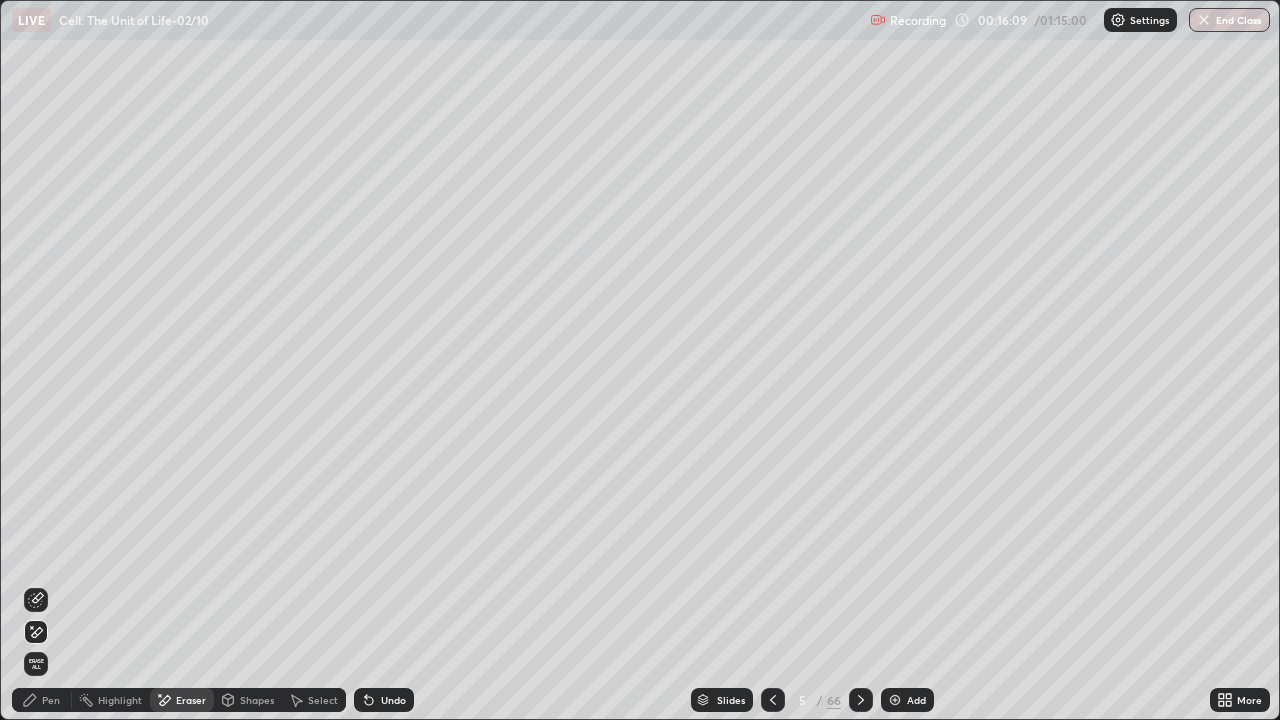 click 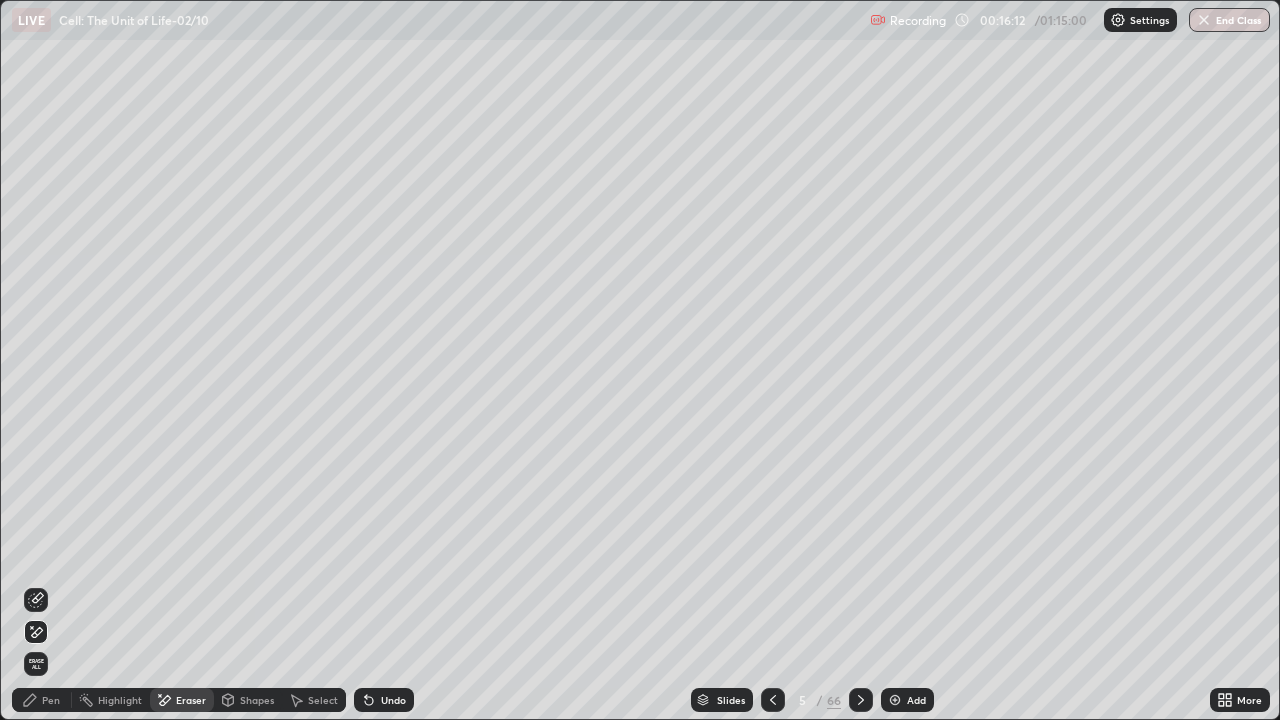 click on "Pen" at bounding box center (51, 700) 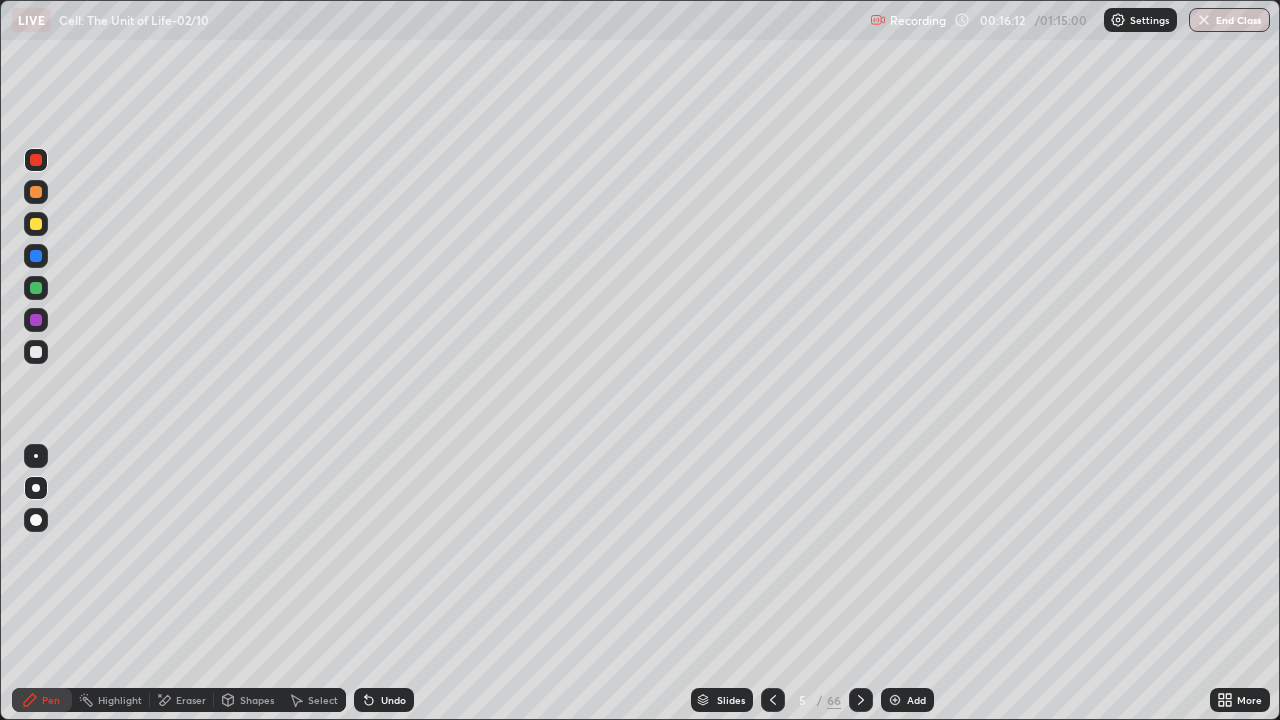 click on "Pen" at bounding box center [51, 700] 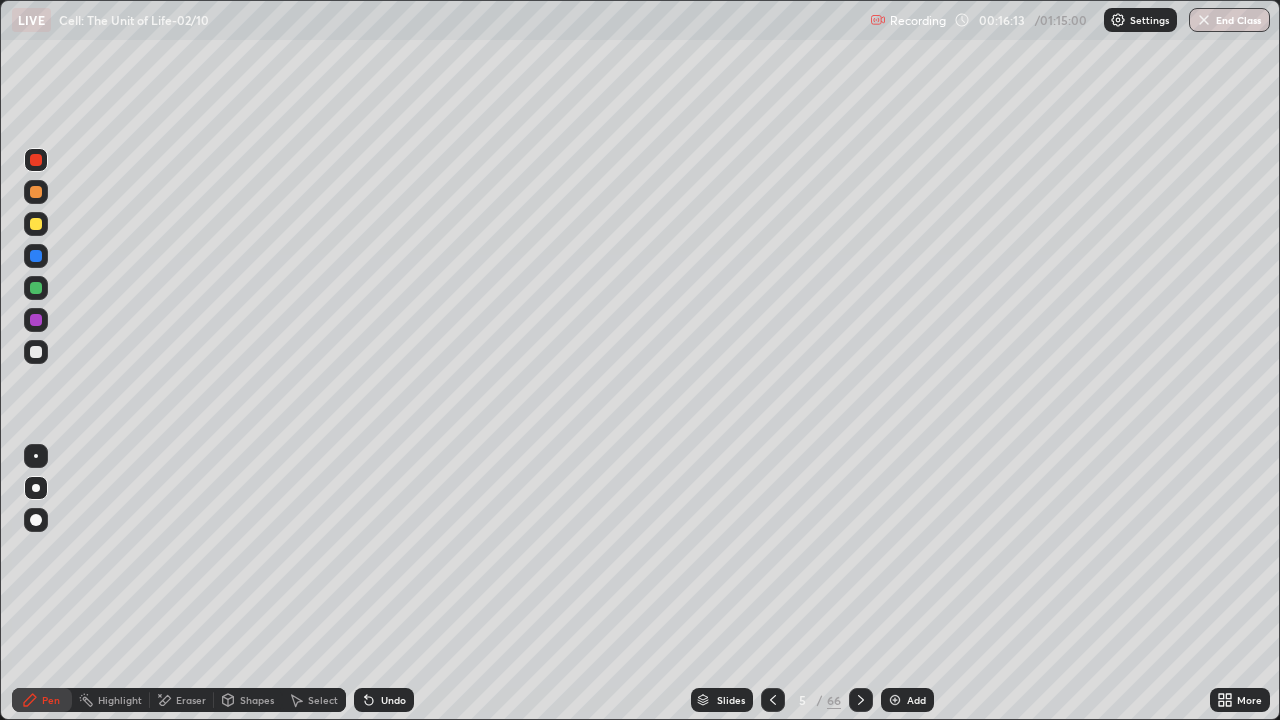 click at bounding box center [36, 288] 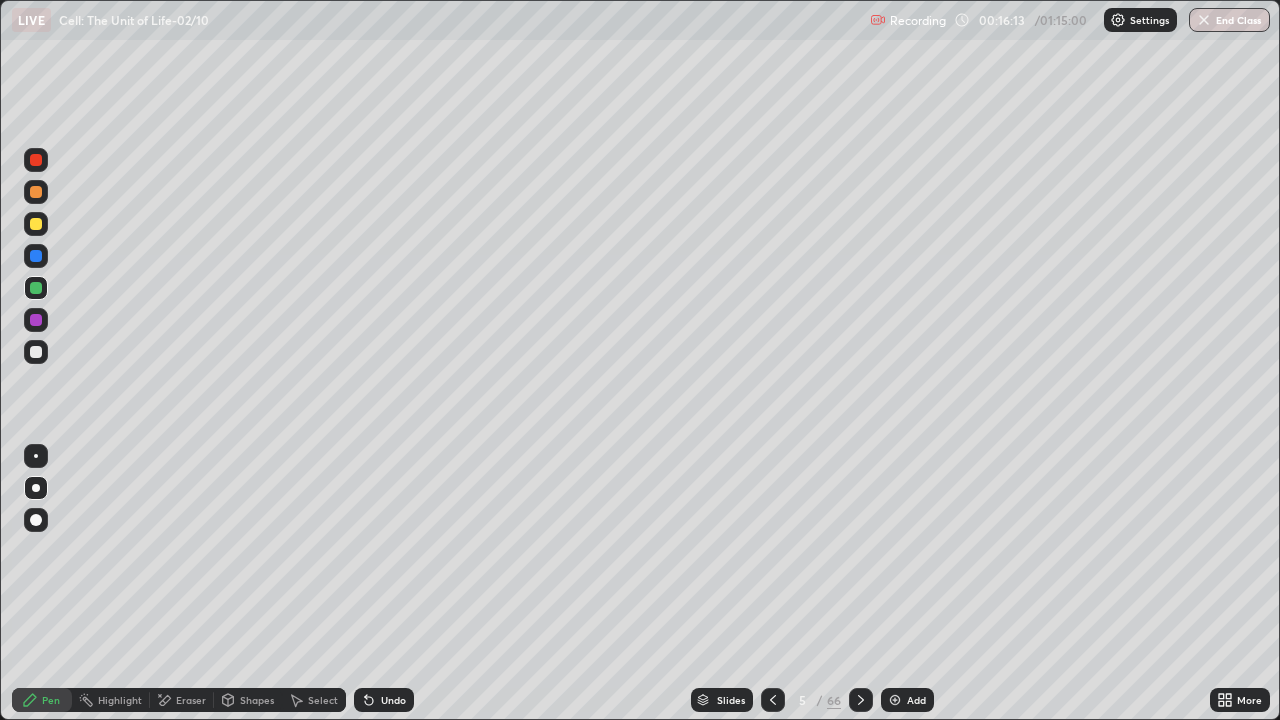 click at bounding box center [36, 288] 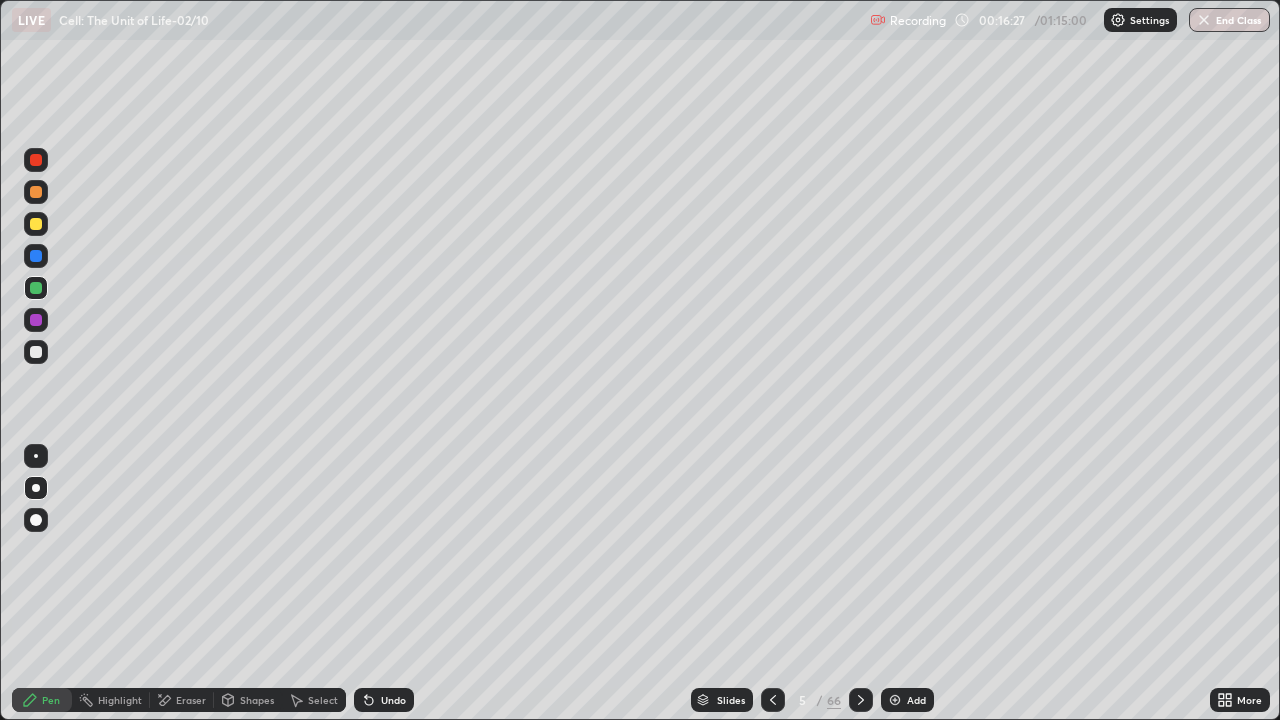 click at bounding box center [36, 160] 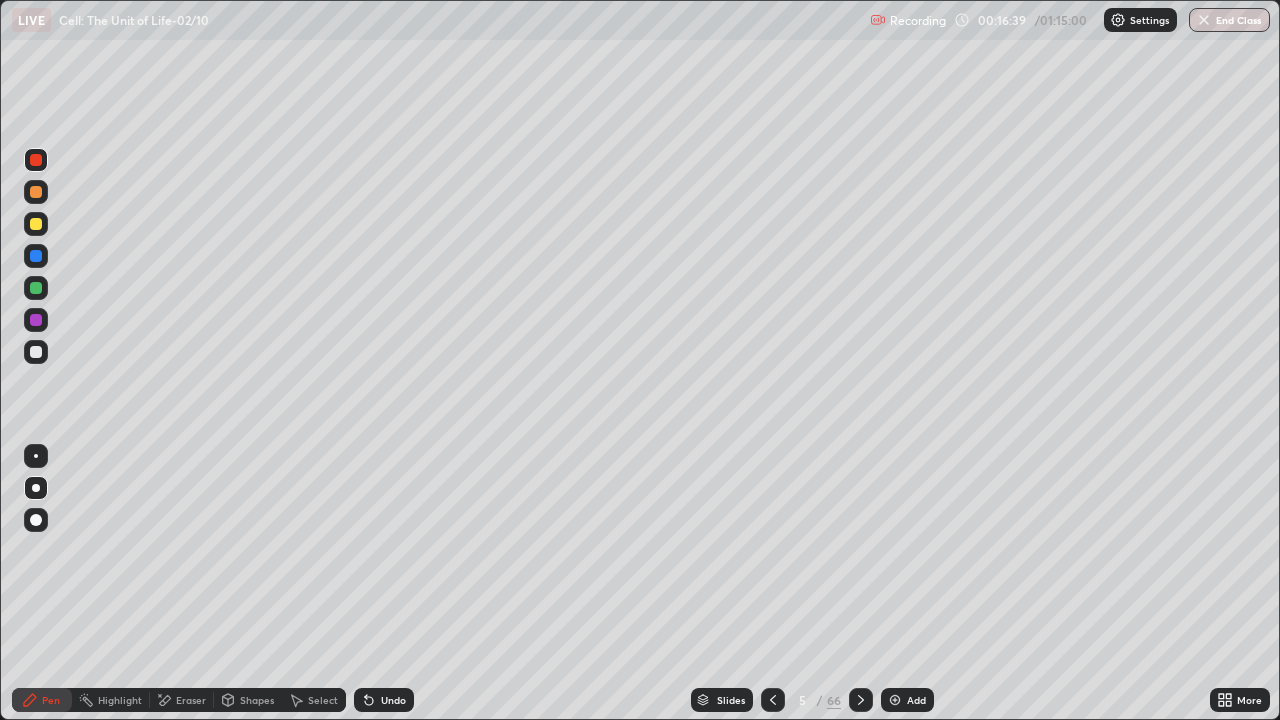 click 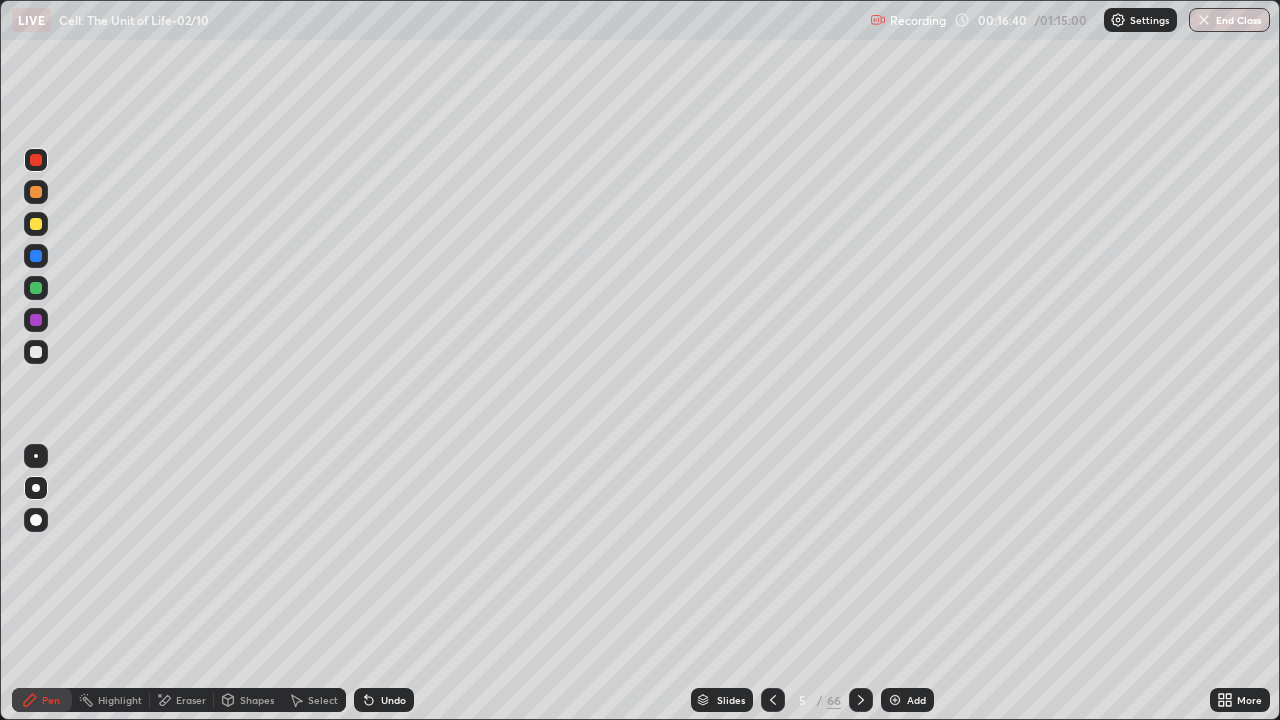 click on "Undo" at bounding box center [393, 700] 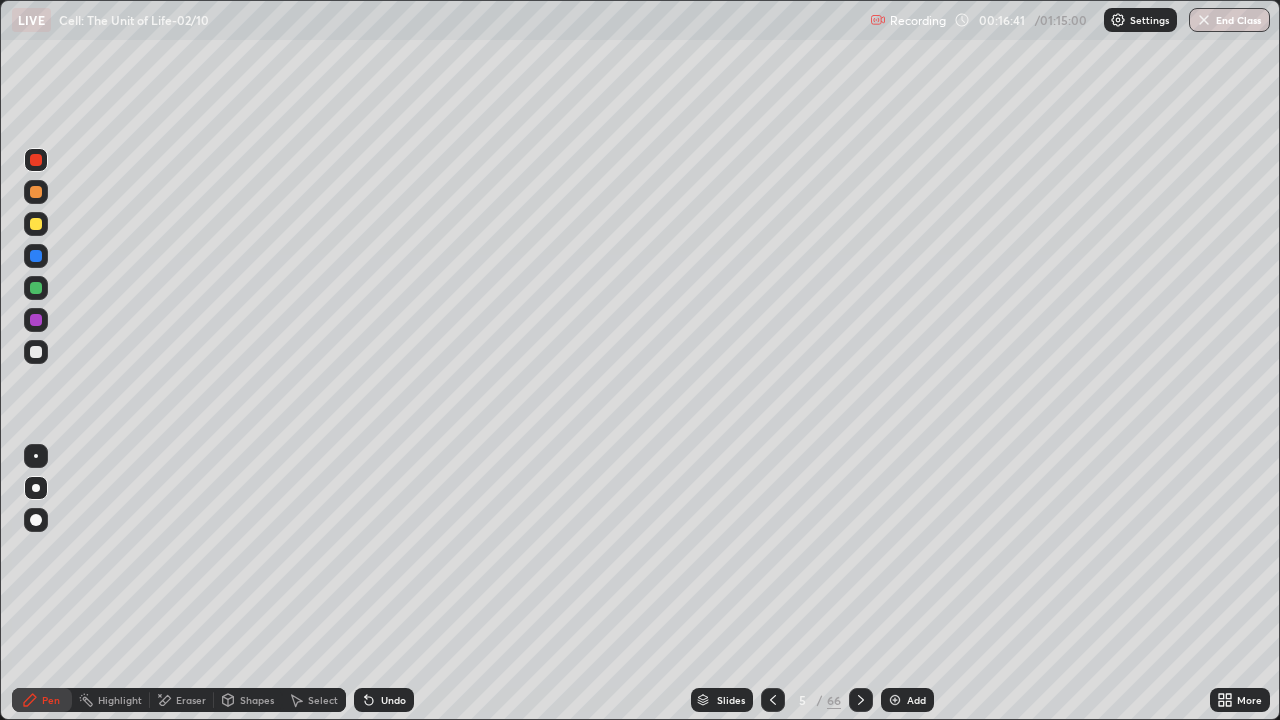 click on "Undo" at bounding box center [384, 700] 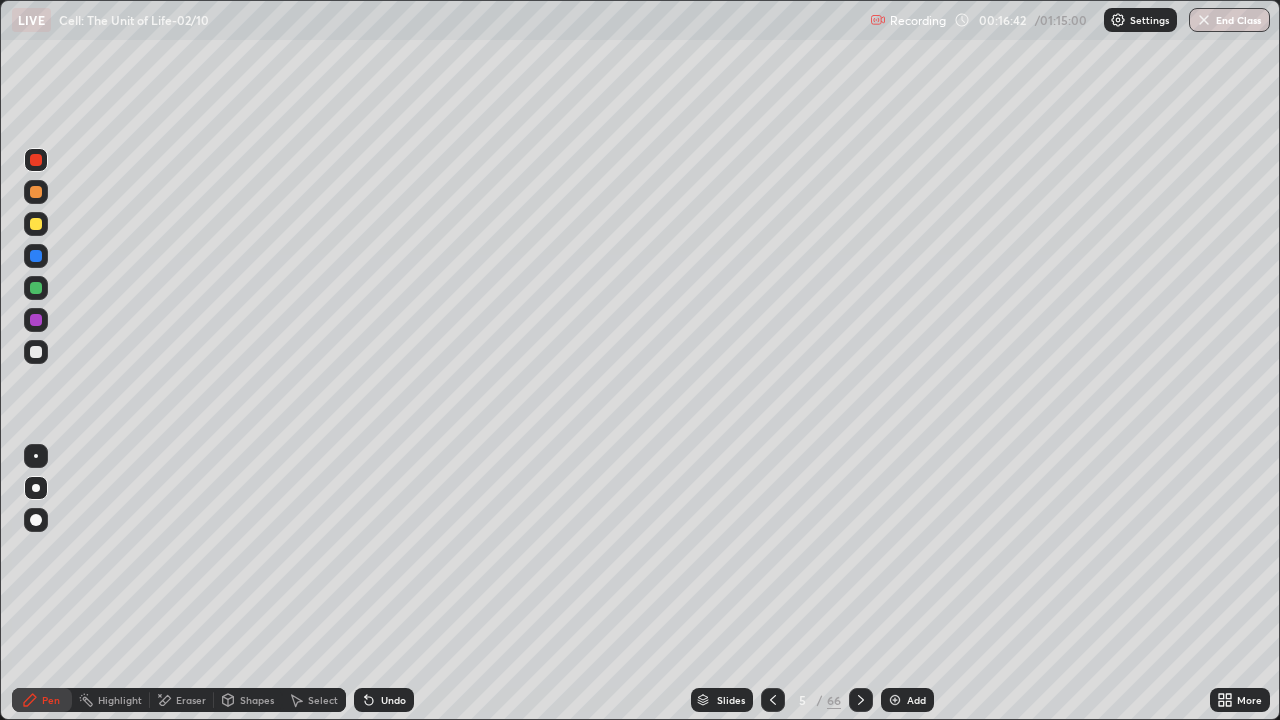 click on "Undo" at bounding box center (393, 700) 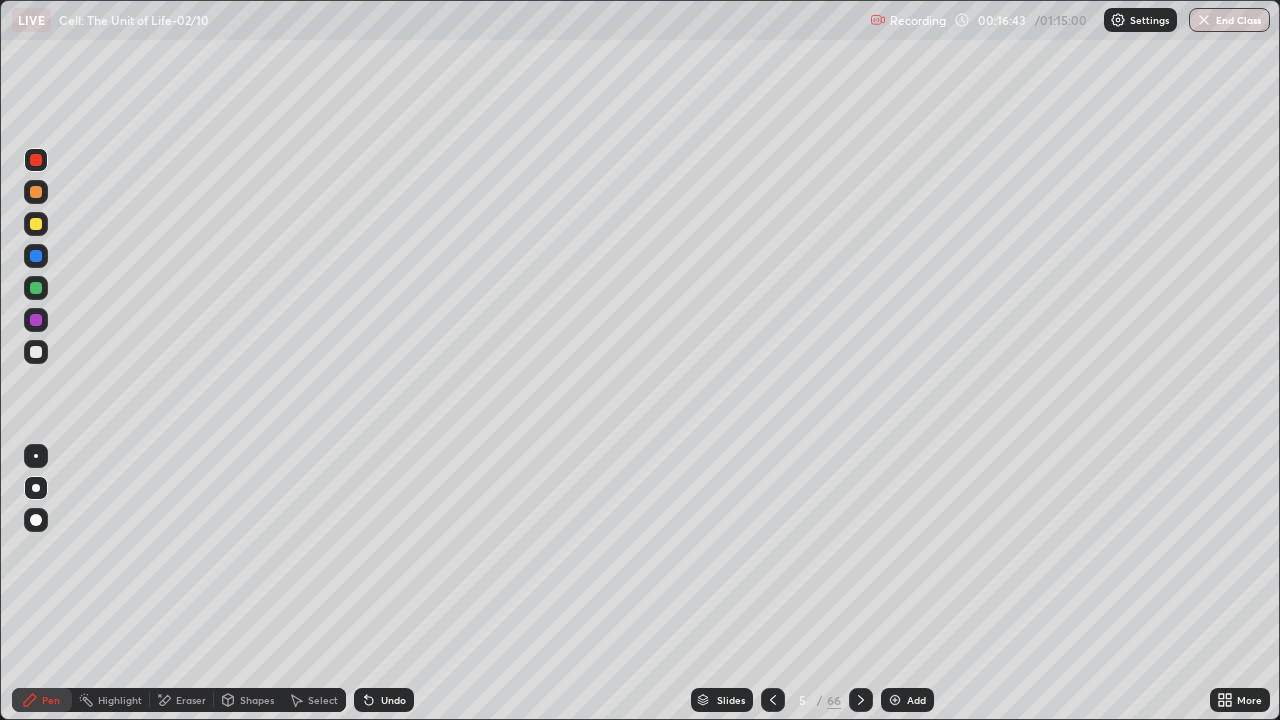 click on "Undo" at bounding box center (393, 700) 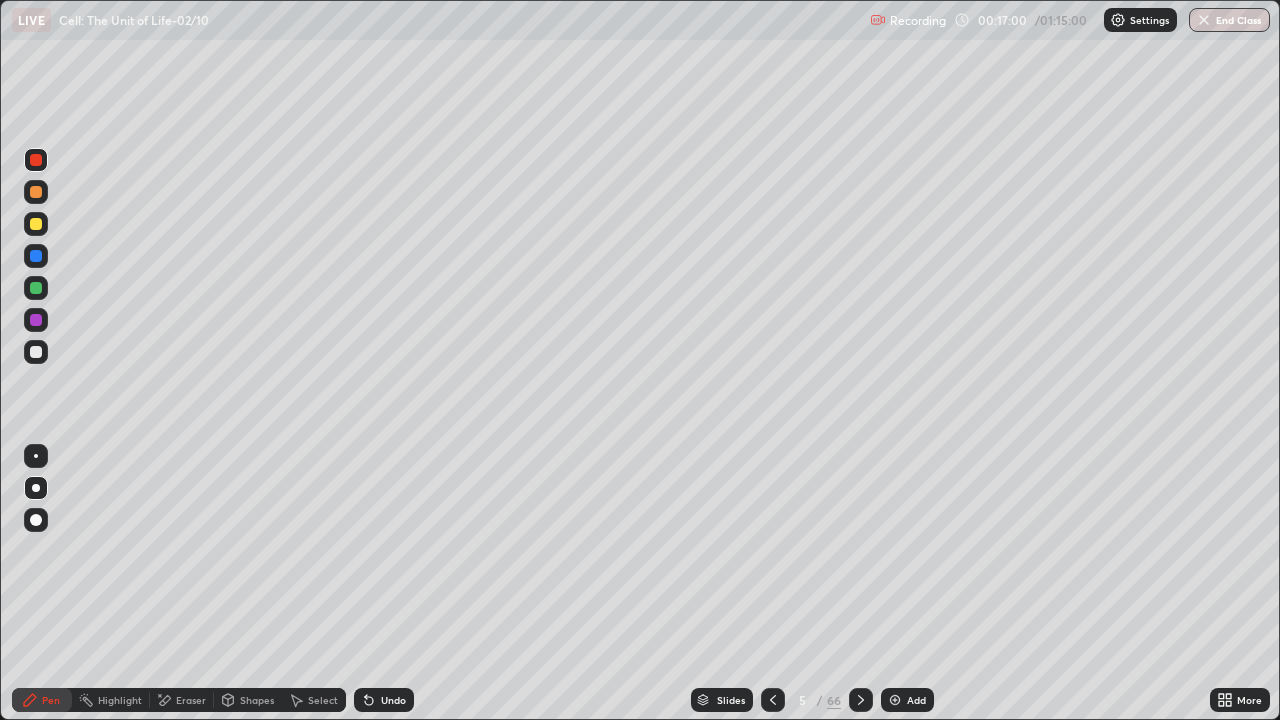 click at bounding box center [36, 352] 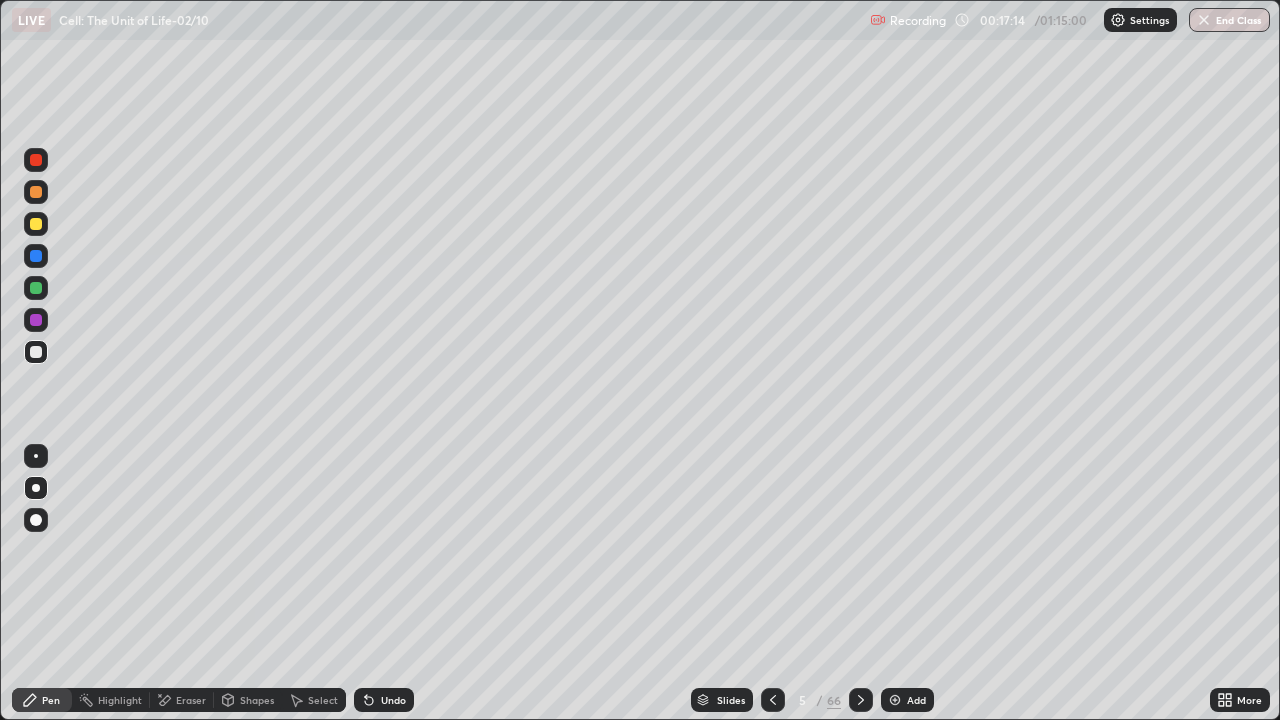 click on "Eraser" at bounding box center (191, 700) 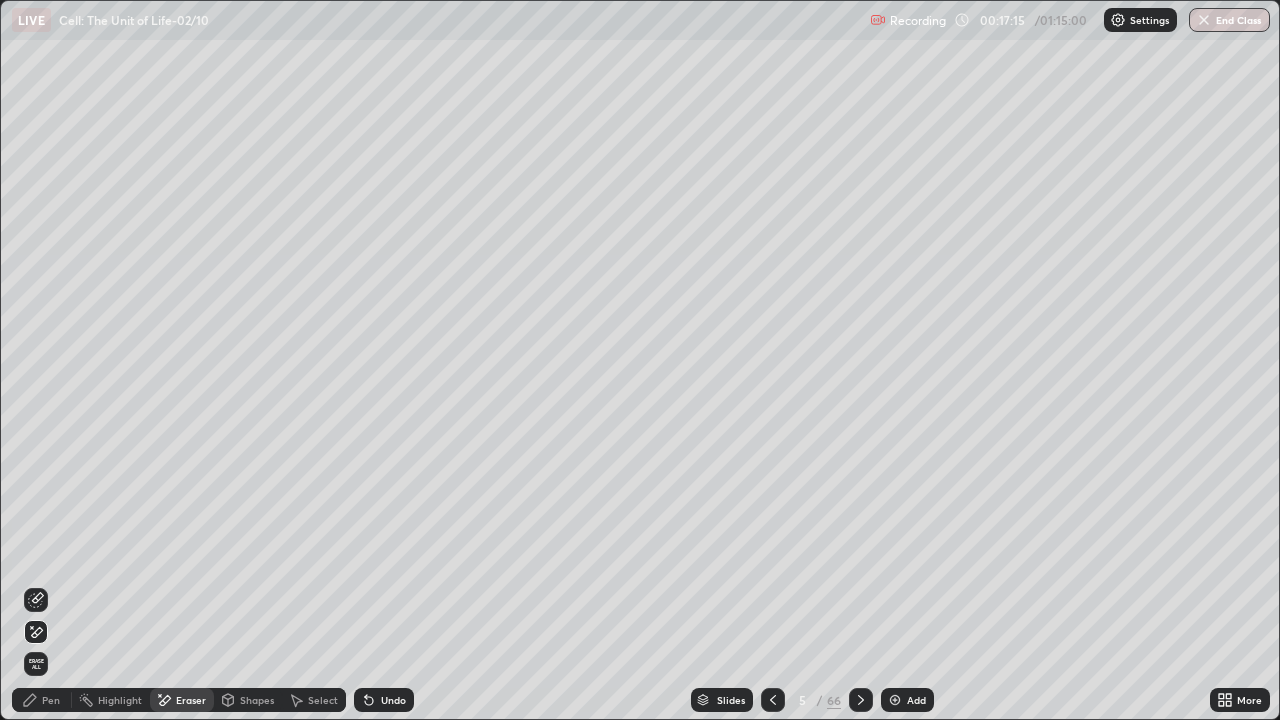 click 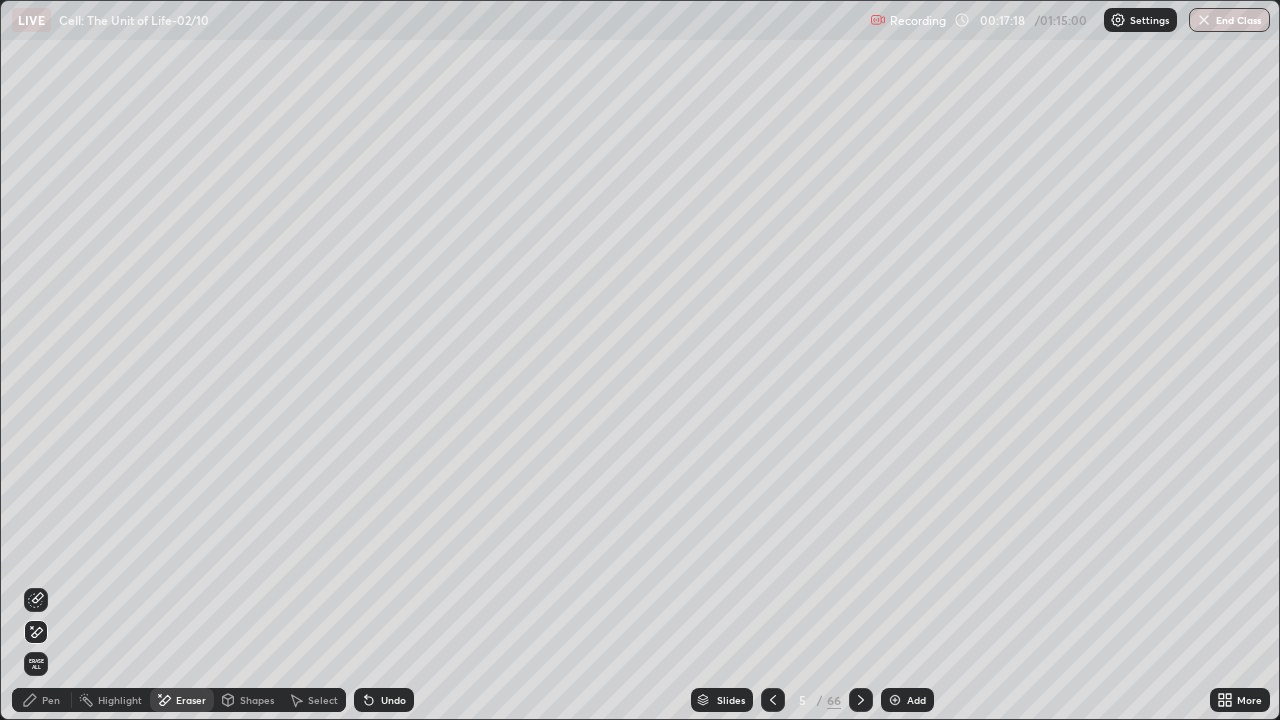 click on "Pen" at bounding box center (51, 700) 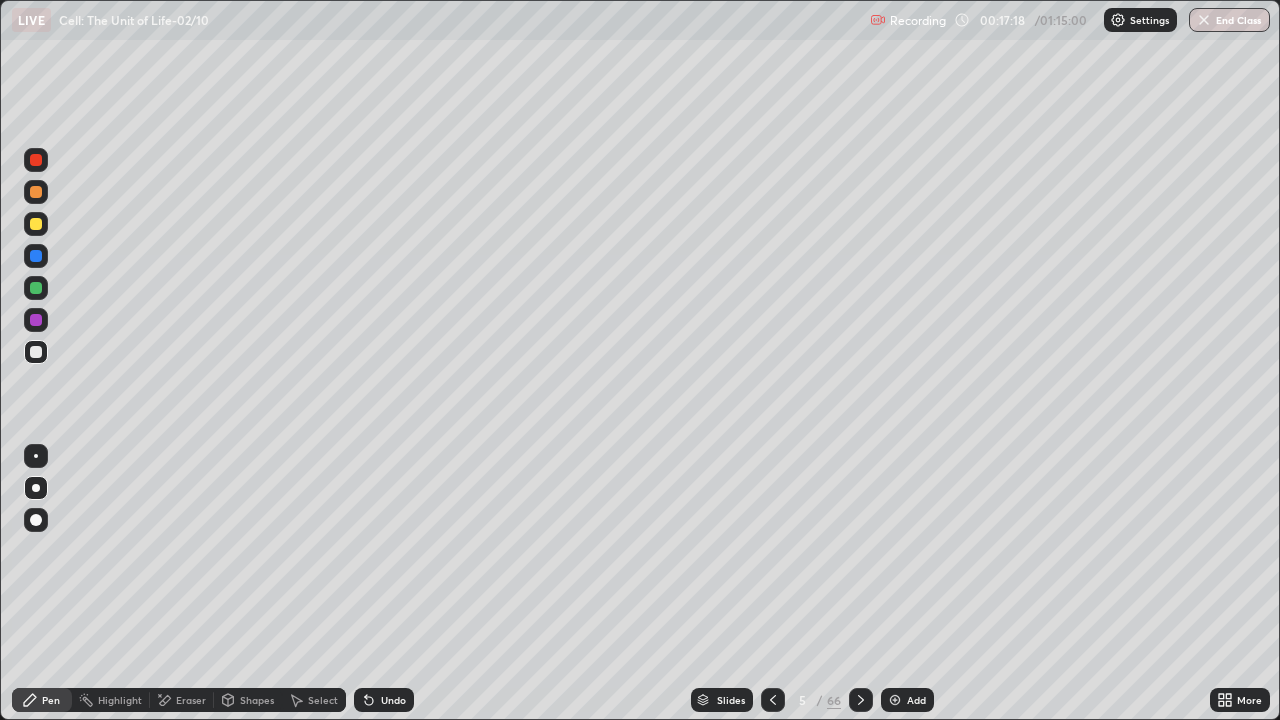click on "Pen" at bounding box center [42, 700] 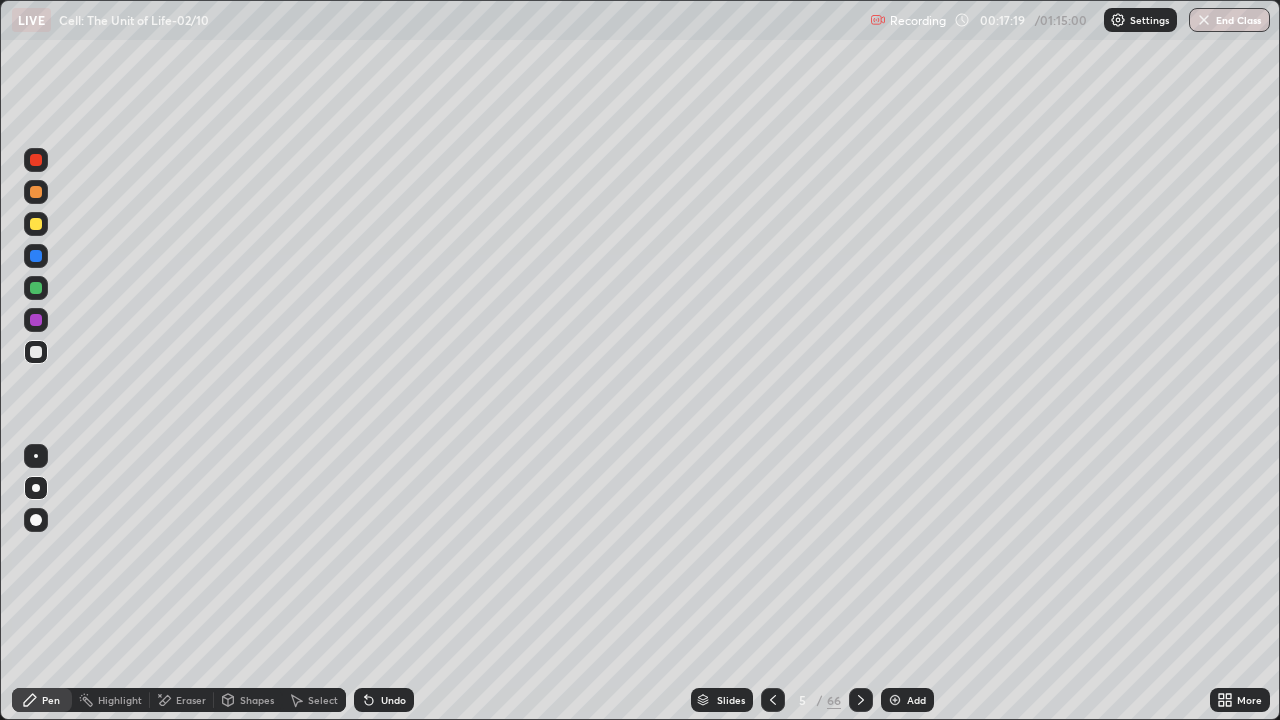 click at bounding box center (36, 160) 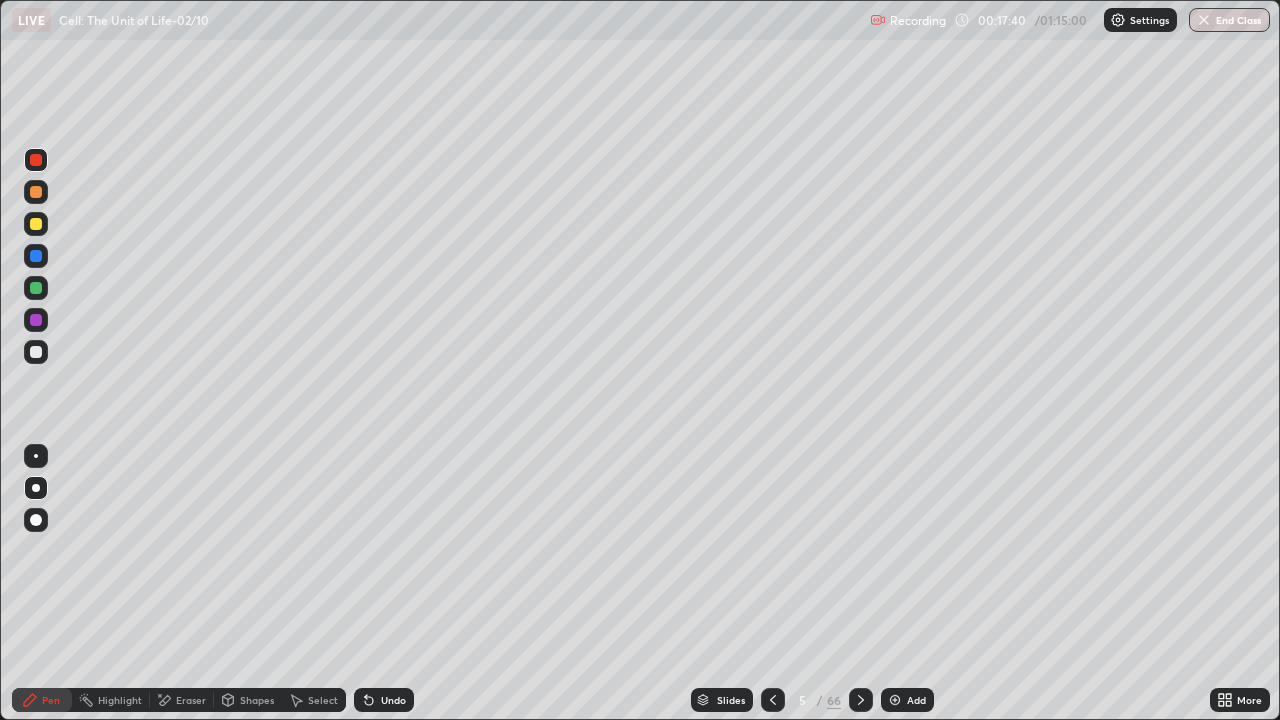 click at bounding box center [36, 352] 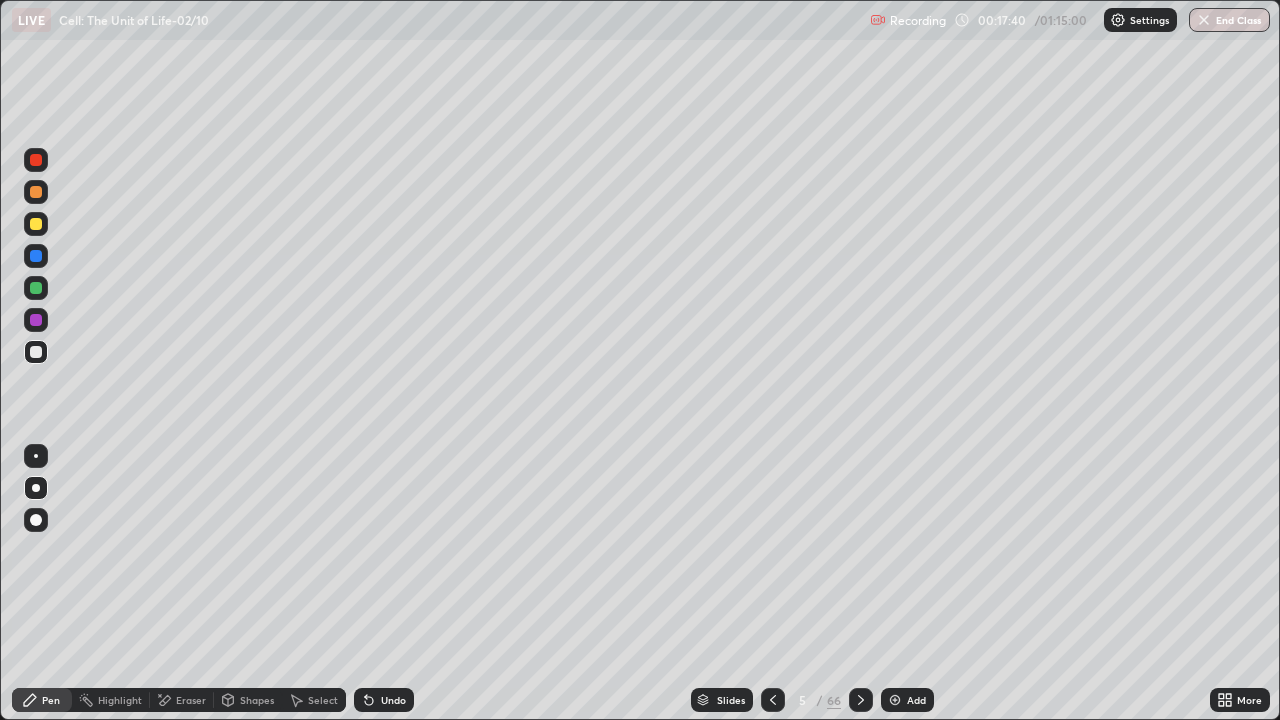 click at bounding box center (36, 352) 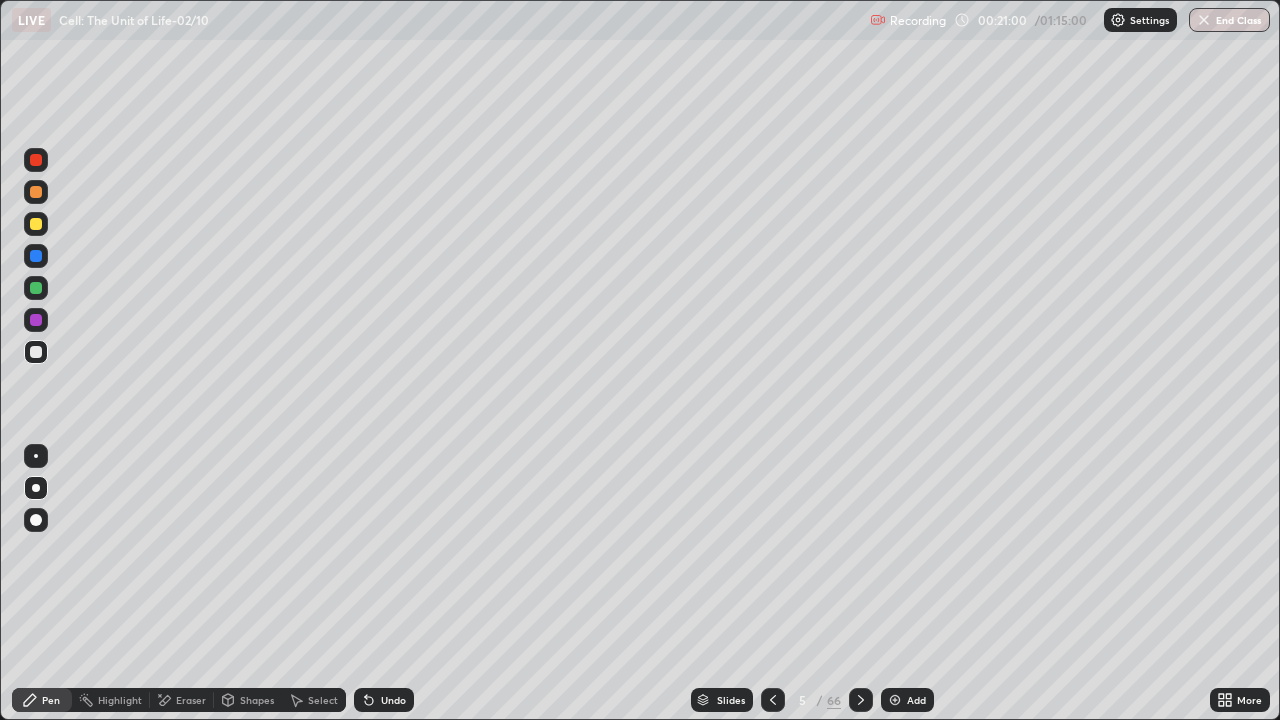 click at bounding box center [895, 700] 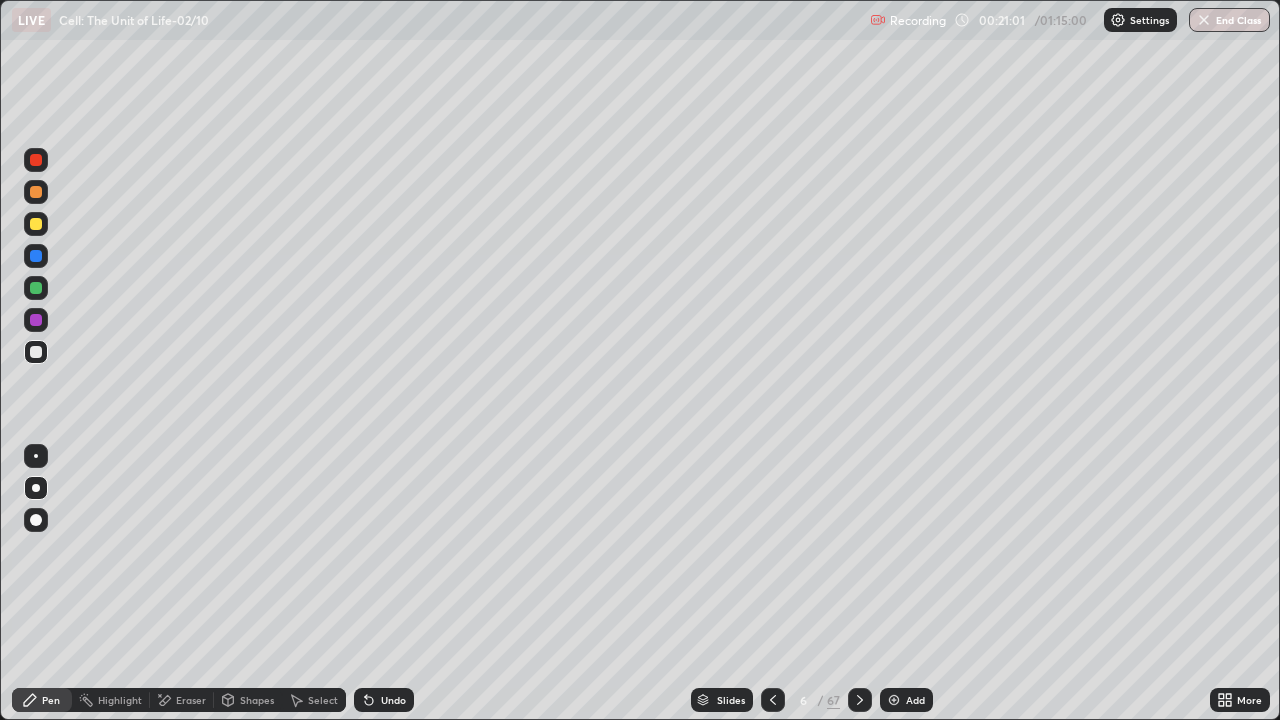 click at bounding box center [36, 224] 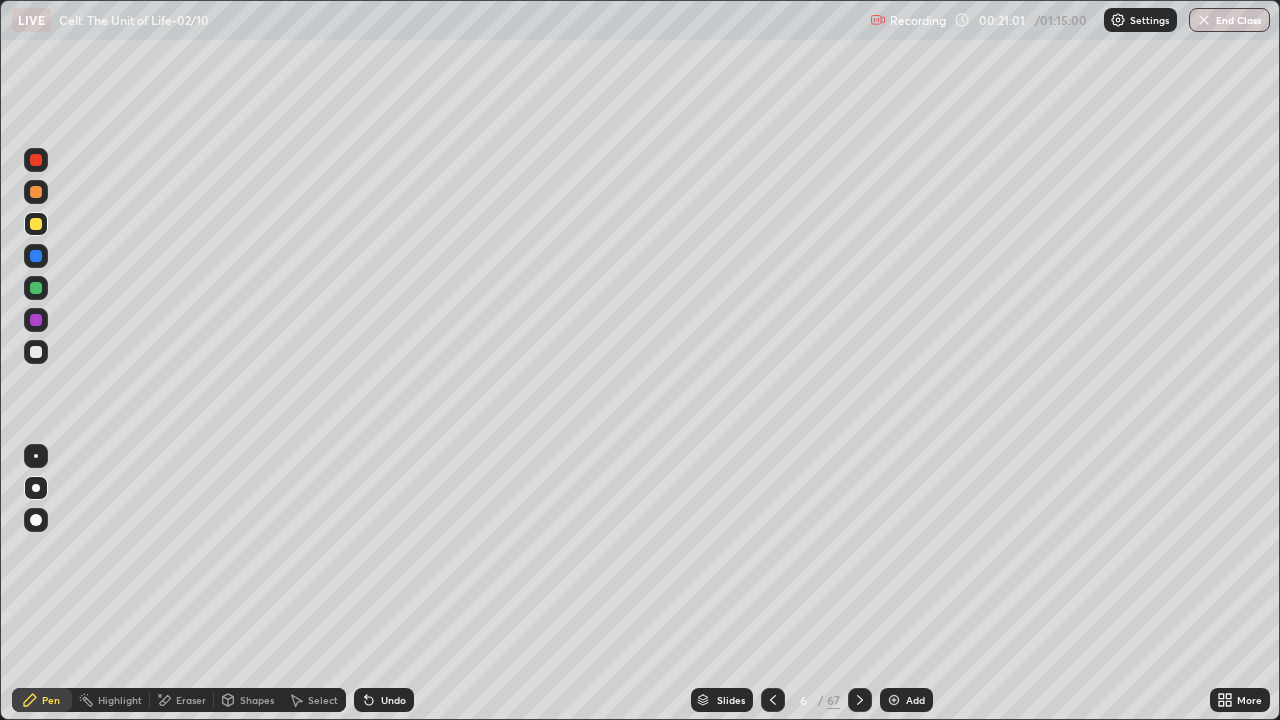 click at bounding box center (36, 224) 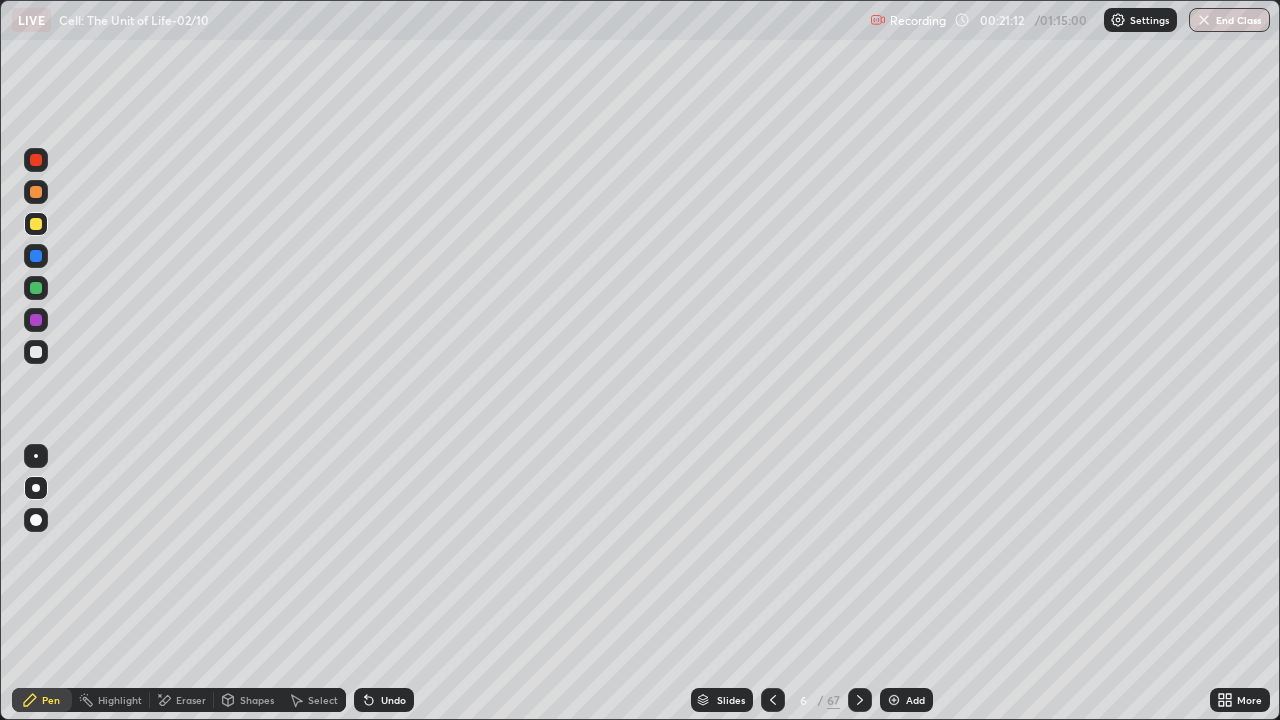 click on "Select" at bounding box center (323, 700) 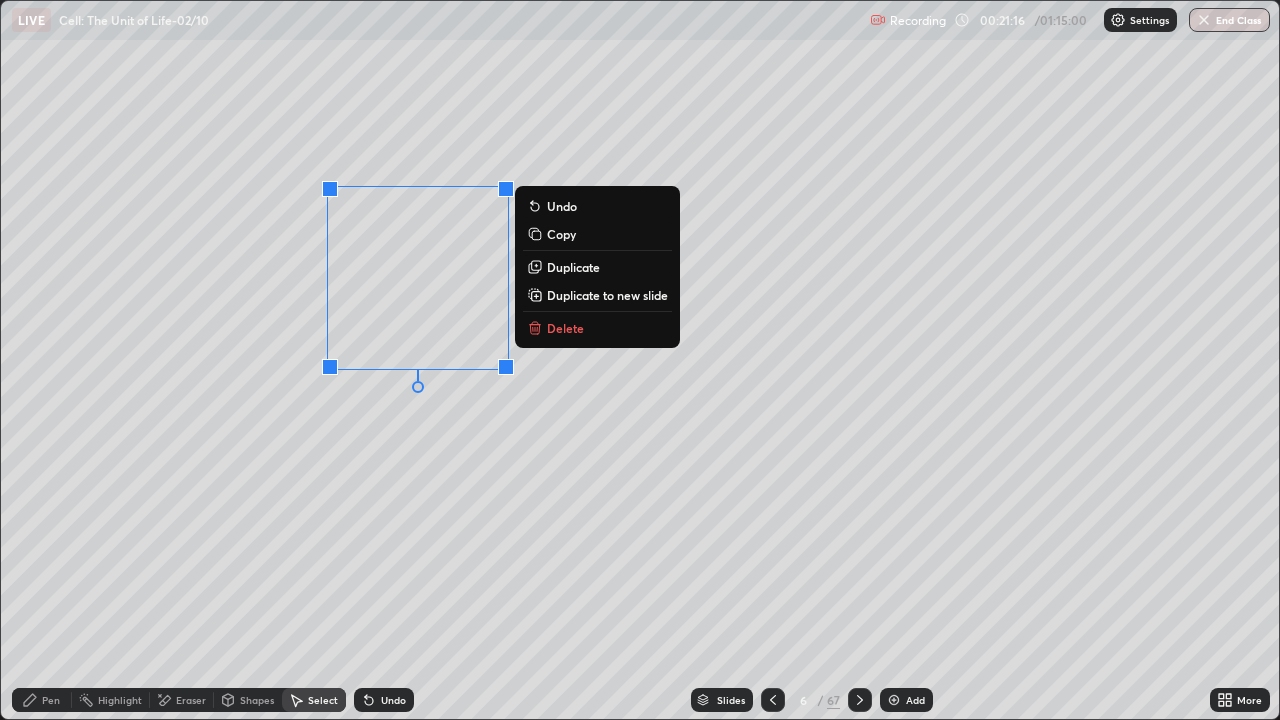 click on "Duplicate" at bounding box center [573, 267] 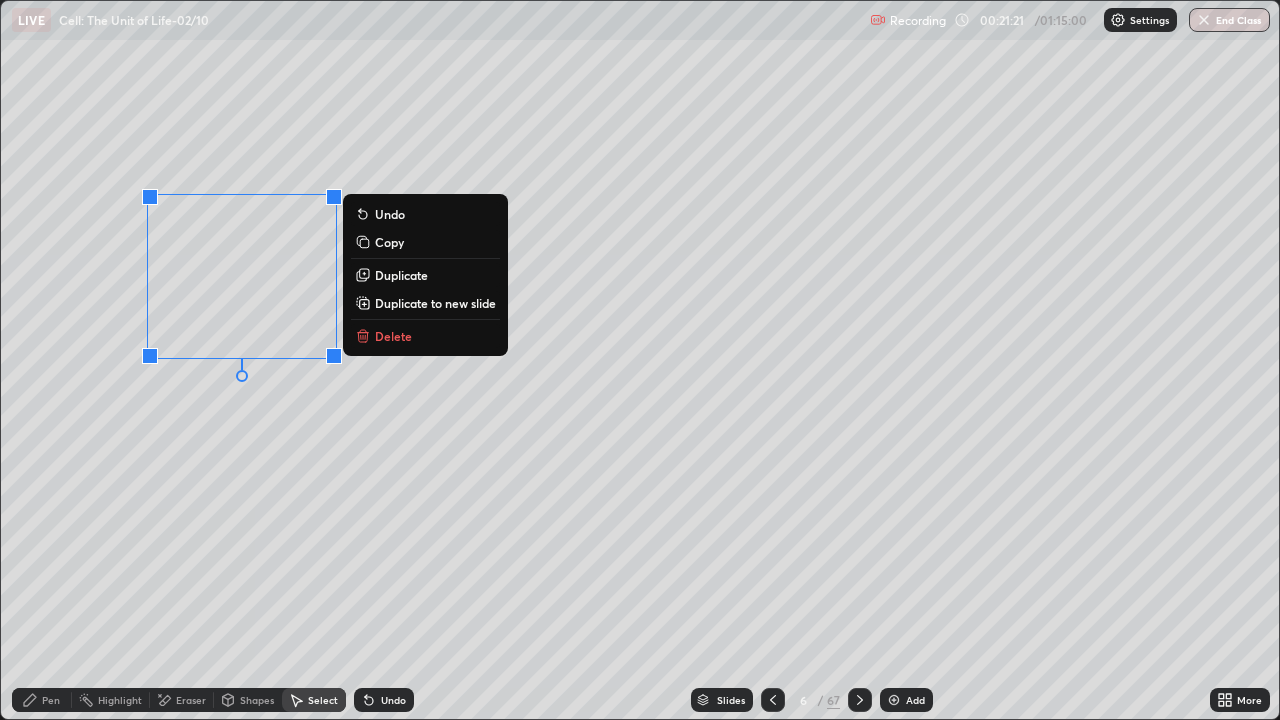click on "0 ° Undo Copy Duplicate Duplicate to new slide Delete" at bounding box center (640, 360) 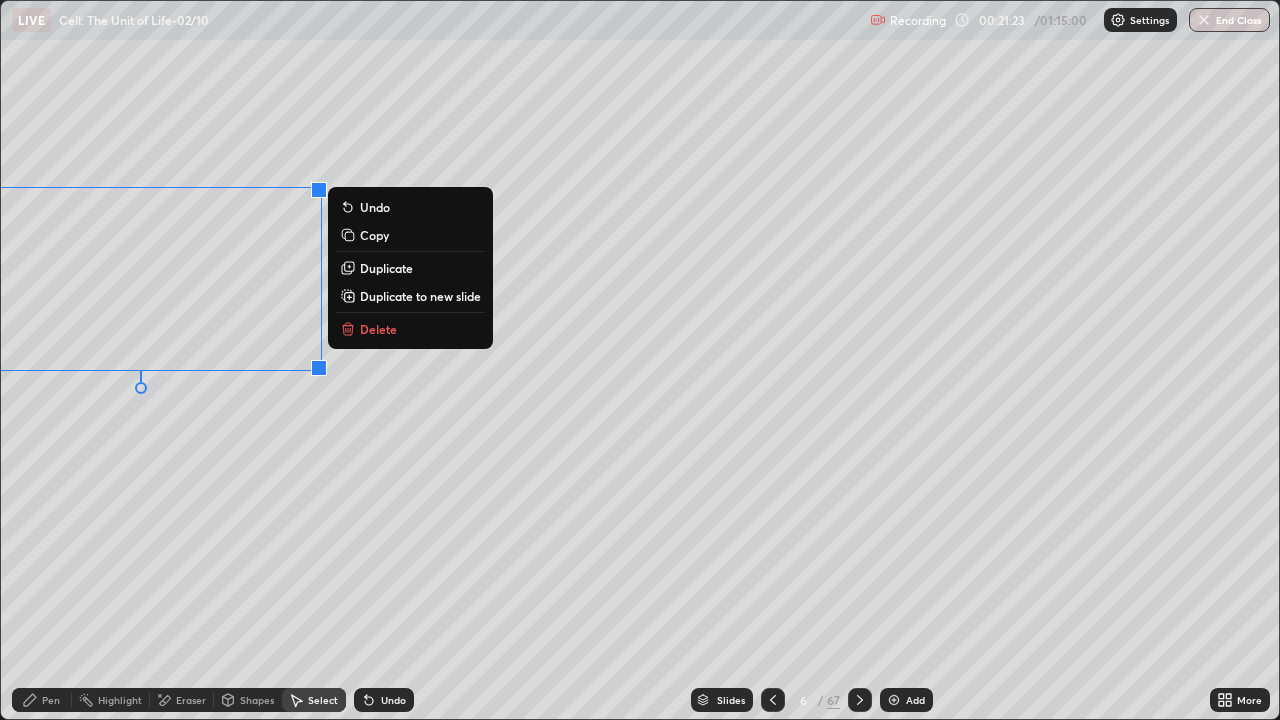 click on "Duplicate" at bounding box center [386, 268] 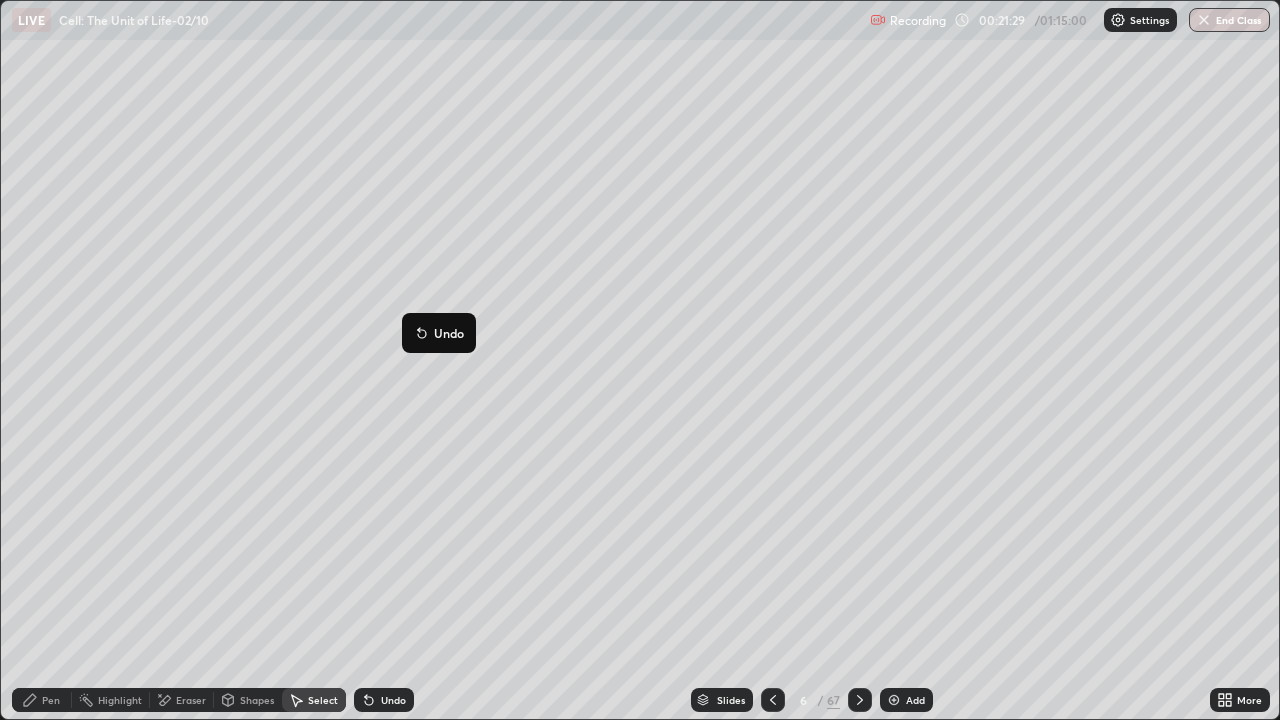 click on "0 ° Undo Copy Duplicate Duplicate to new slide Delete" at bounding box center (640, 360) 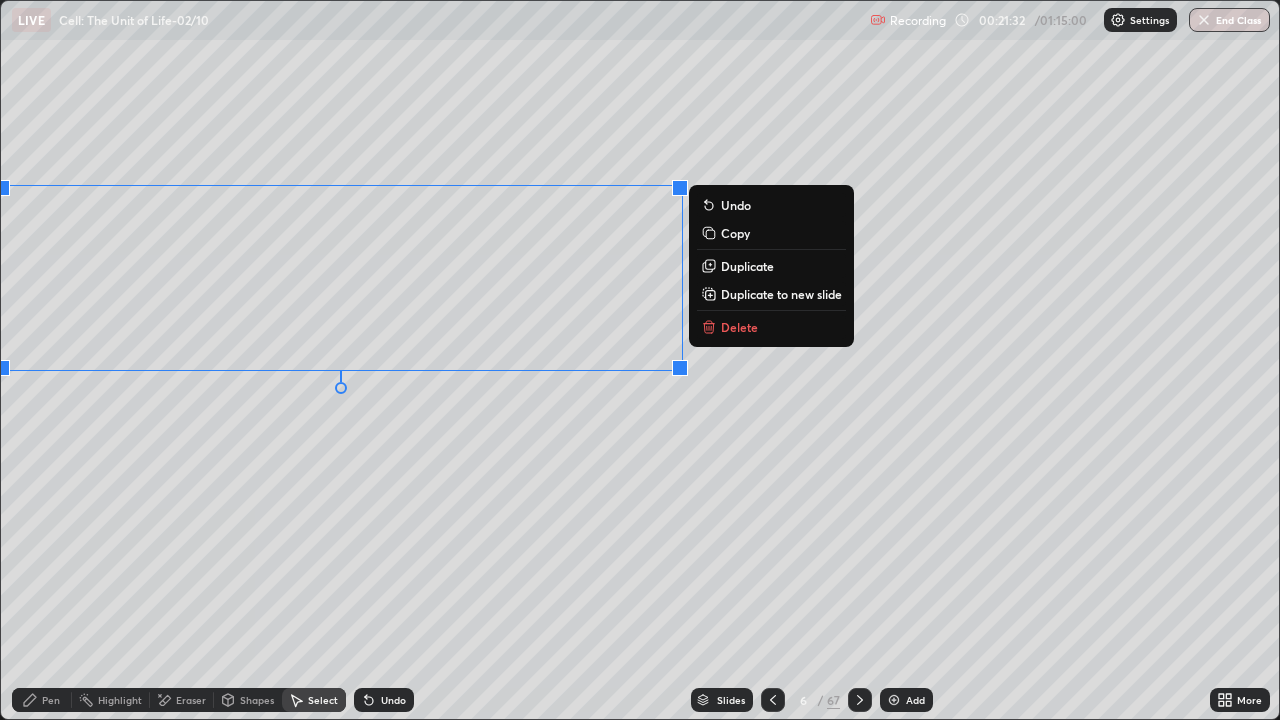 click on "Duplicate" at bounding box center (747, 266) 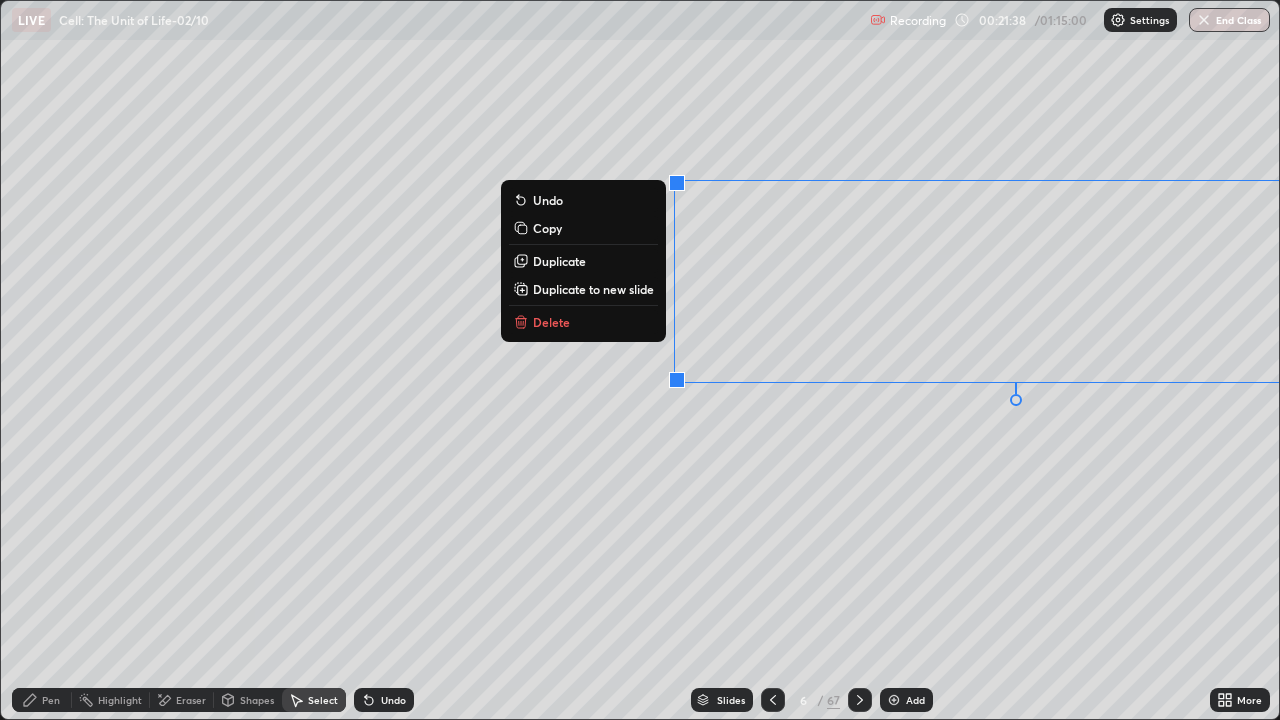 click on "Pen" at bounding box center (51, 700) 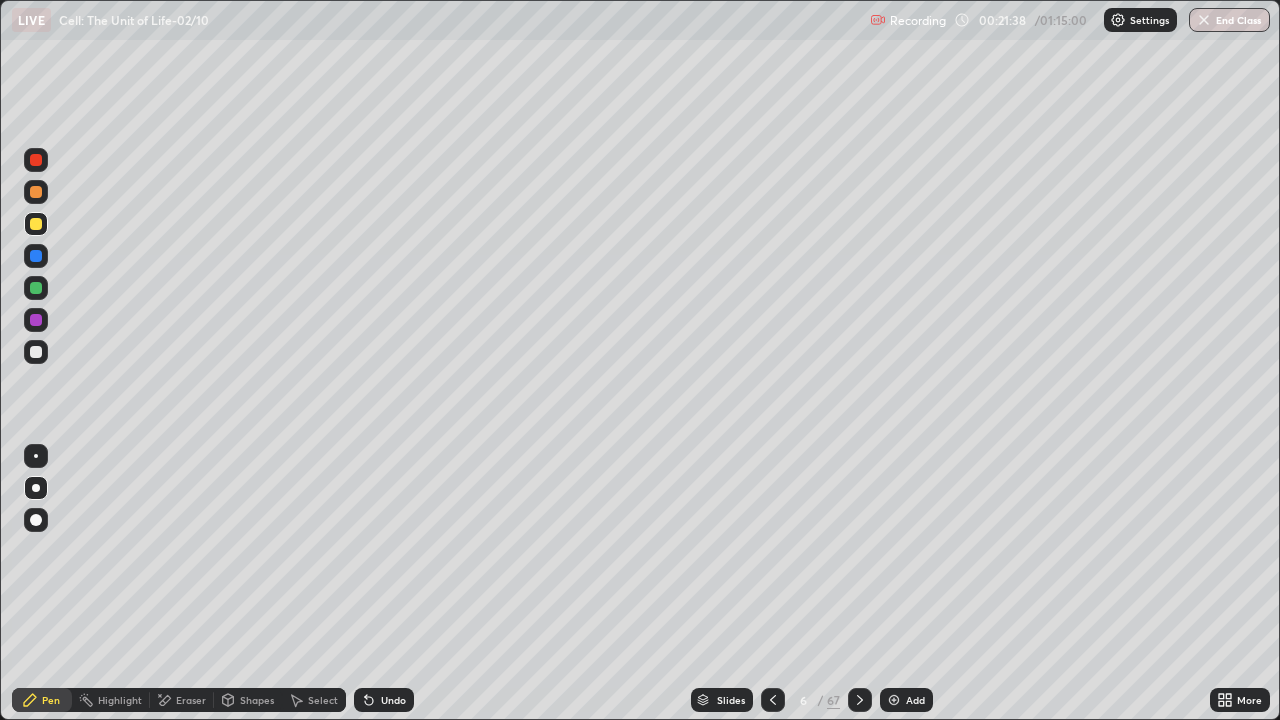 click at bounding box center (36, 224) 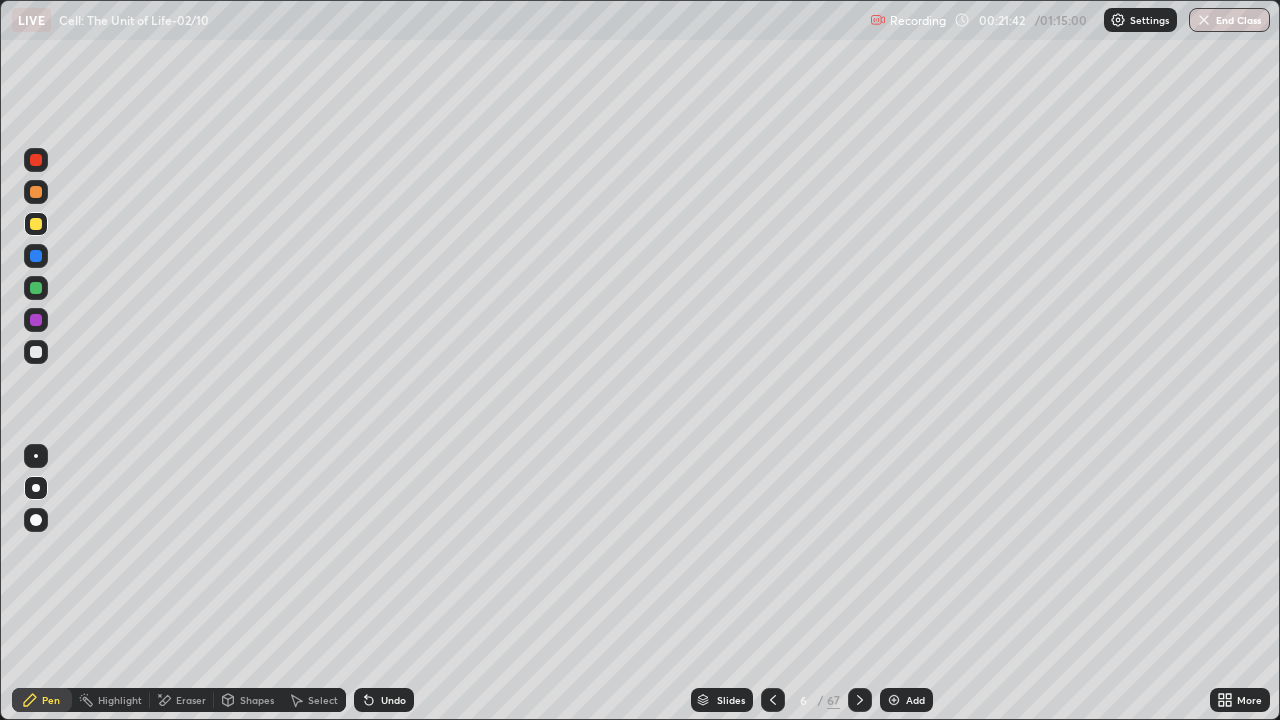 click at bounding box center [36, 352] 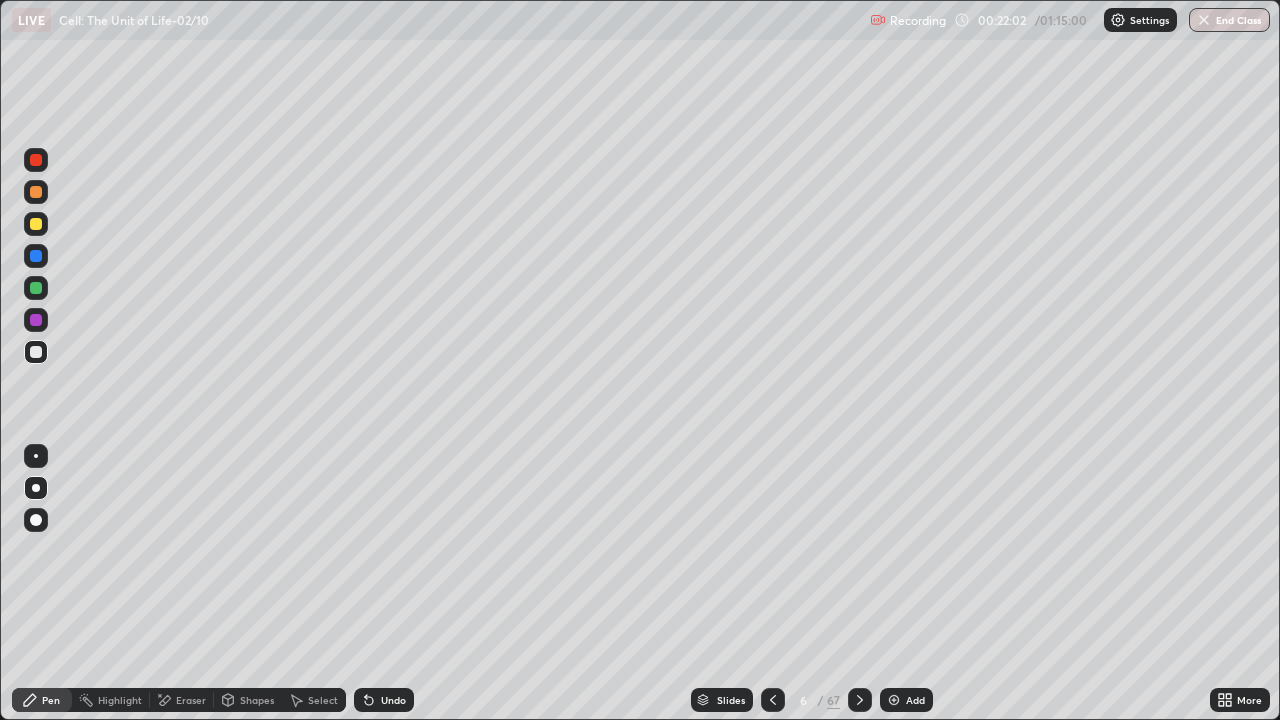 click on "Add" at bounding box center (906, 700) 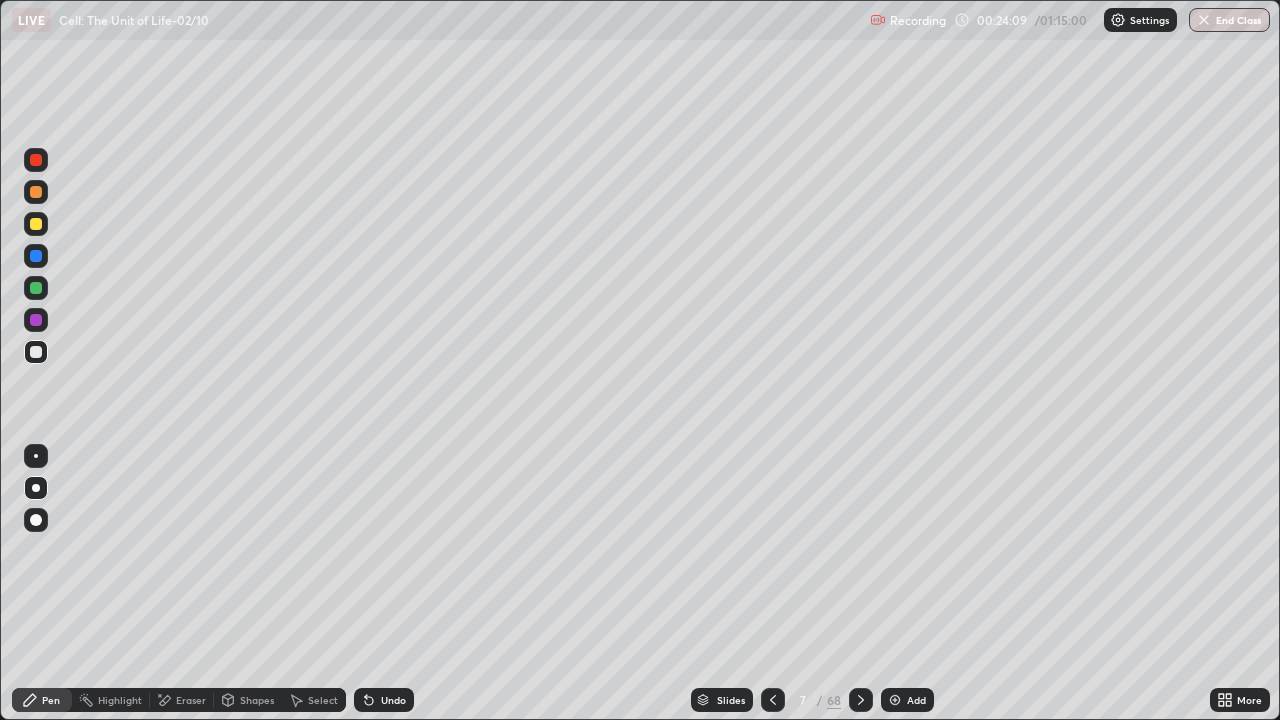 click at bounding box center [36, 224] 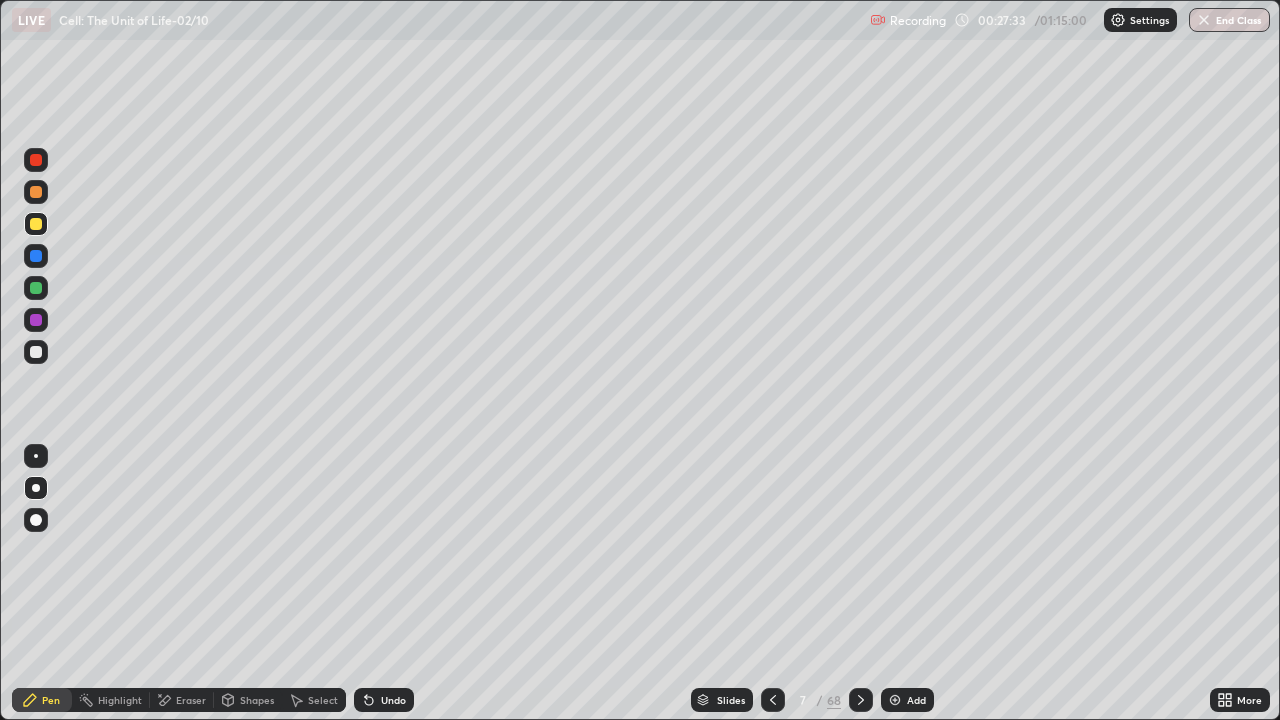 click at bounding box center (36, 160) 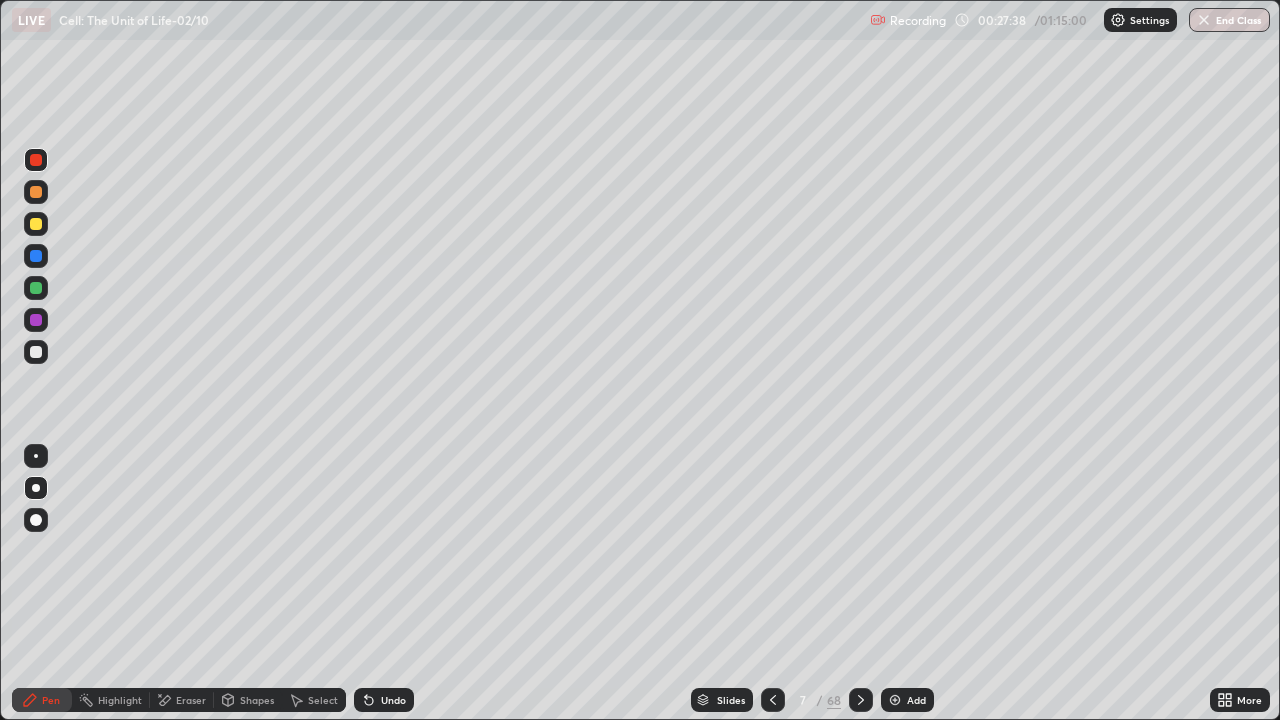 click 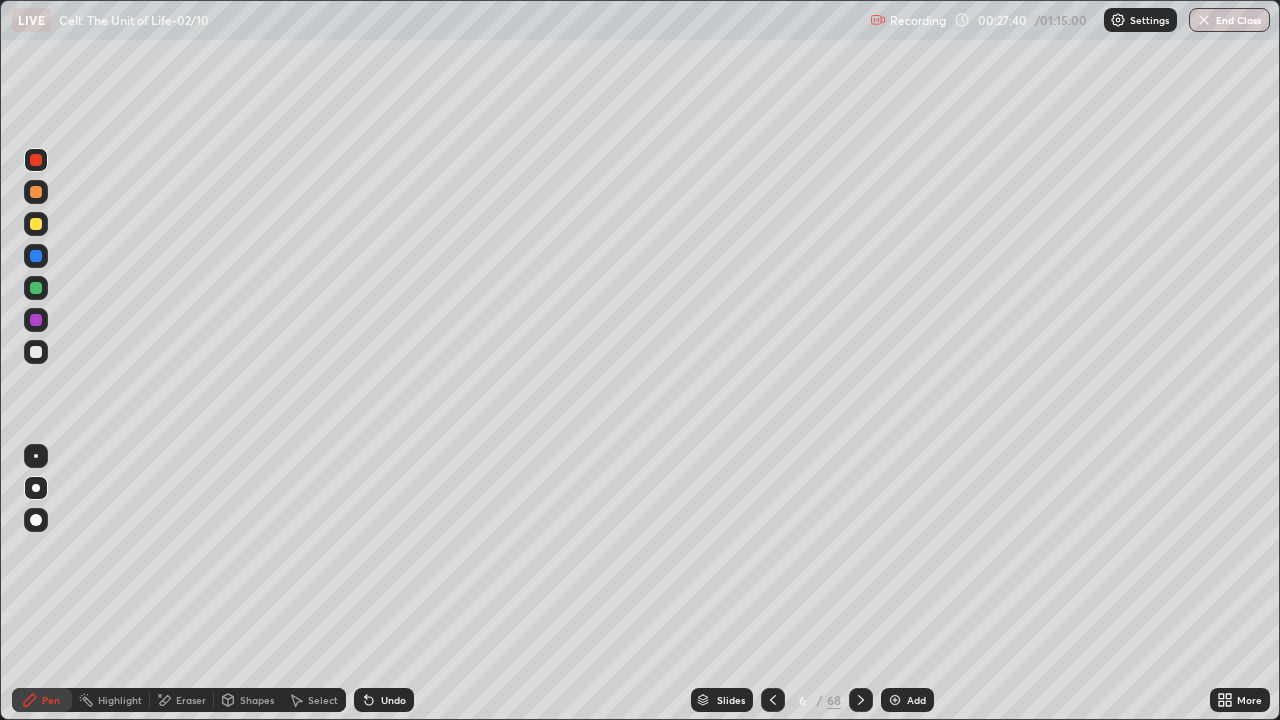 click at bounding box center (36, 352) 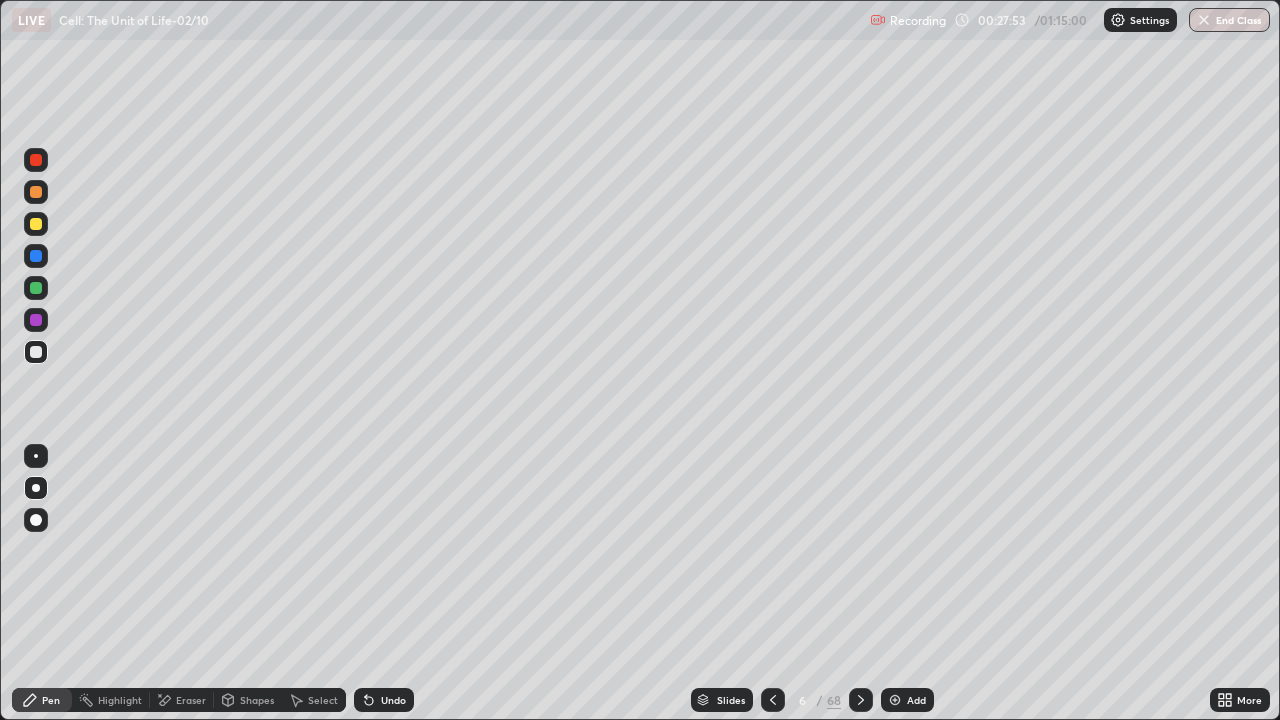 click on "Eraser" at bounding box center [191, 700] 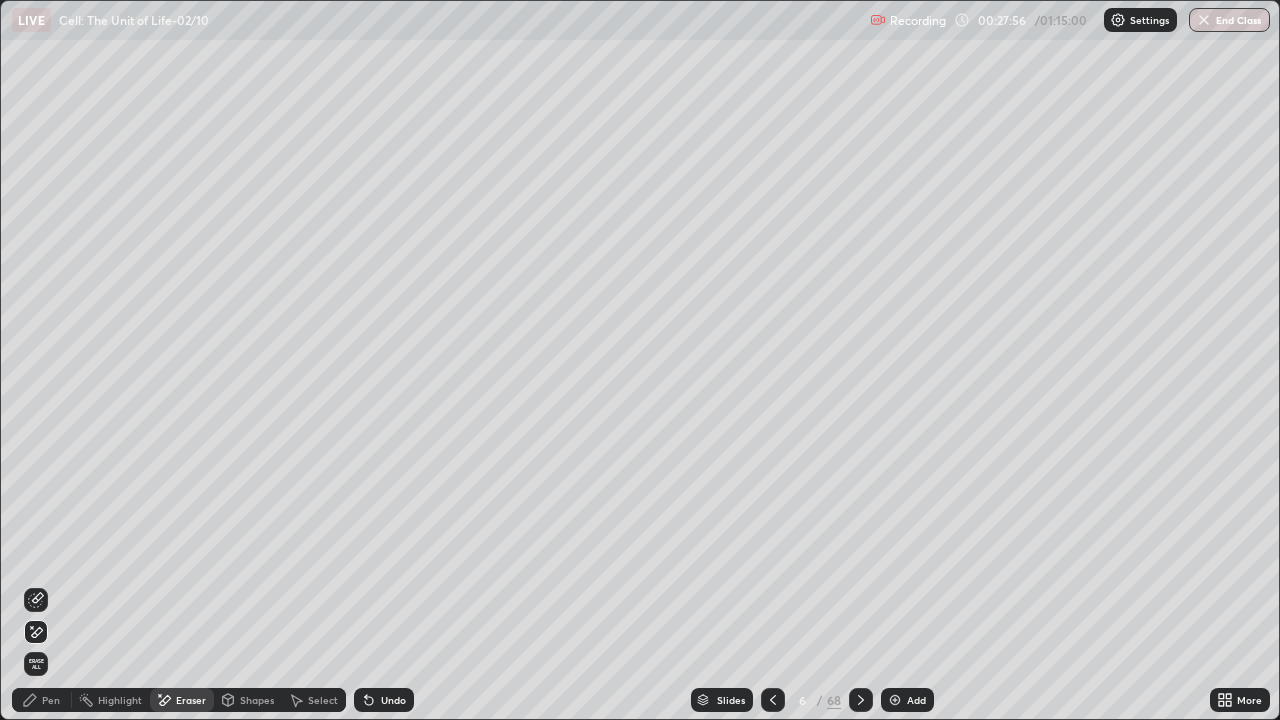 click on "Pen" at bounding box center [51, 700] 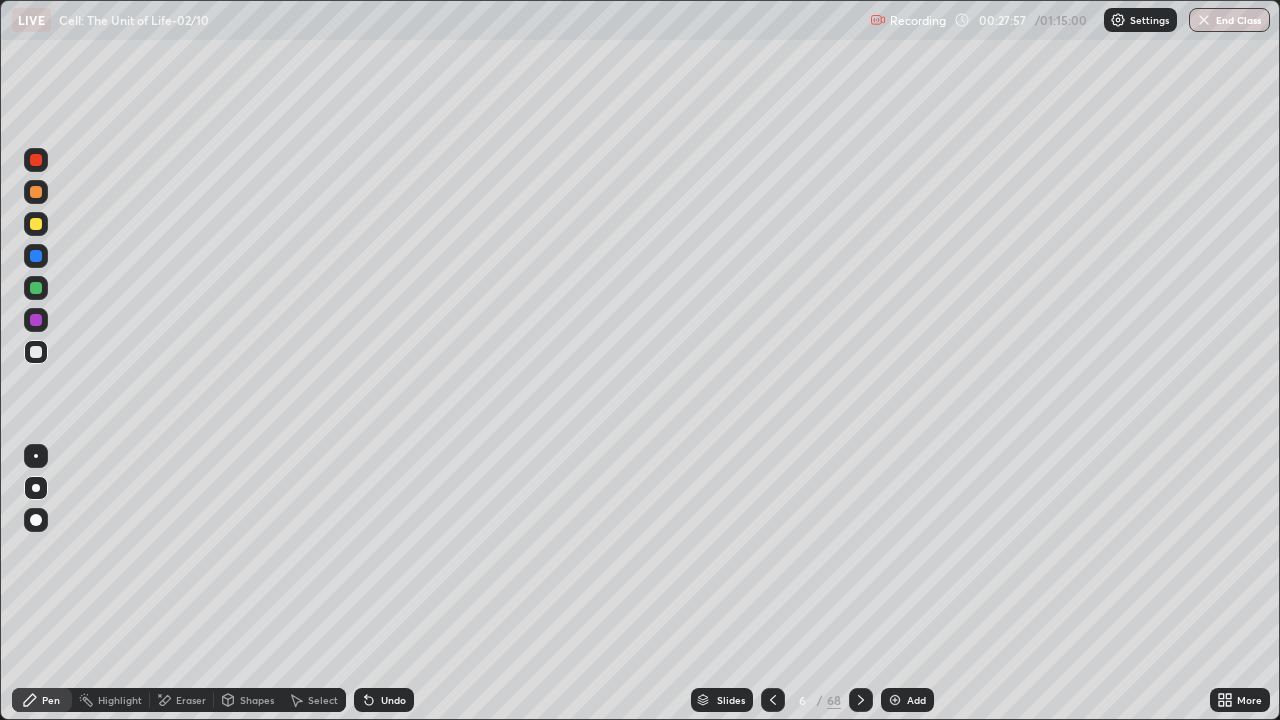 click on "Pen" at bounding box center (51, 700) 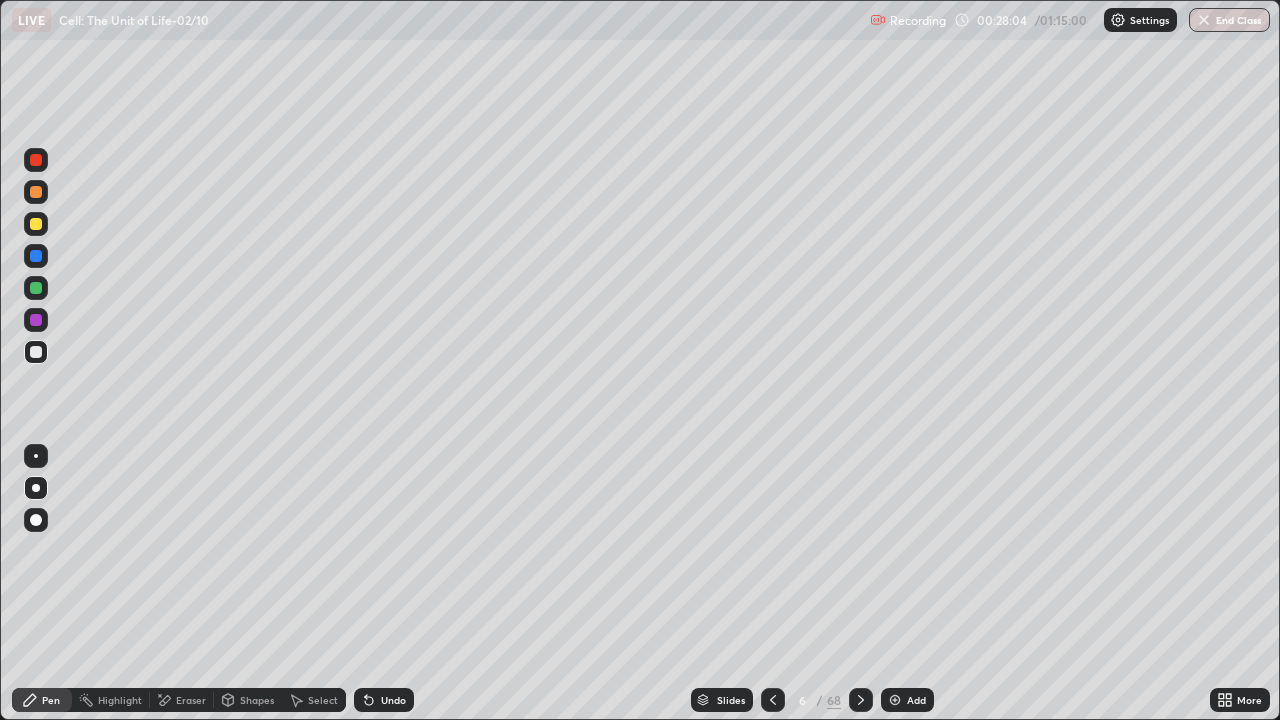 click at bounding box center (36, 160) 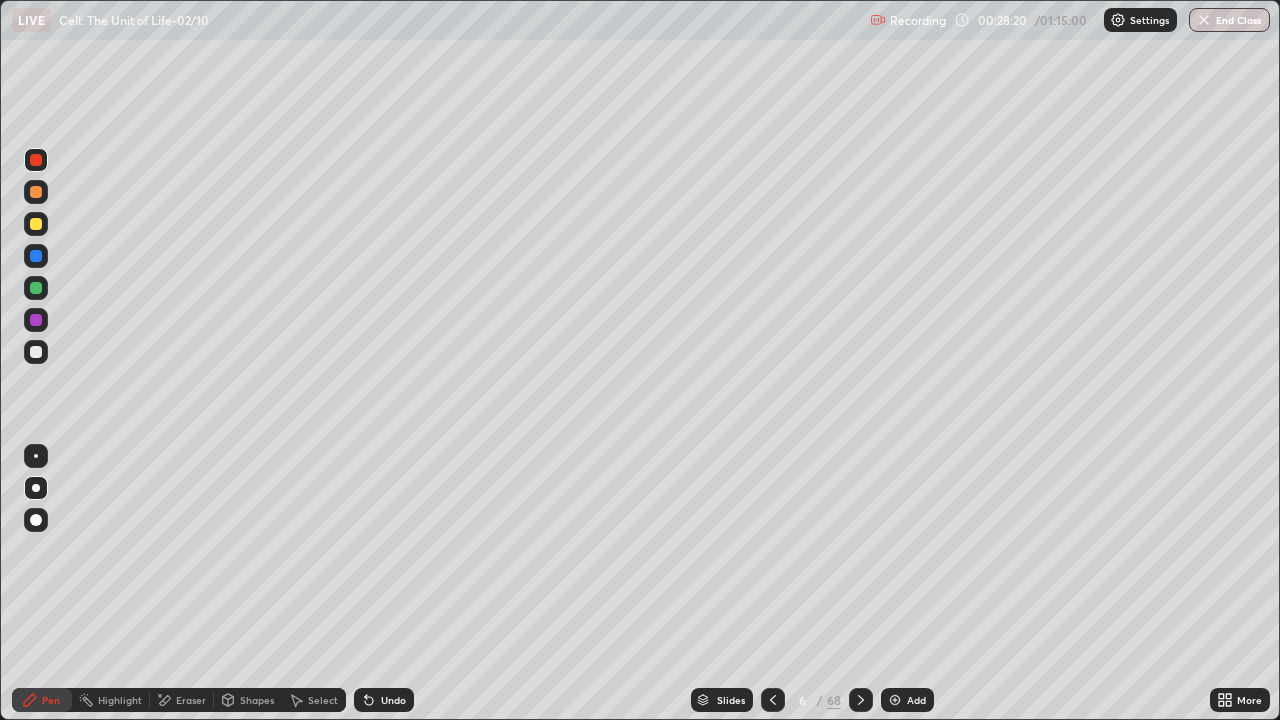 click on "Undo" at bounding box center [393, 700] 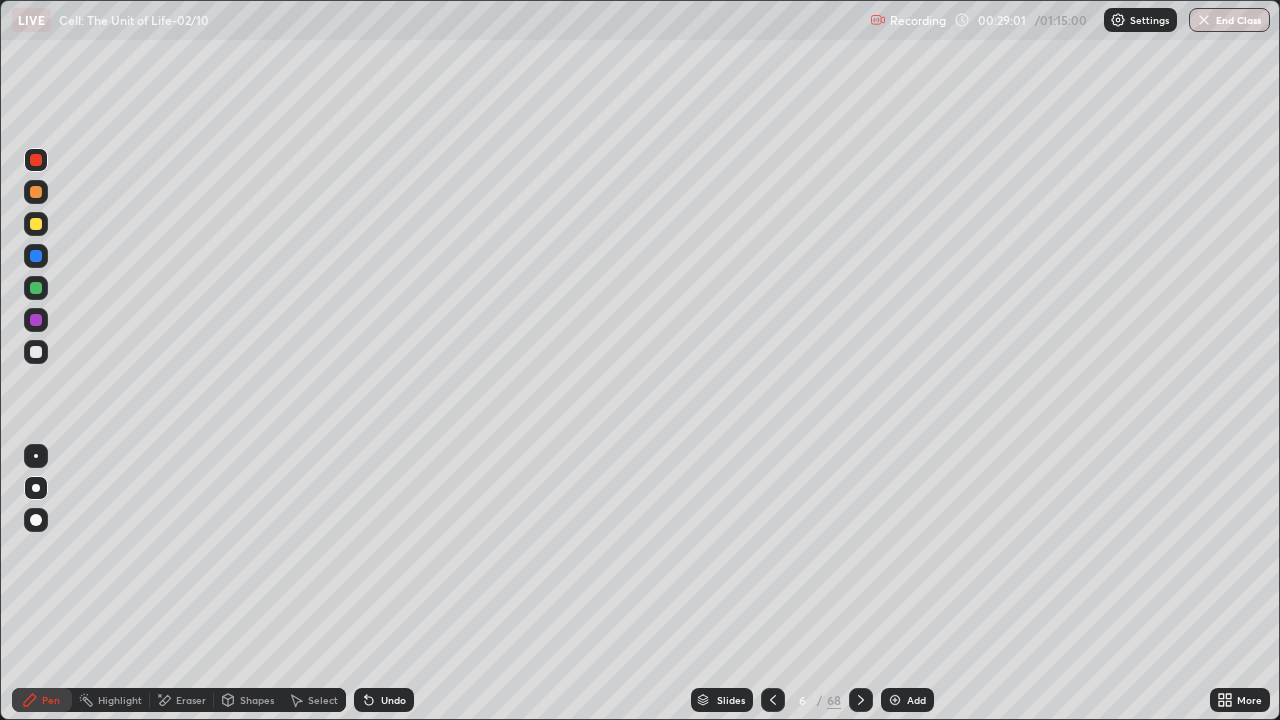 click at bounding box center [36, 224] 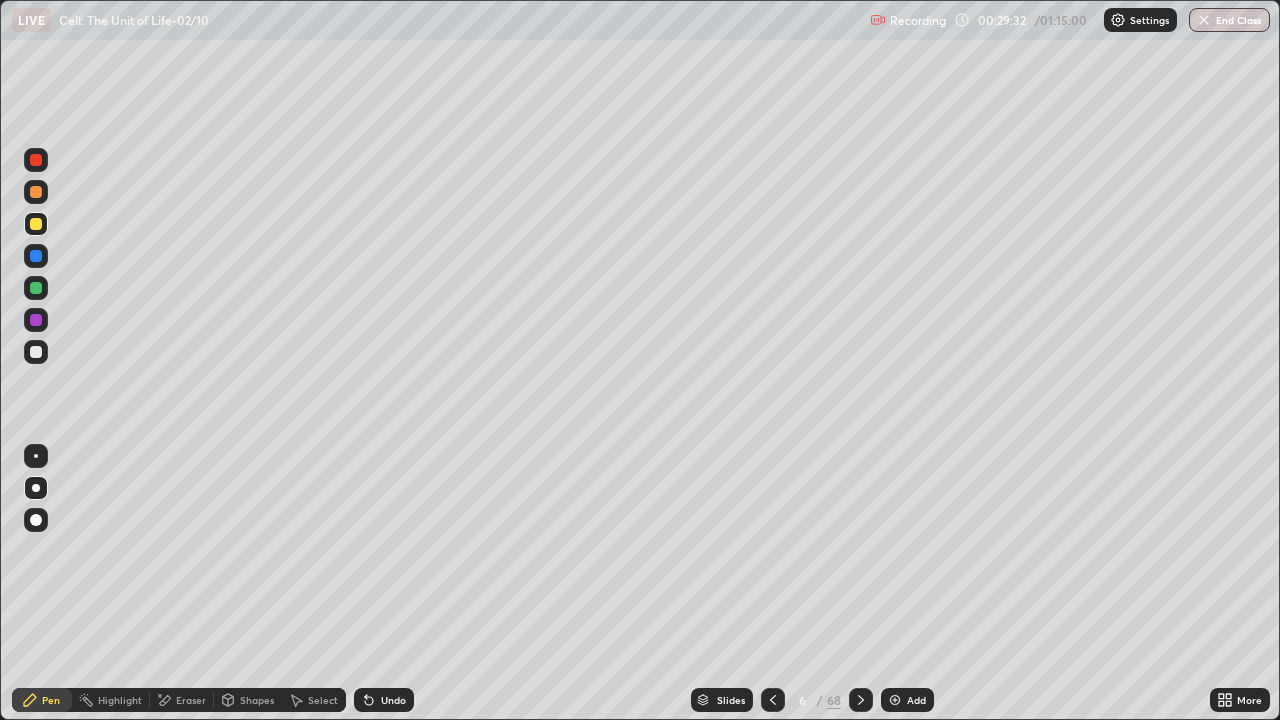 click on "Undo" at bounding box center [384, 700] 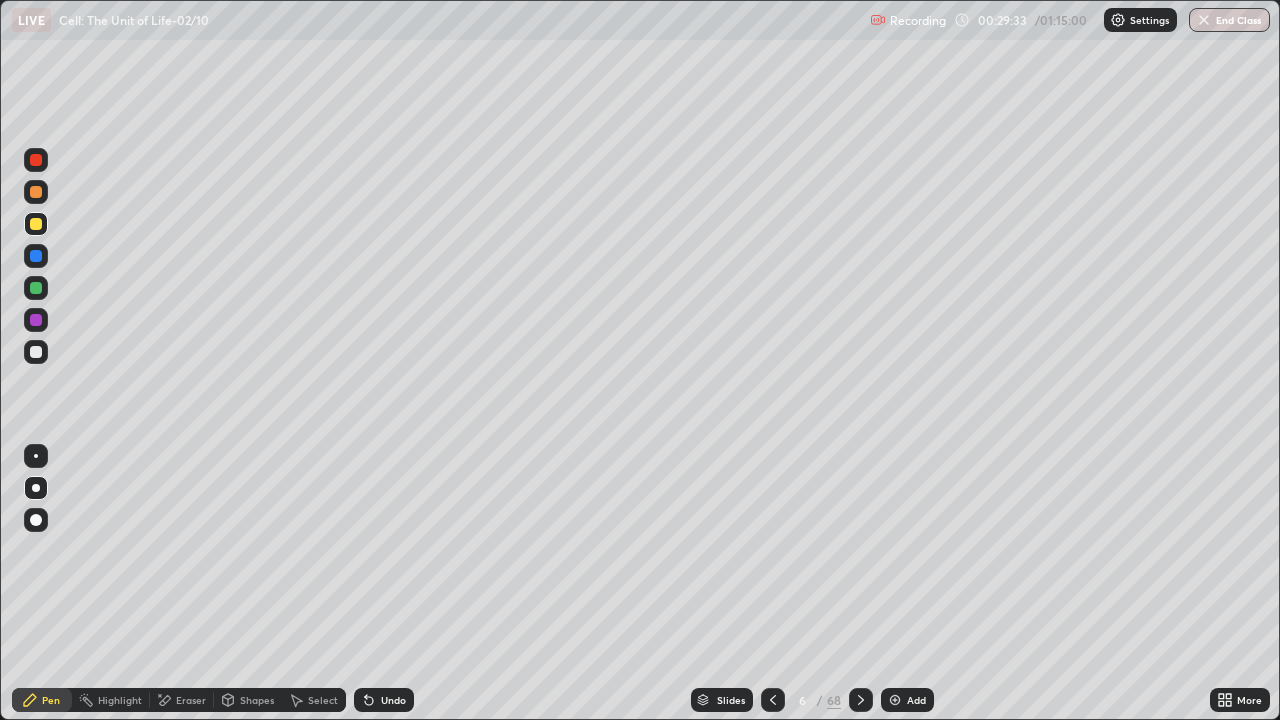 click on "Undo" at bounding box center [384, 700] 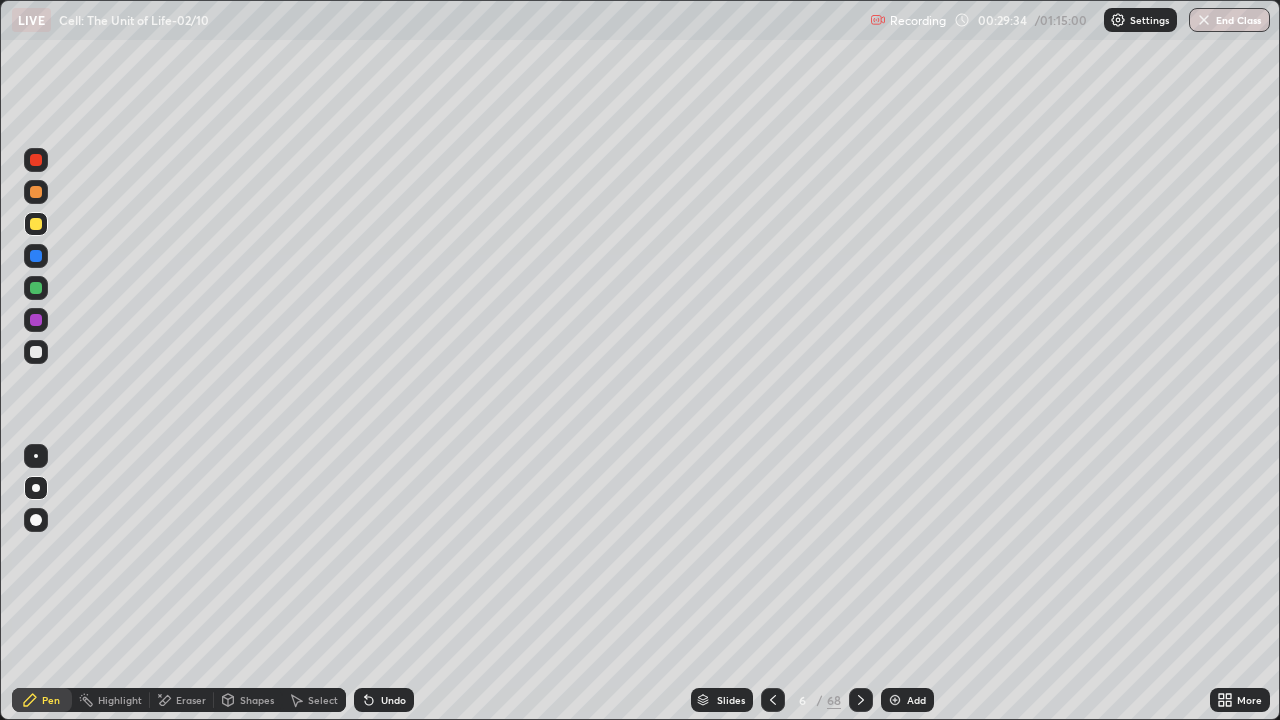 click on "Select" at bounding box center (323, 700) 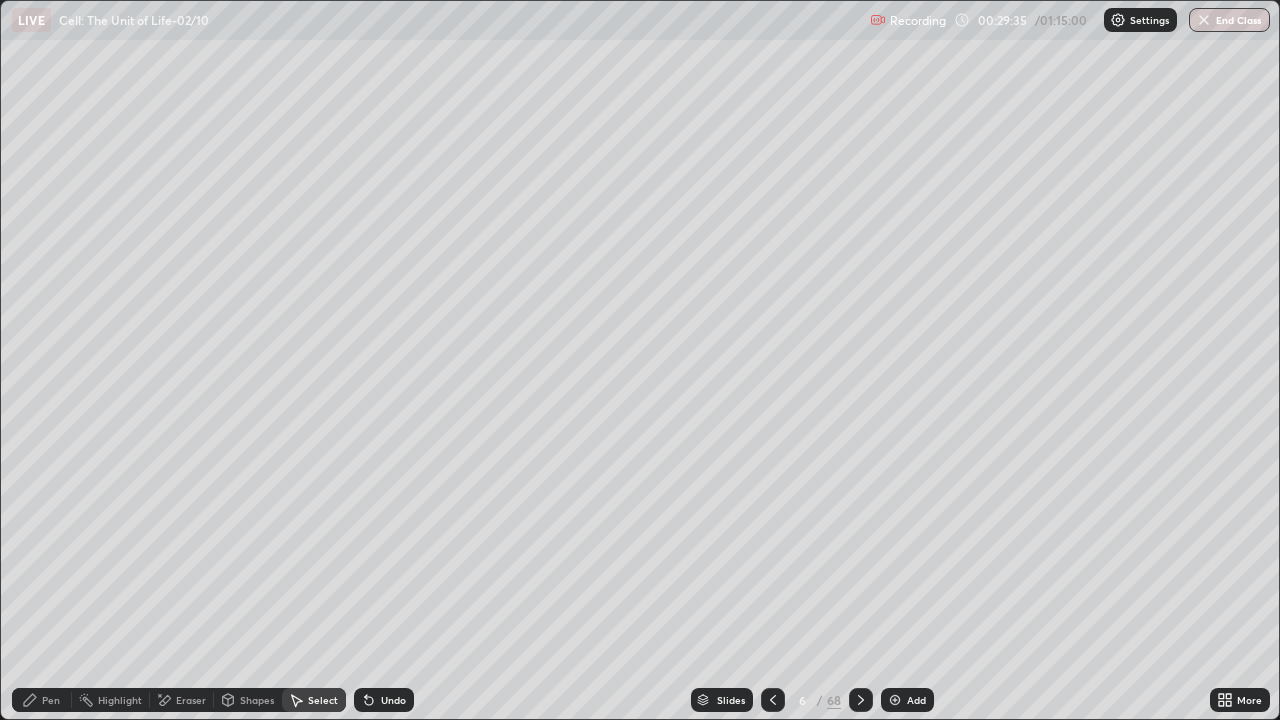 click on "Undo" at bounding box center [384, 700] 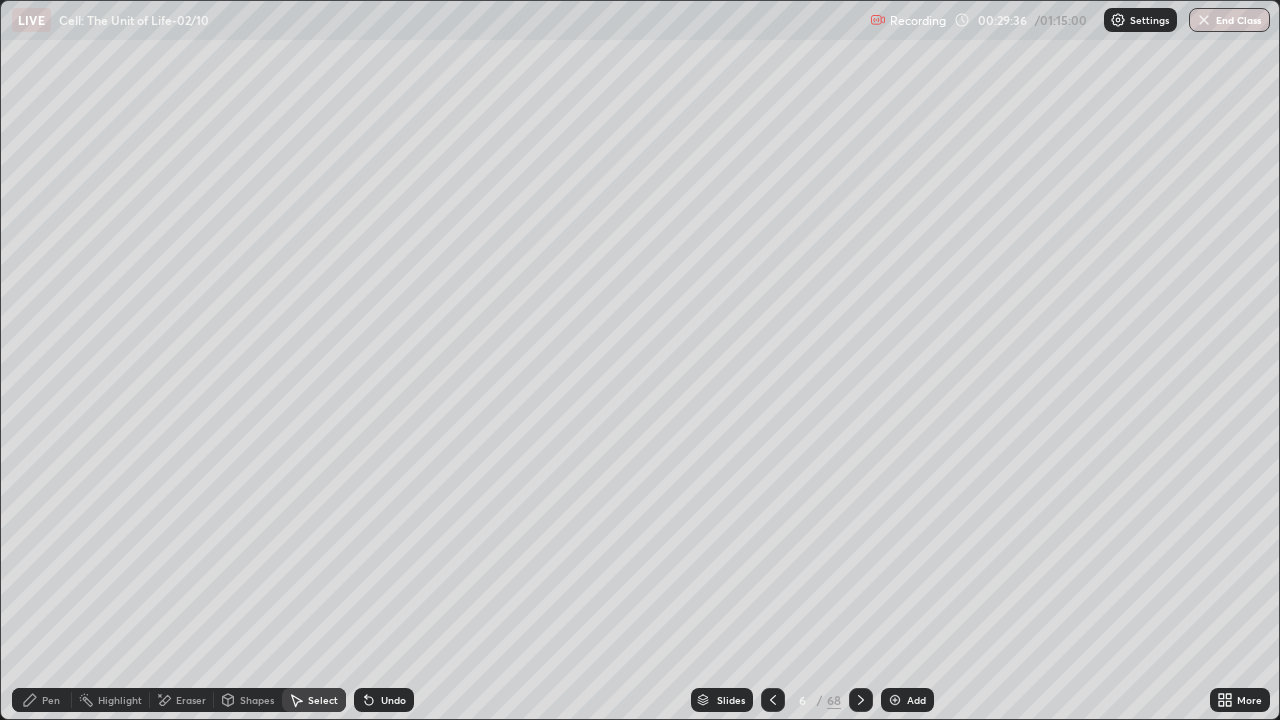 click on "Undo" at bounding box center (384, 700) 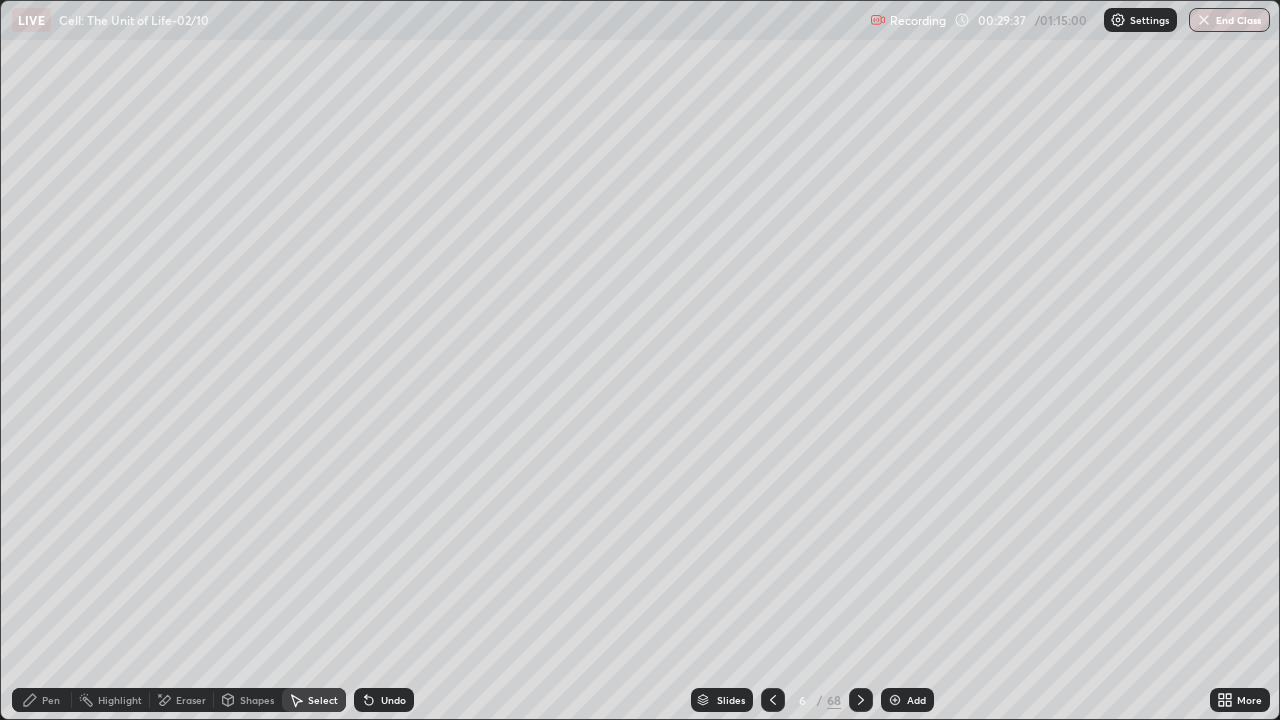 click on "Pen" at bounding box center [42, 700] 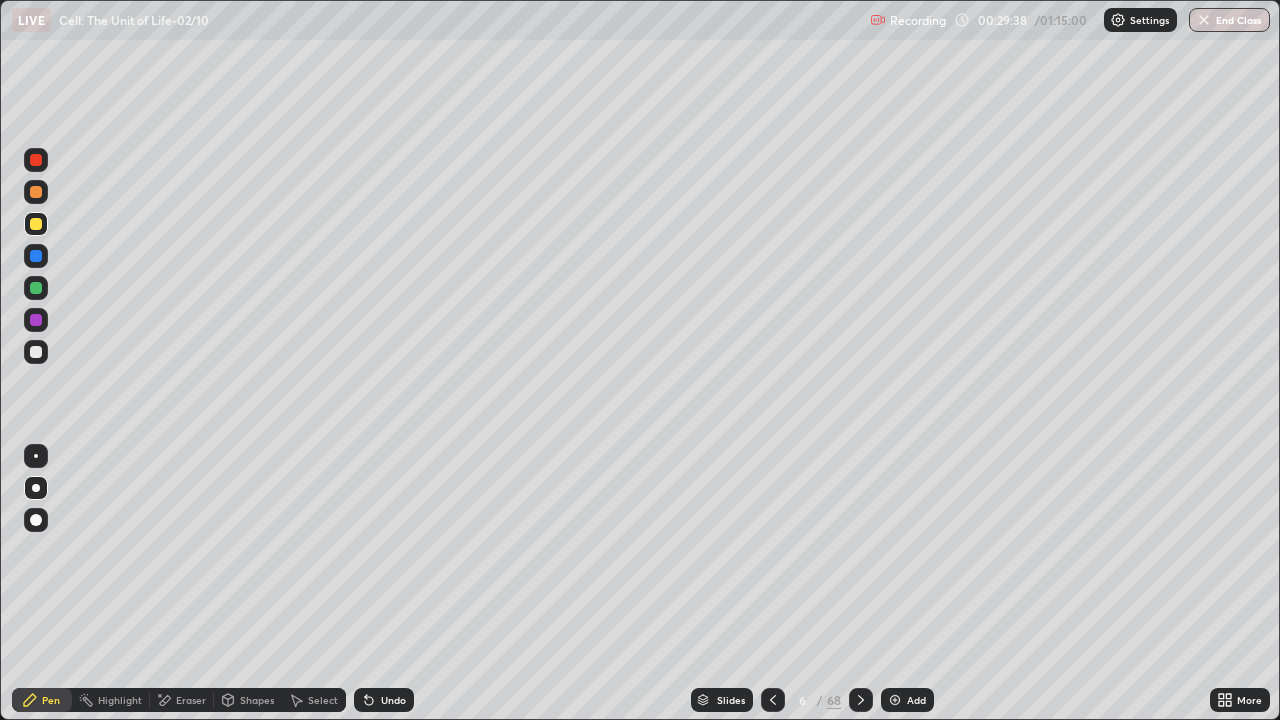 click at bounding box center (36, 320) 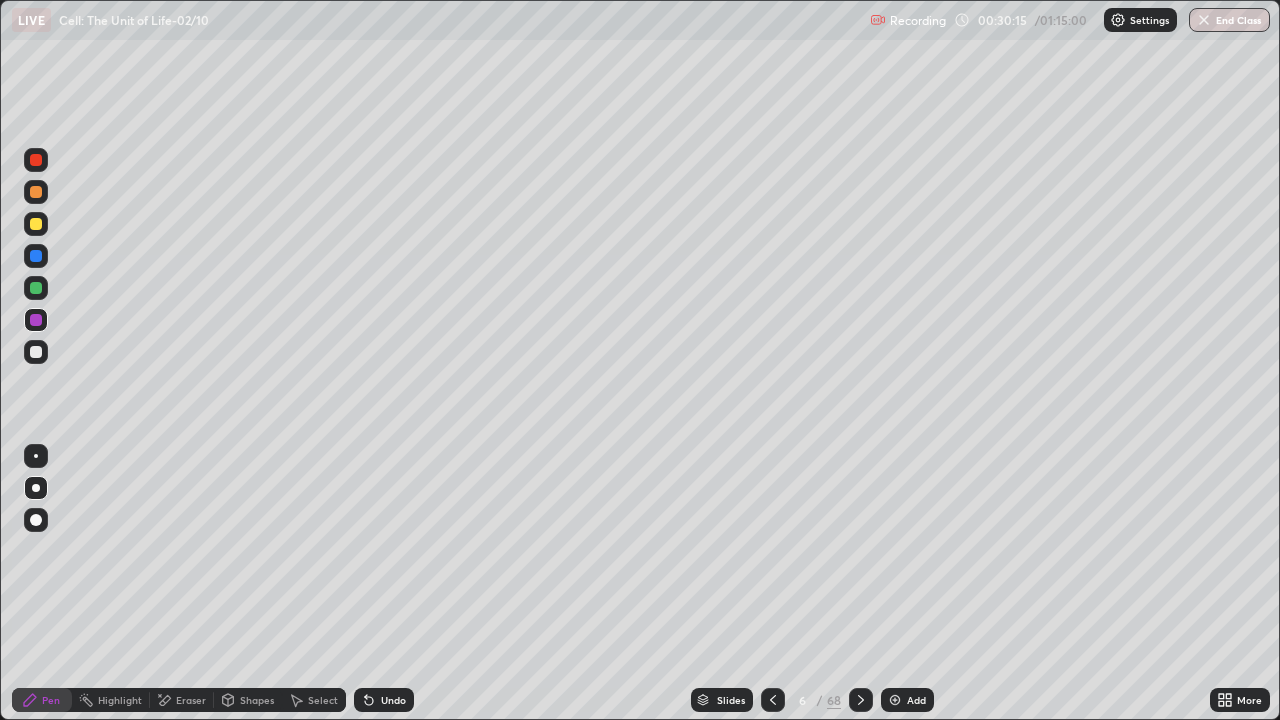 click at bounding box center [36, 320] 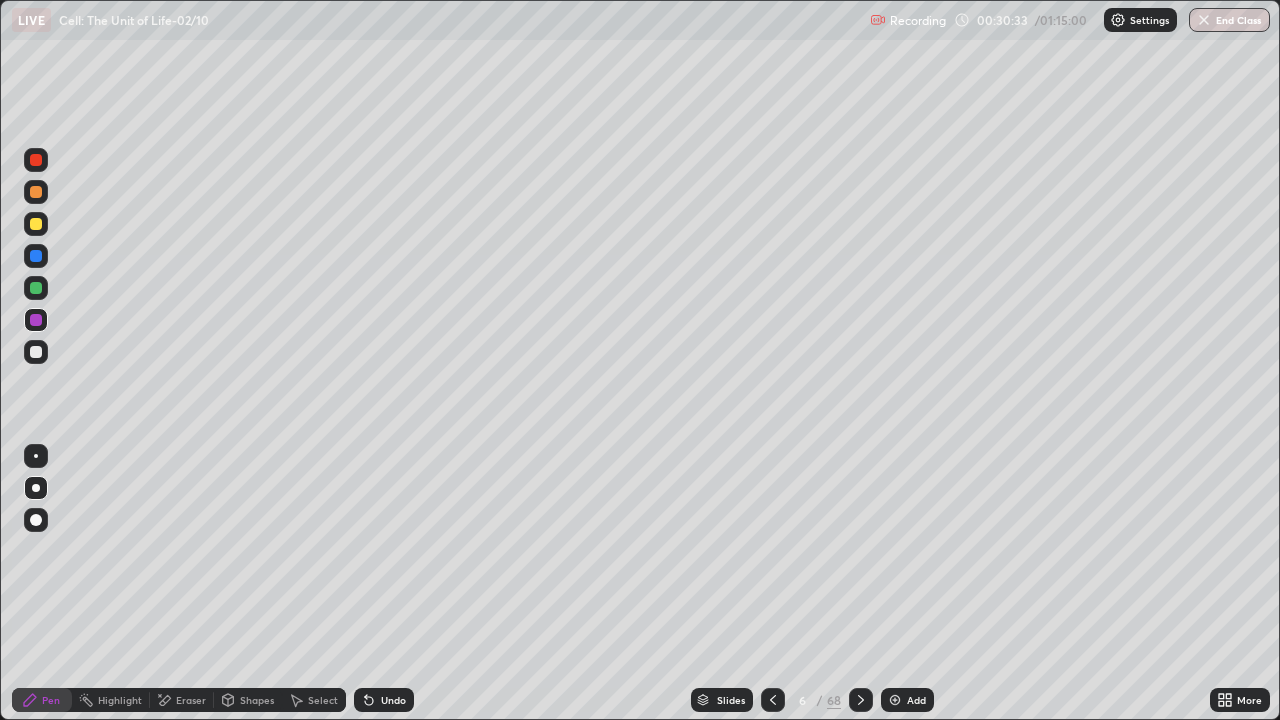 click at bounding box center [36, 352] 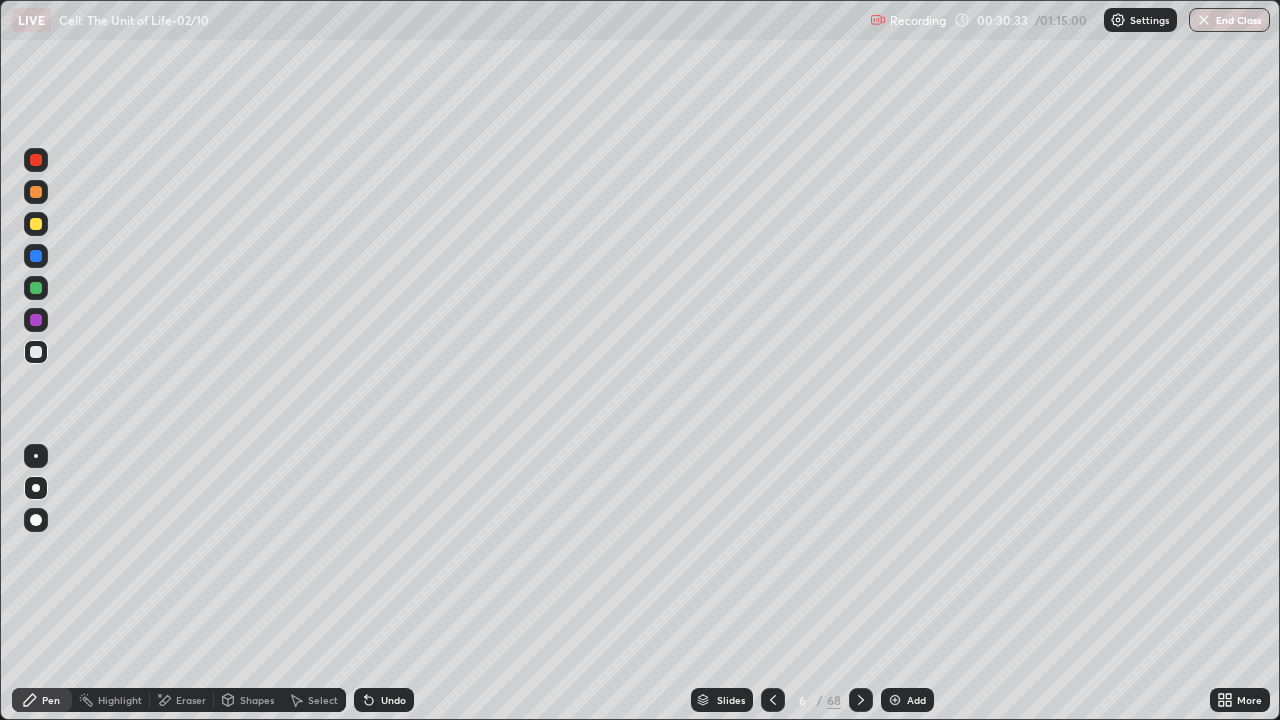 click at bounding box center (36, 352) 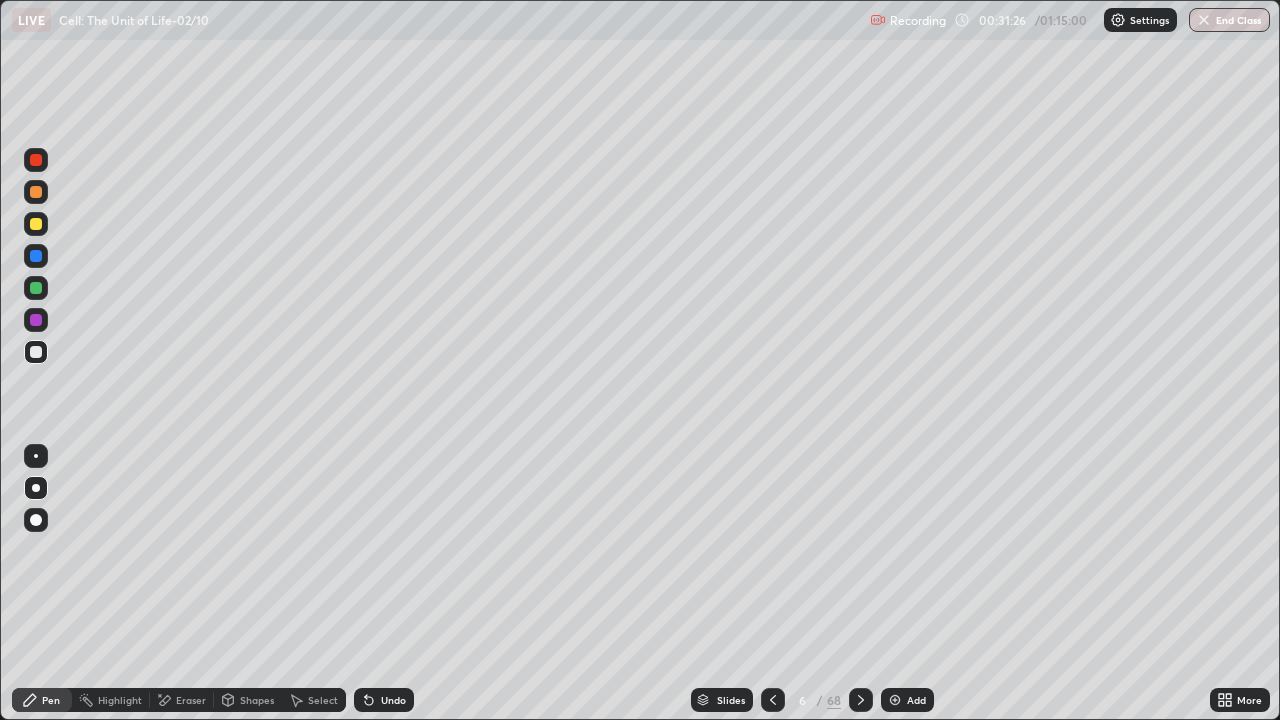 click at bounding box center [36, 160] 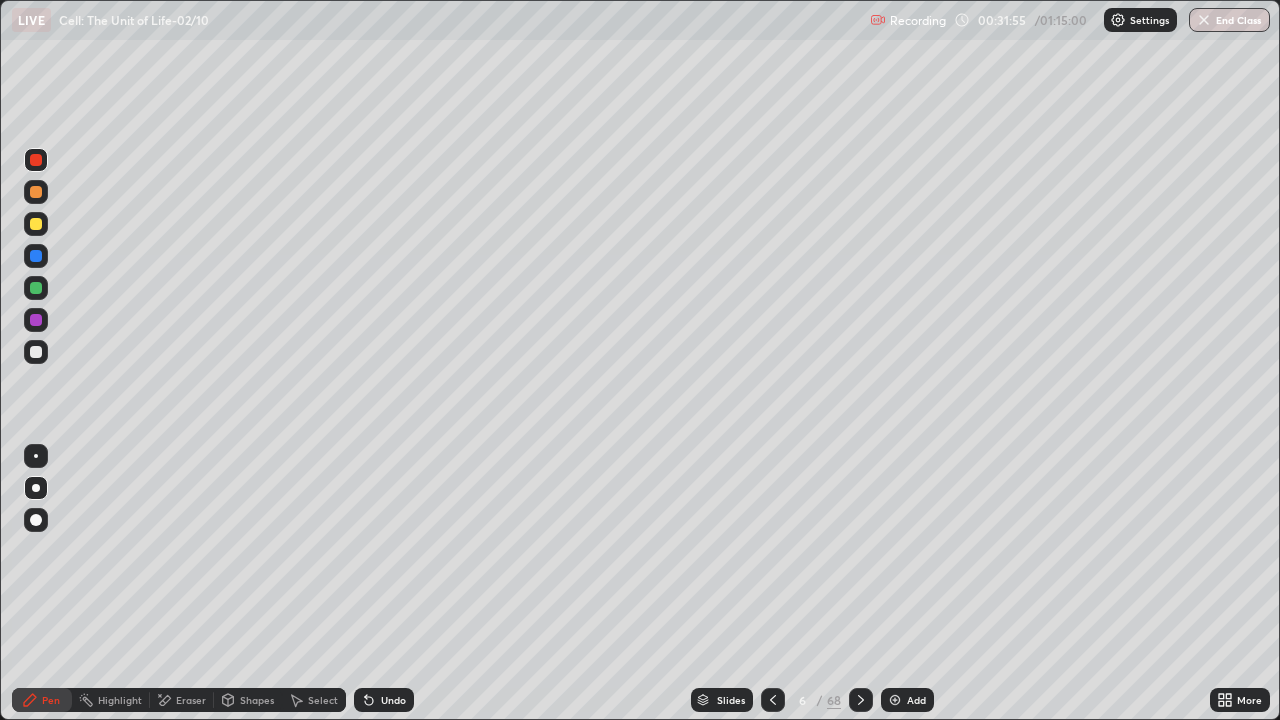 click at bounding box center (36, 352) 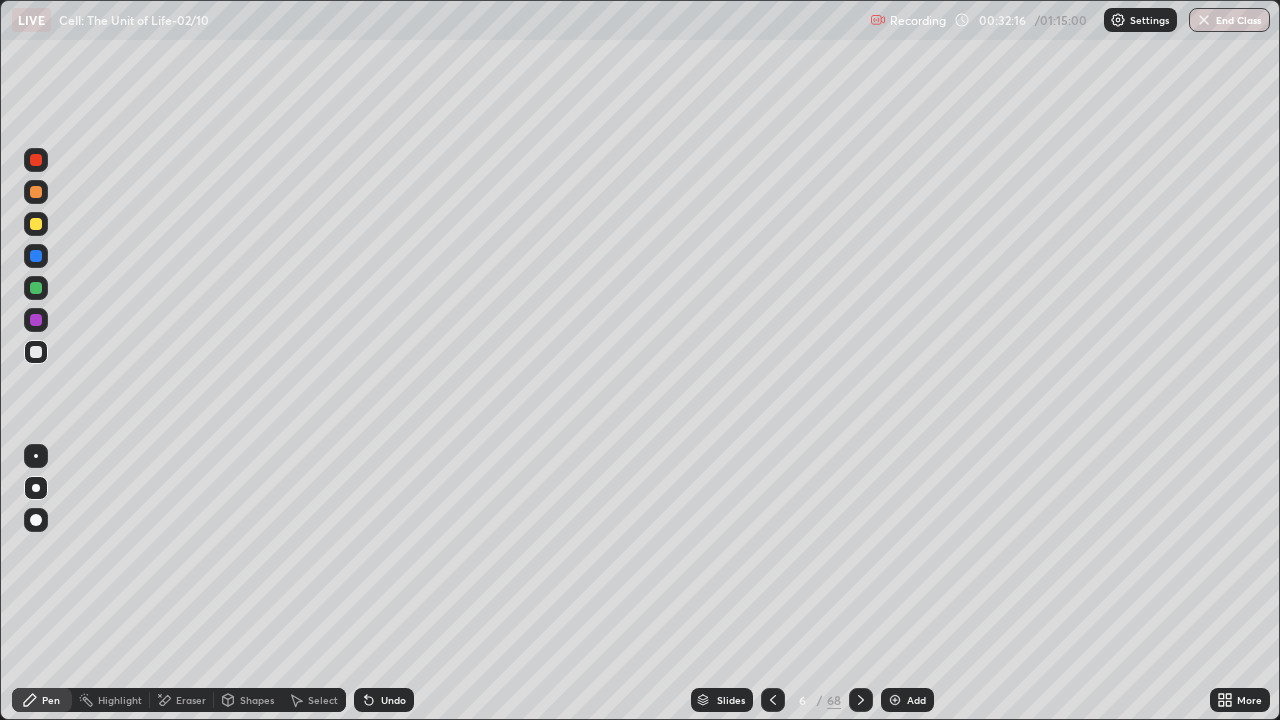 click 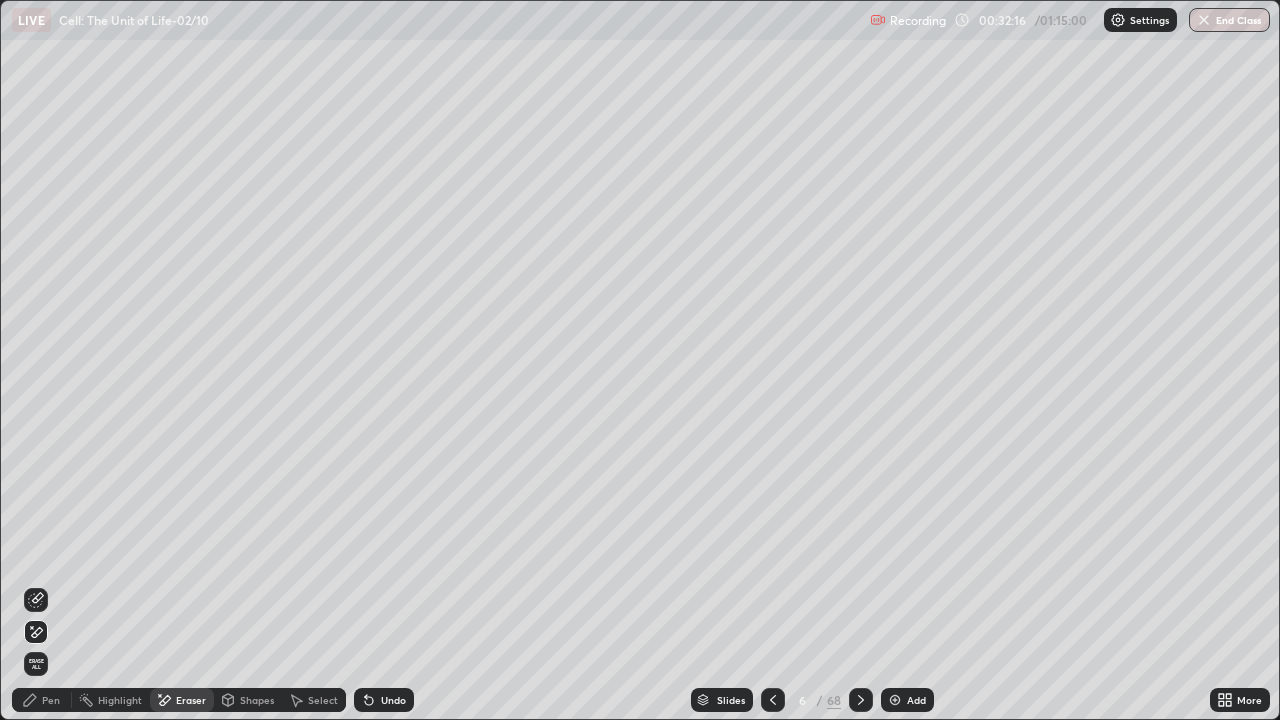 click 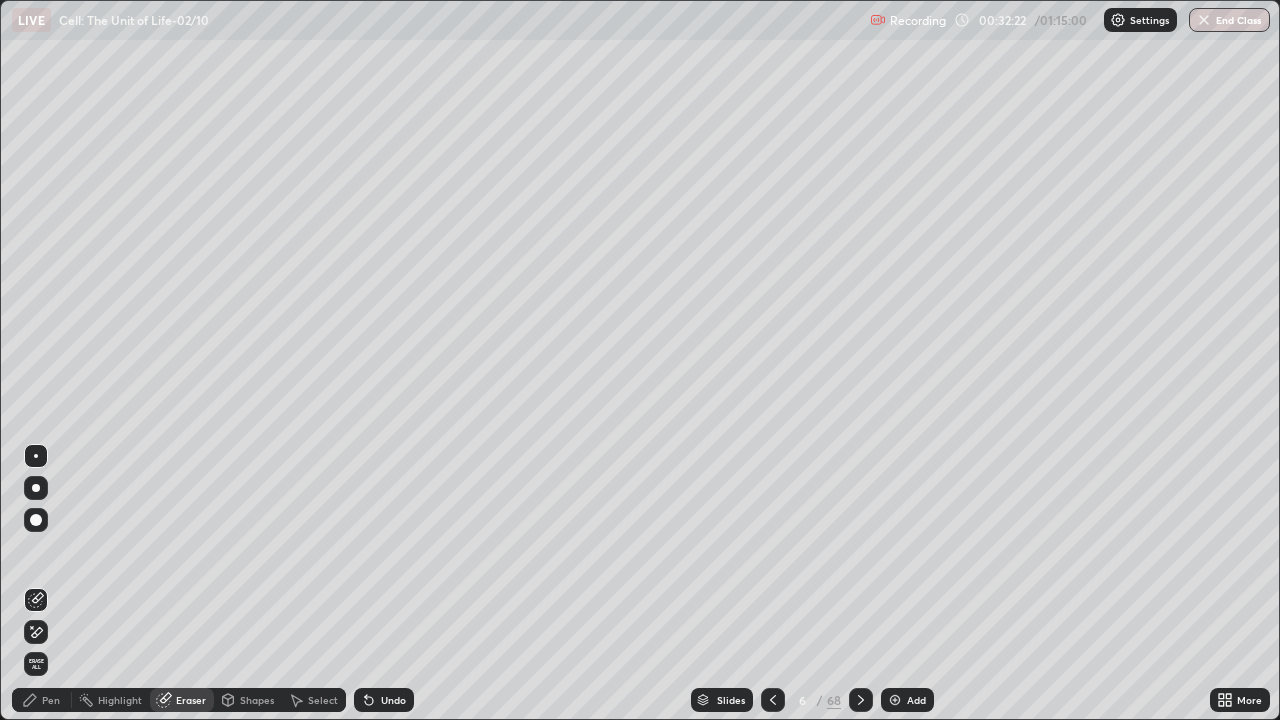 click on "Pen" at bounding box center (42, 700) 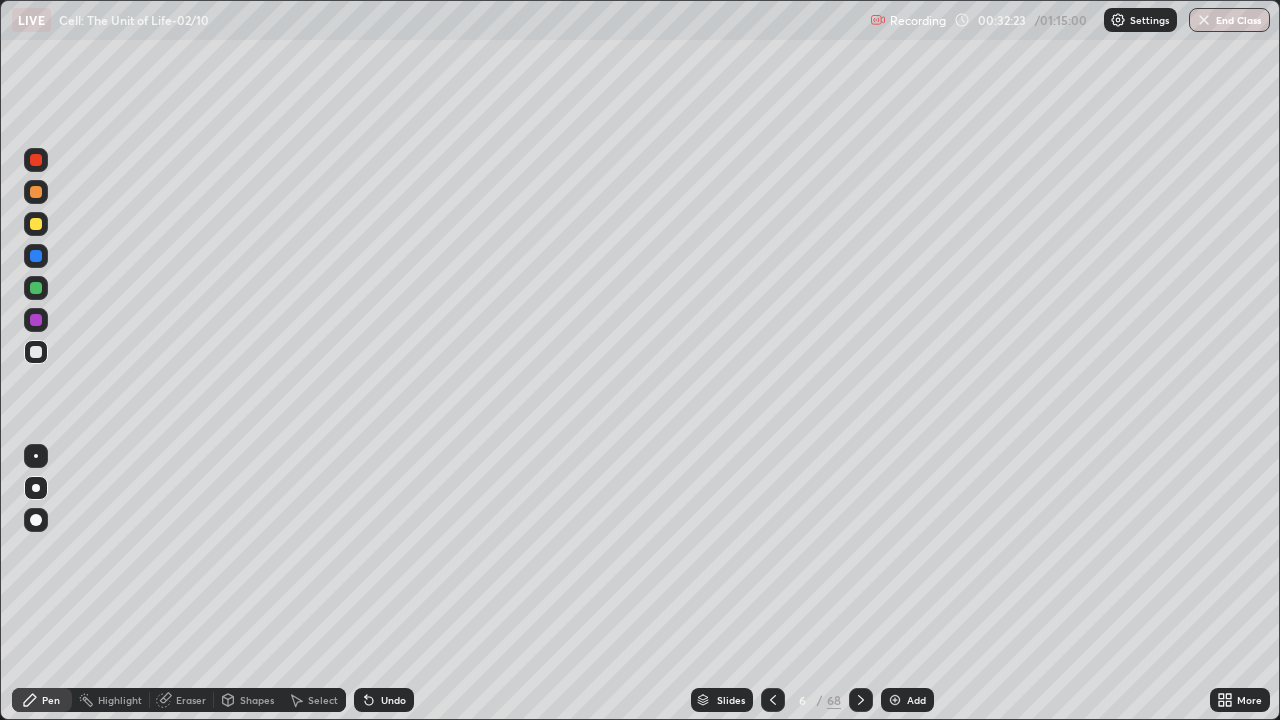 click 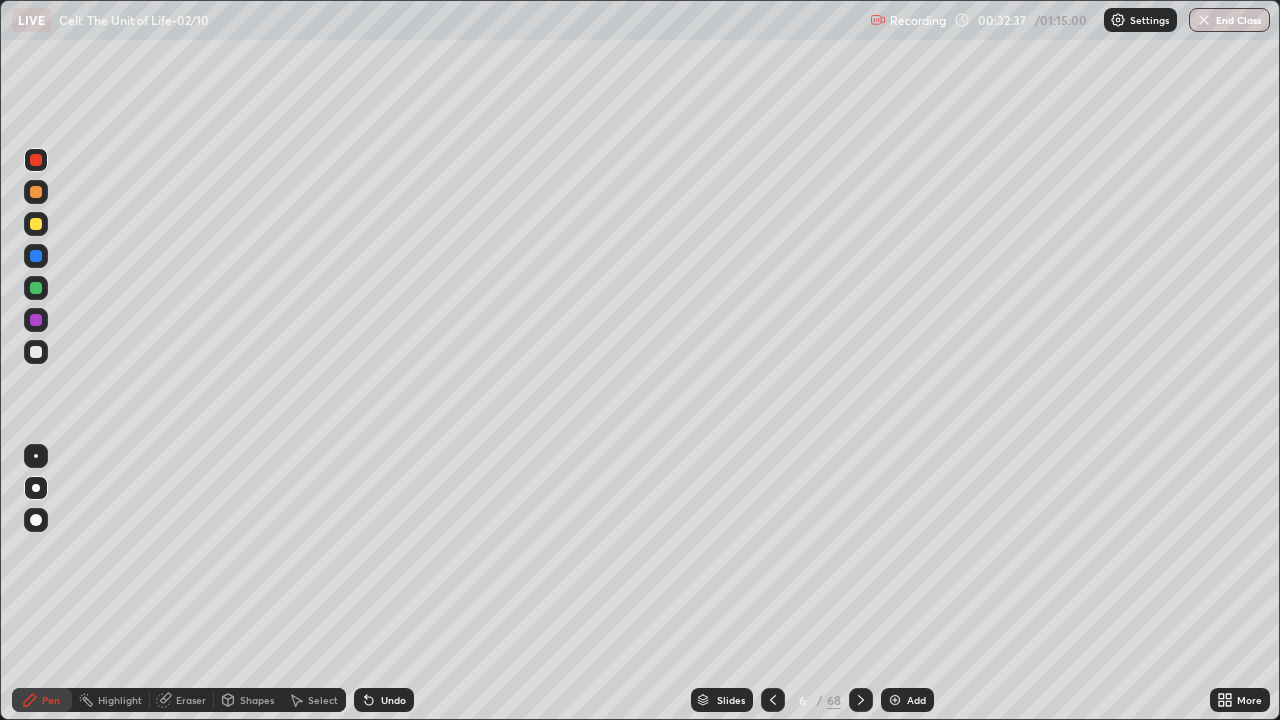 click at bounding box center (36, 352) 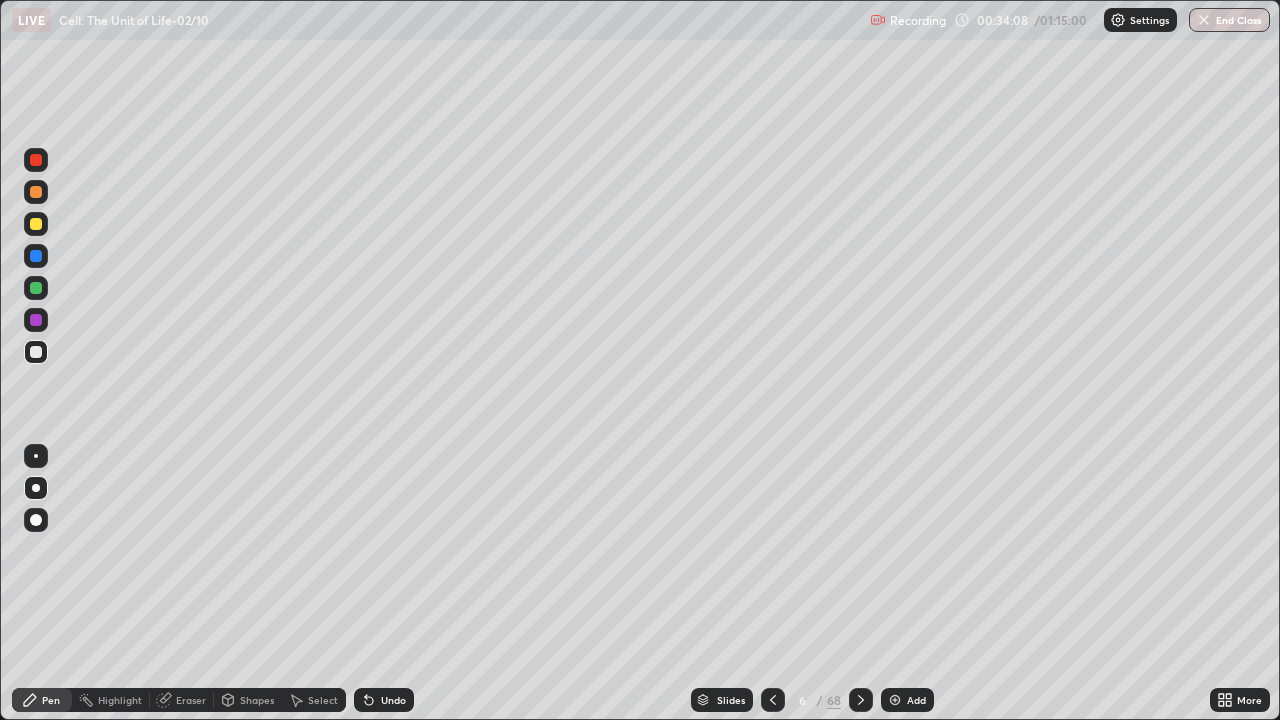 click at bounding box center [36, 288] 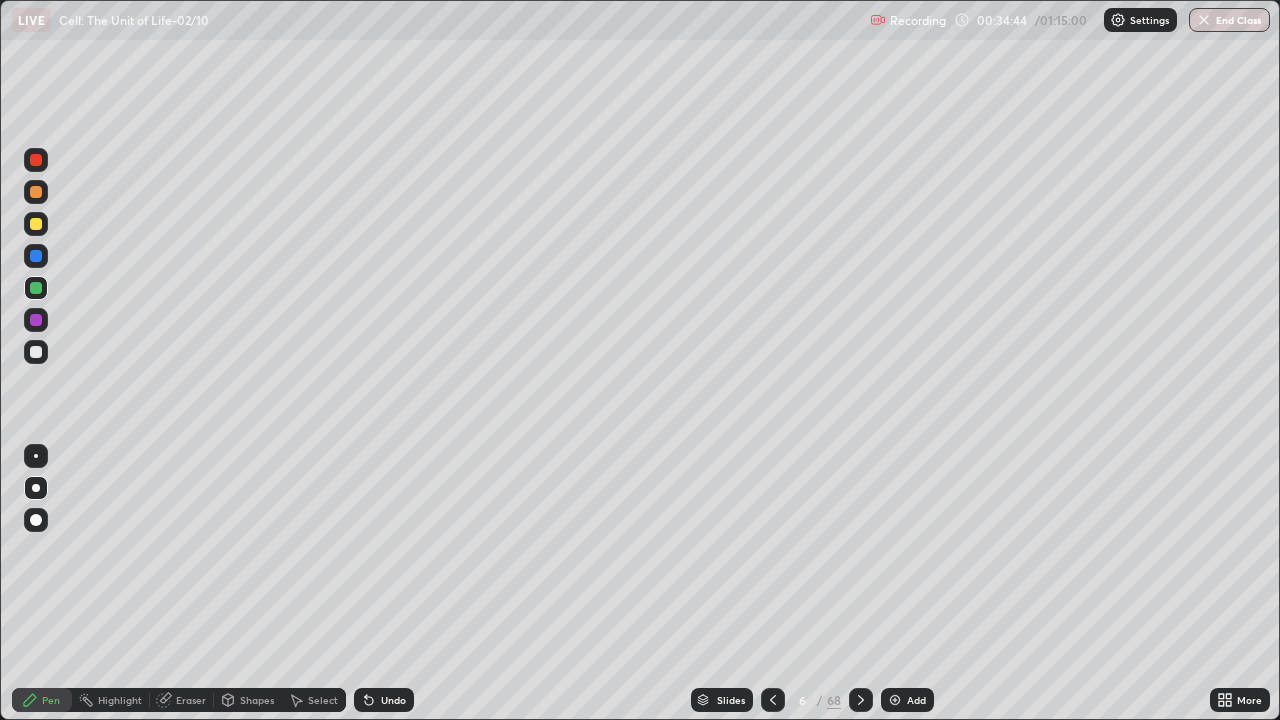click on "Eraser" at bounding box center [182, 700] 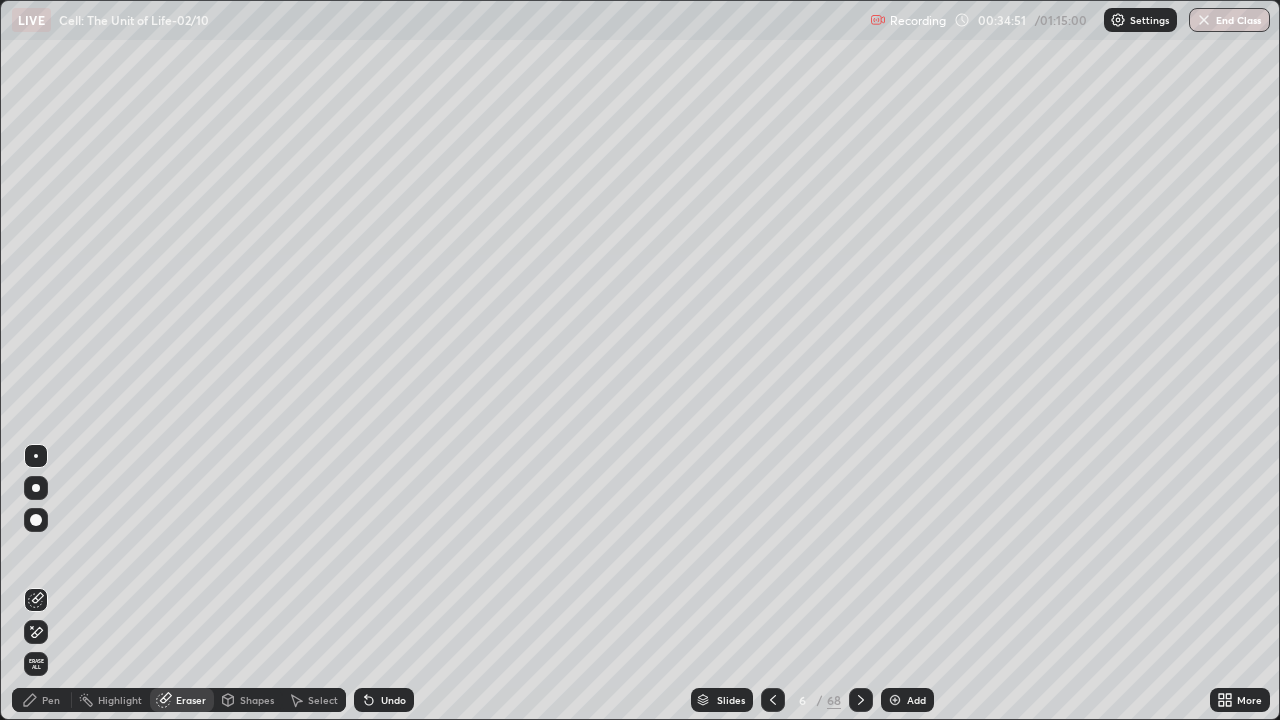 click on "Pen" at bounding box center [42, 700] 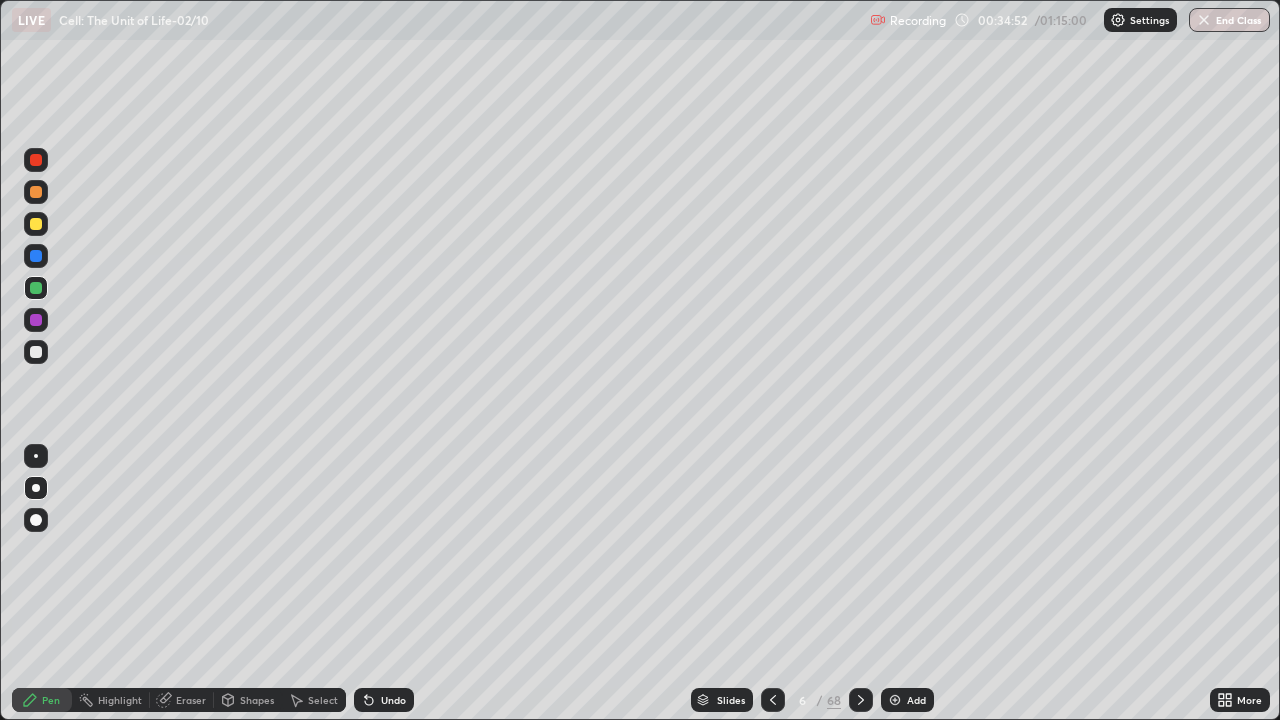 click at bounding box center (36, 256) 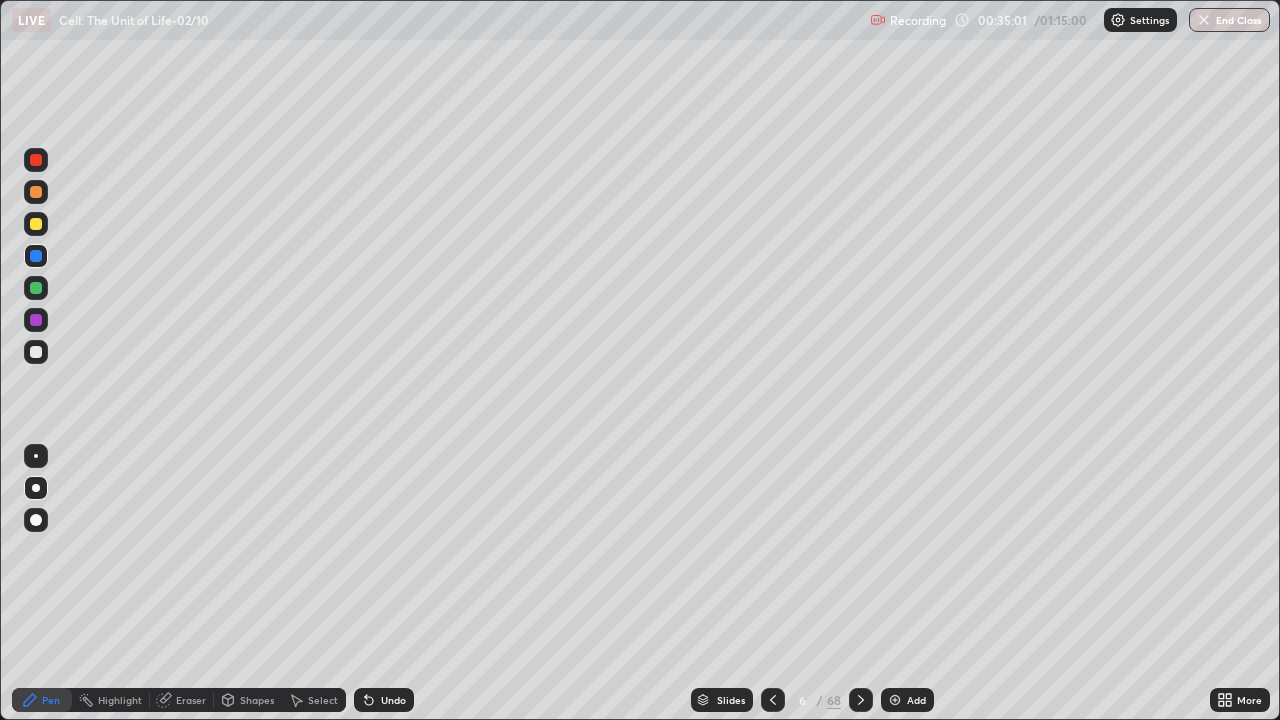 click at bounding box center (36, 352) 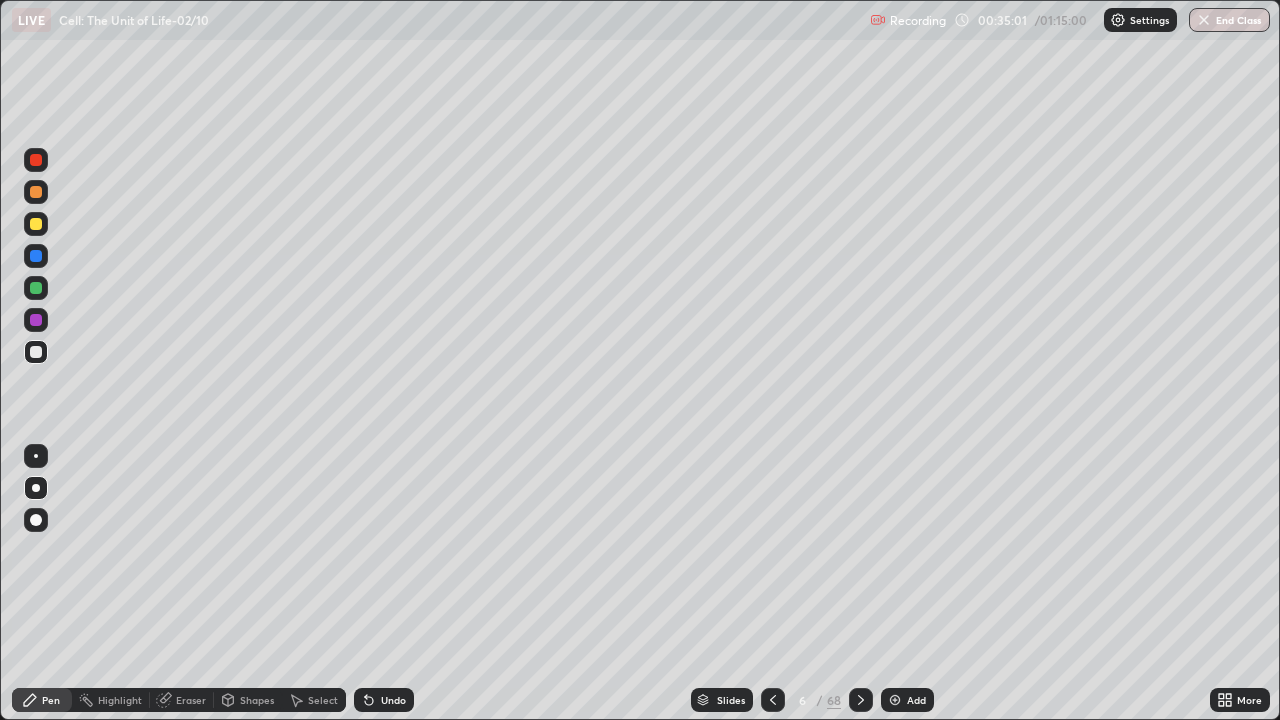 click at bounding box center (36, 352) 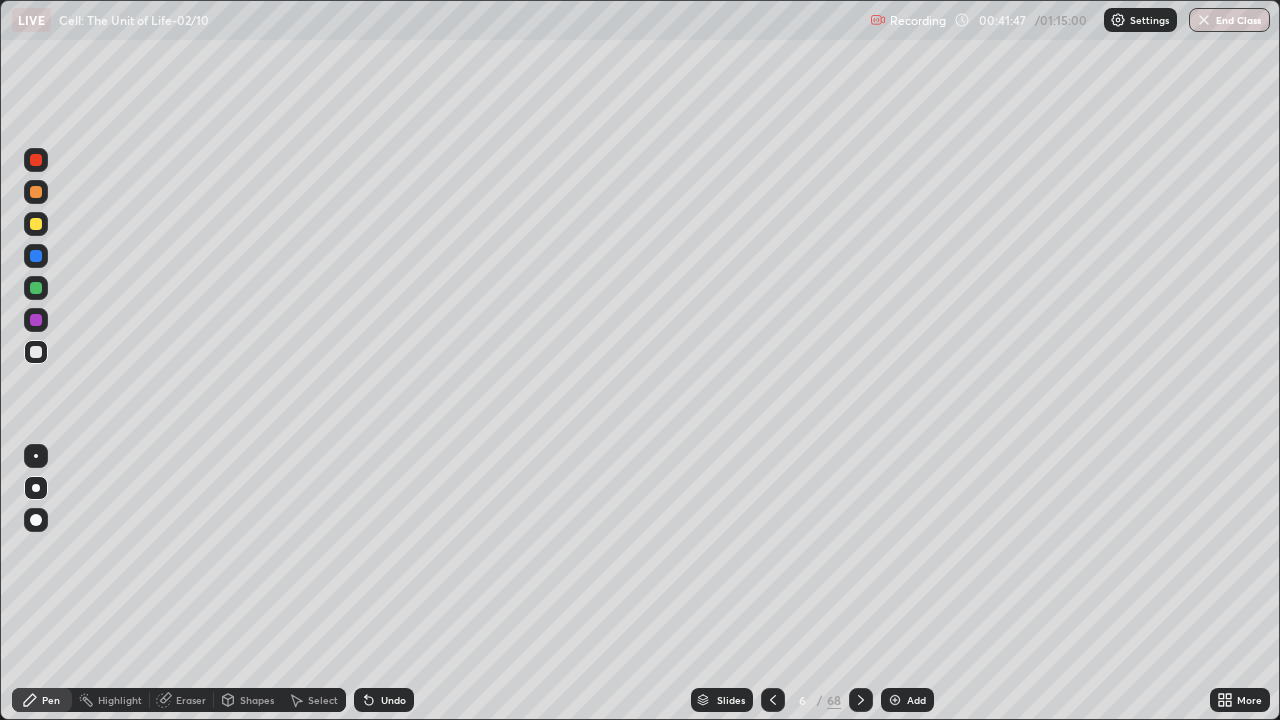 click on "Slides" at bounding box center [731, 700] 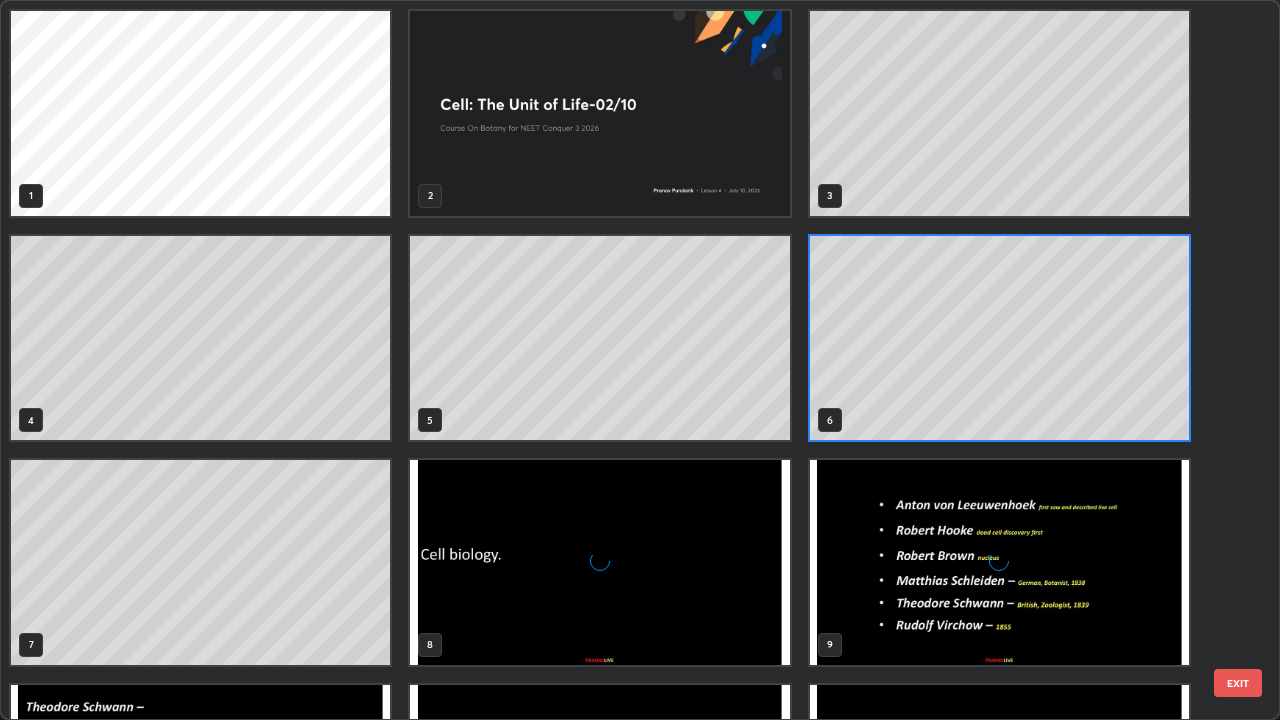scroll, scrollTop: 7, scrollLeft: 11, axis: both 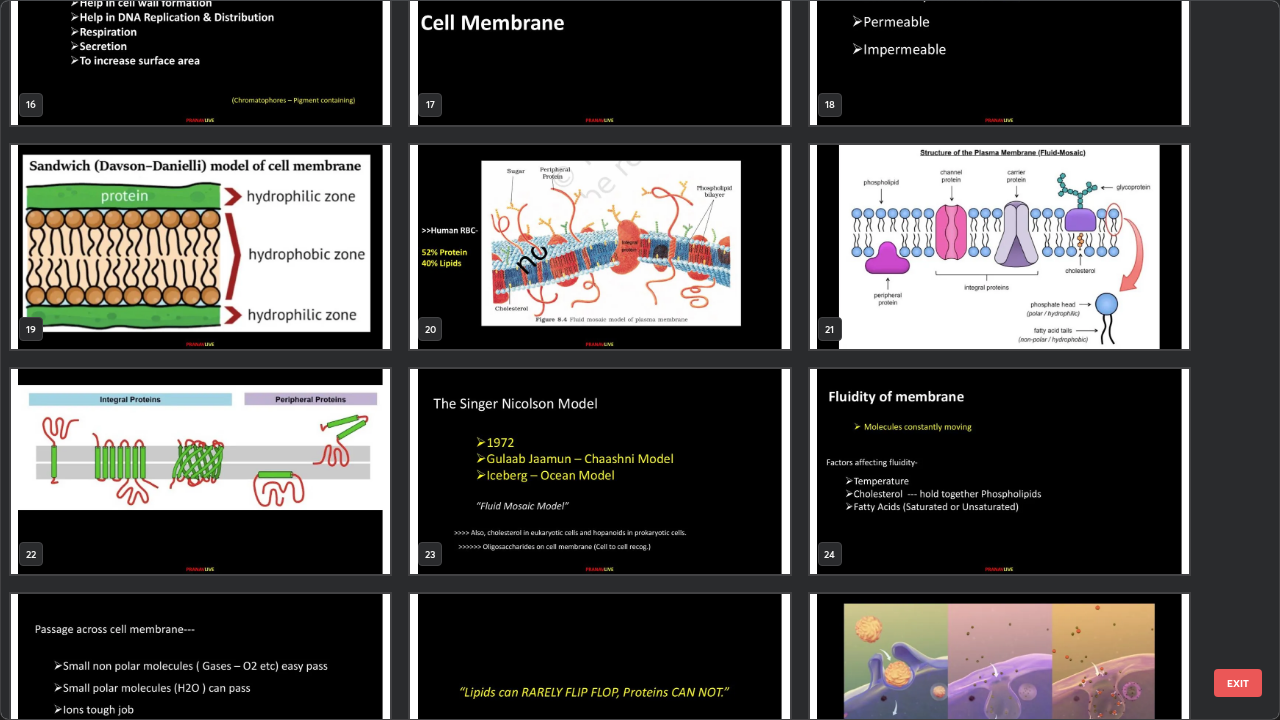 click at bounding box center [999, 247] 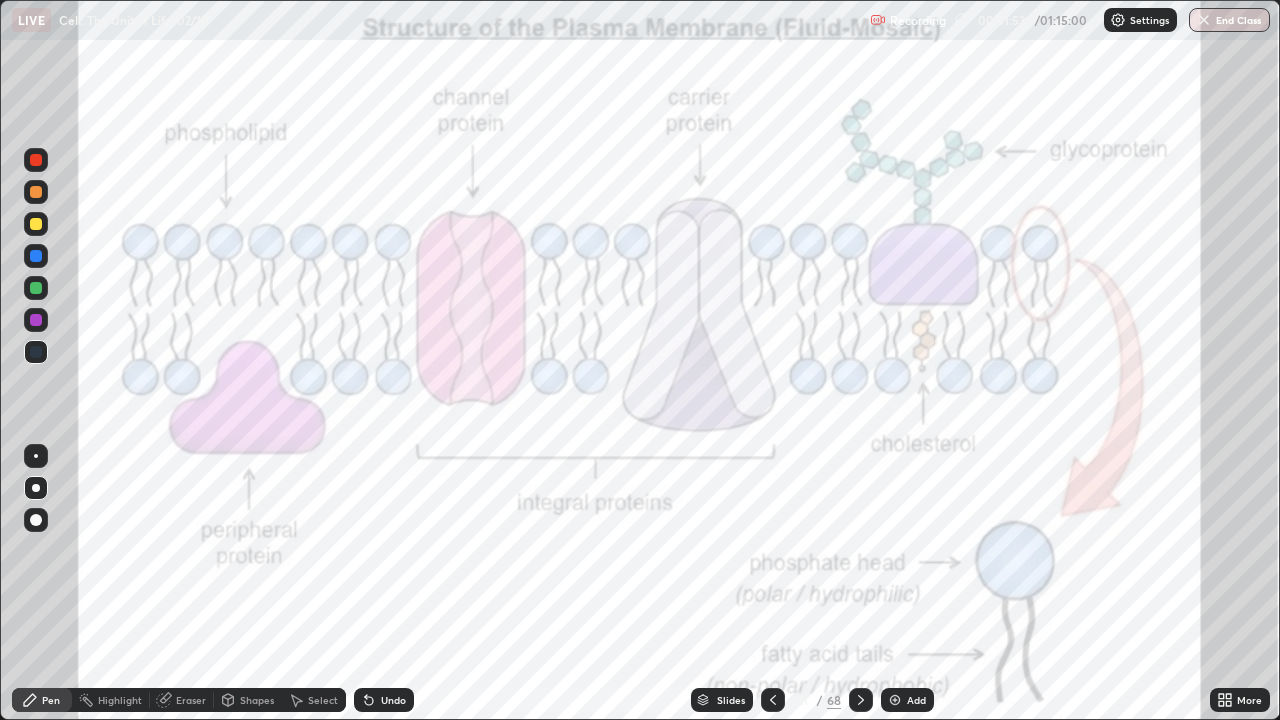 click at bounding box center [999, 247] 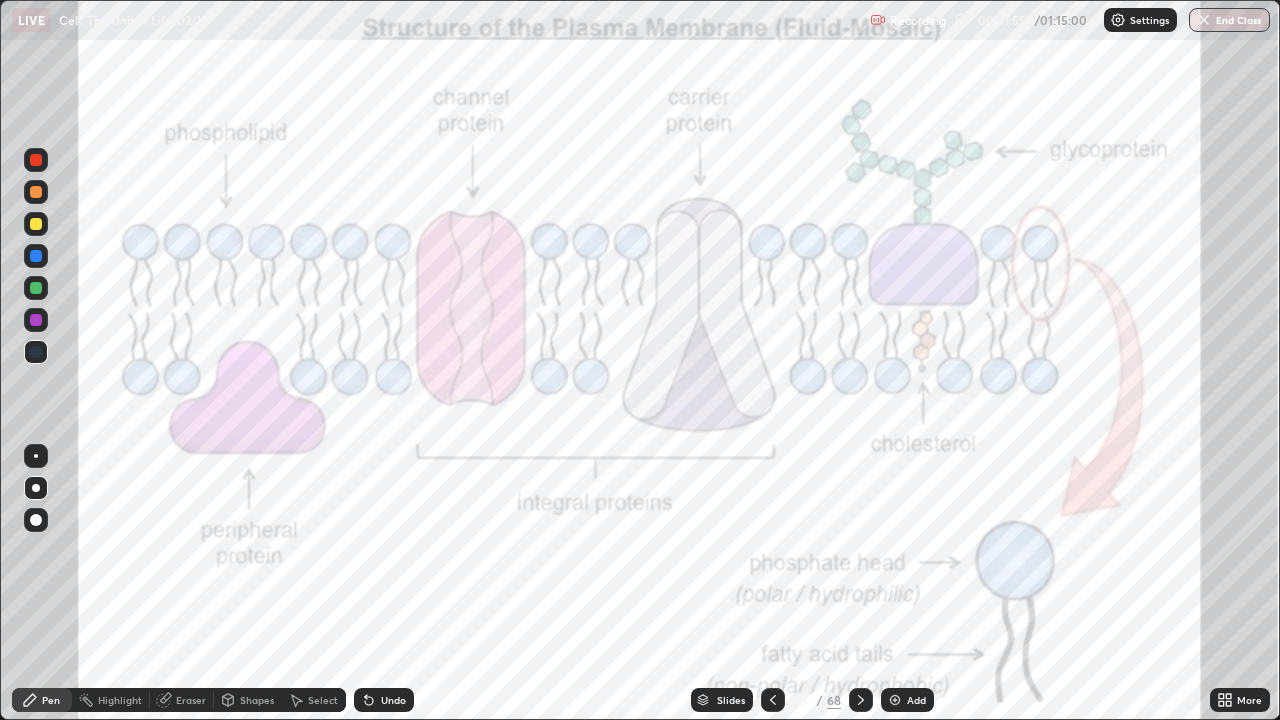 click at bounding box center [36, 160] 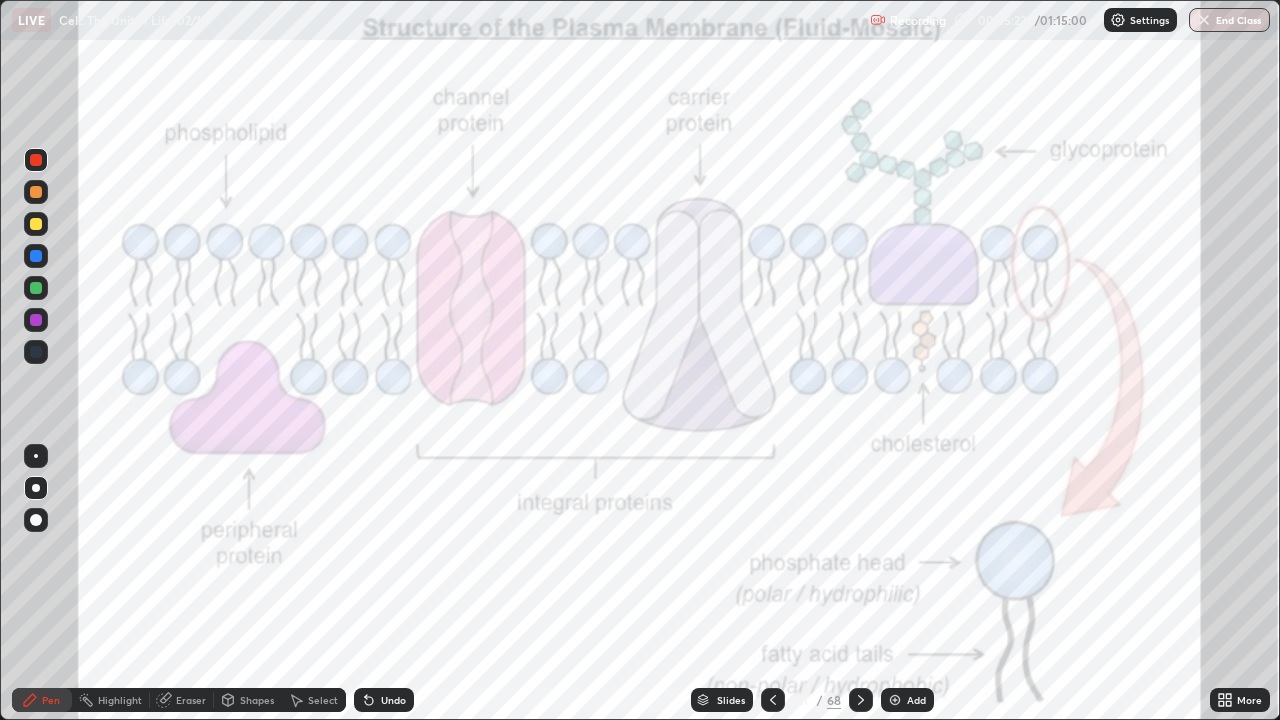 click at bounding box center [36, 160] 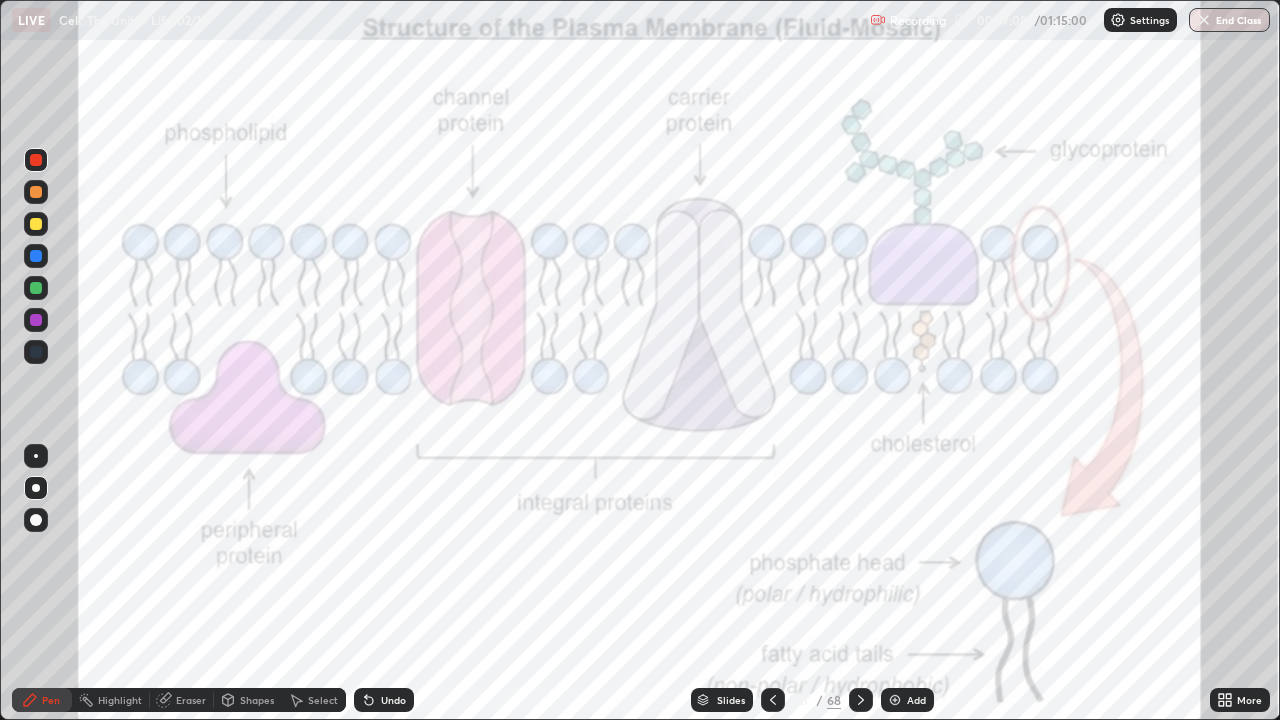 click at bounding box center [36, 160] 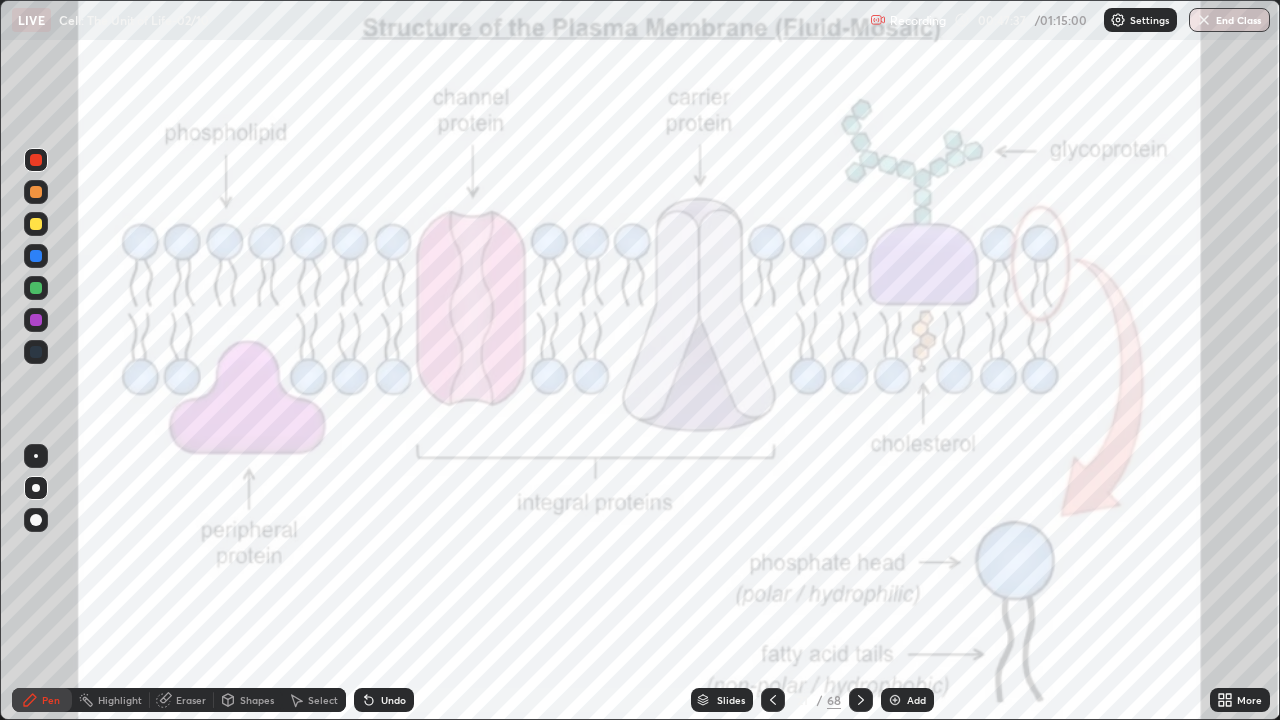 click on "Eraser" at bounding box center [182, 700] 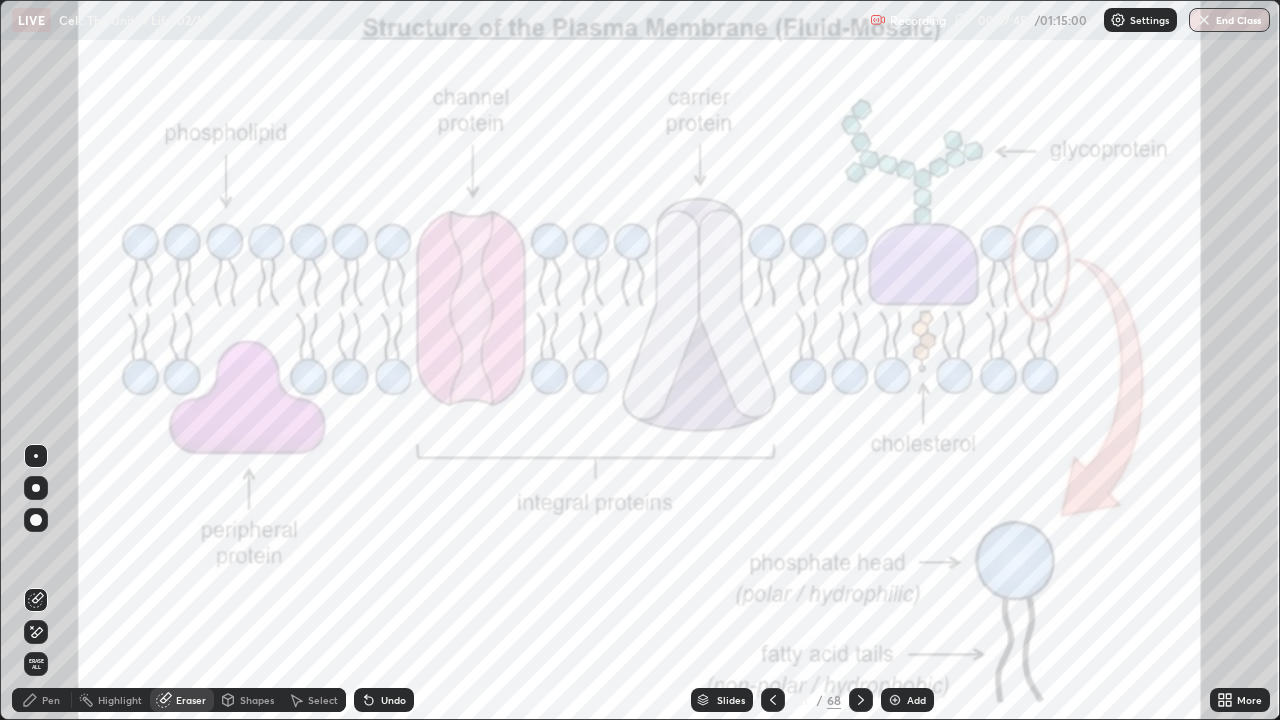 click on "Erase all" at bounding box center [36, 664] 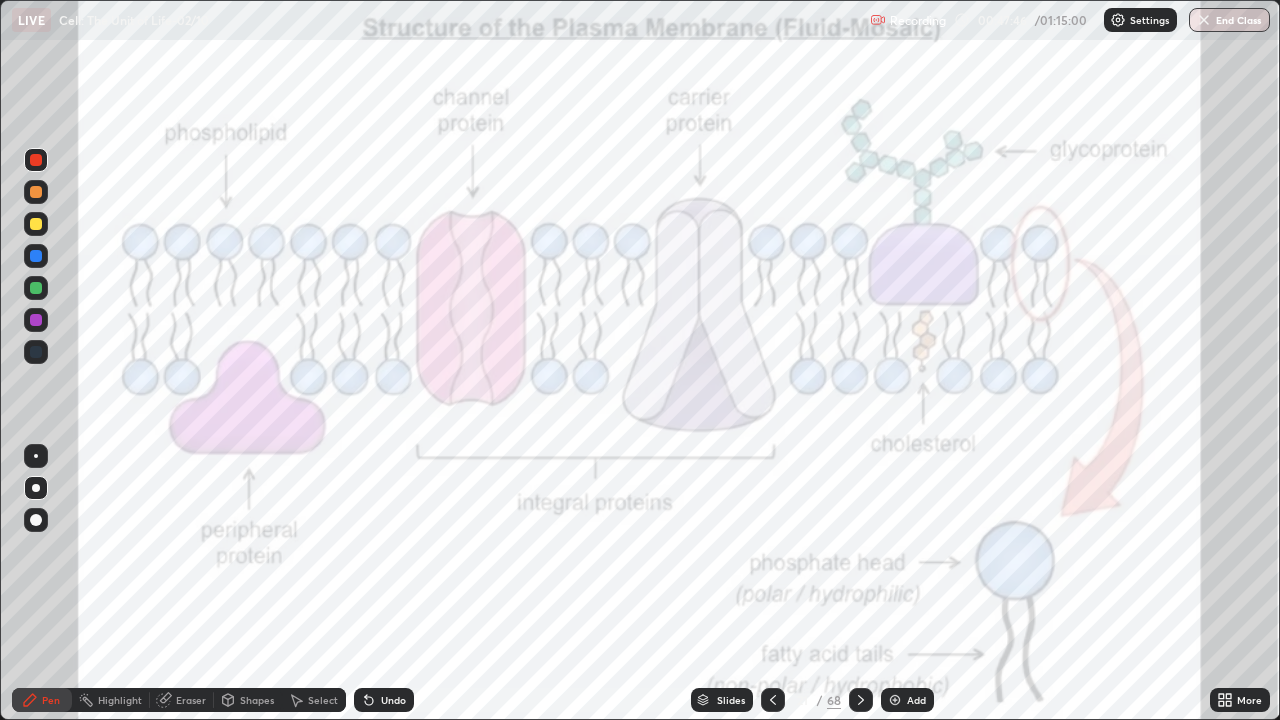 click 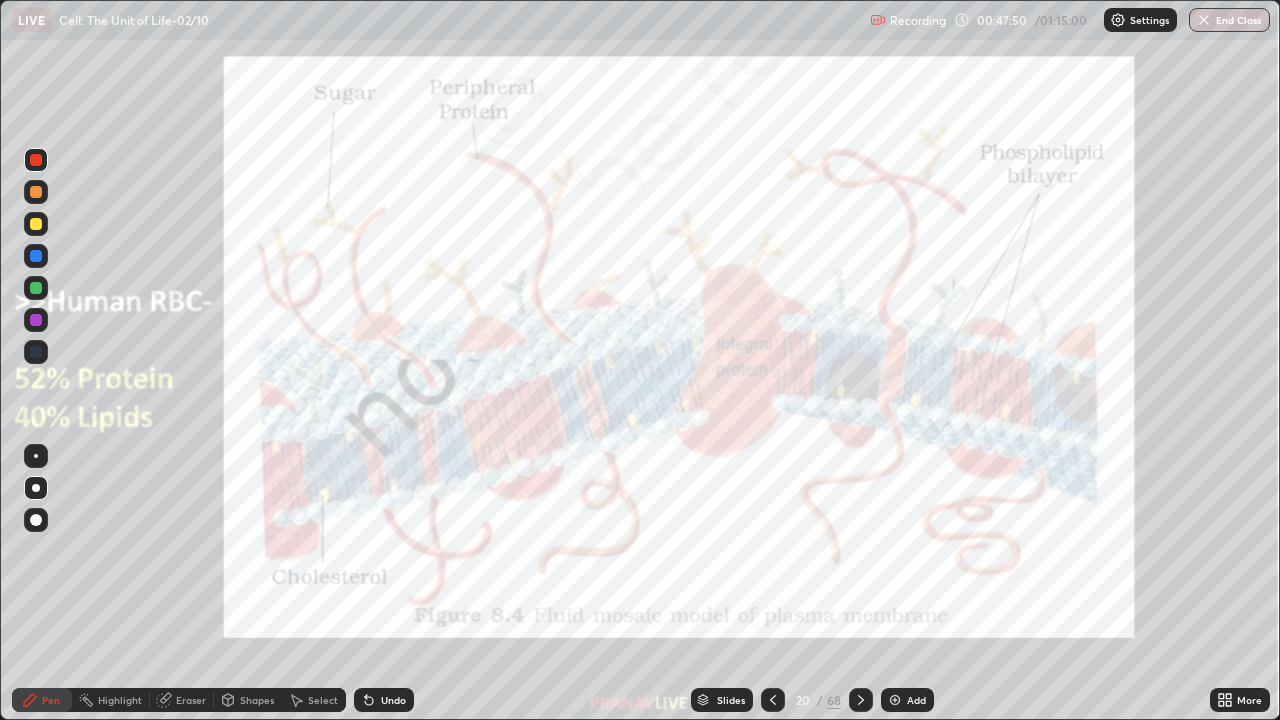 click at bounding box center (36, 160) 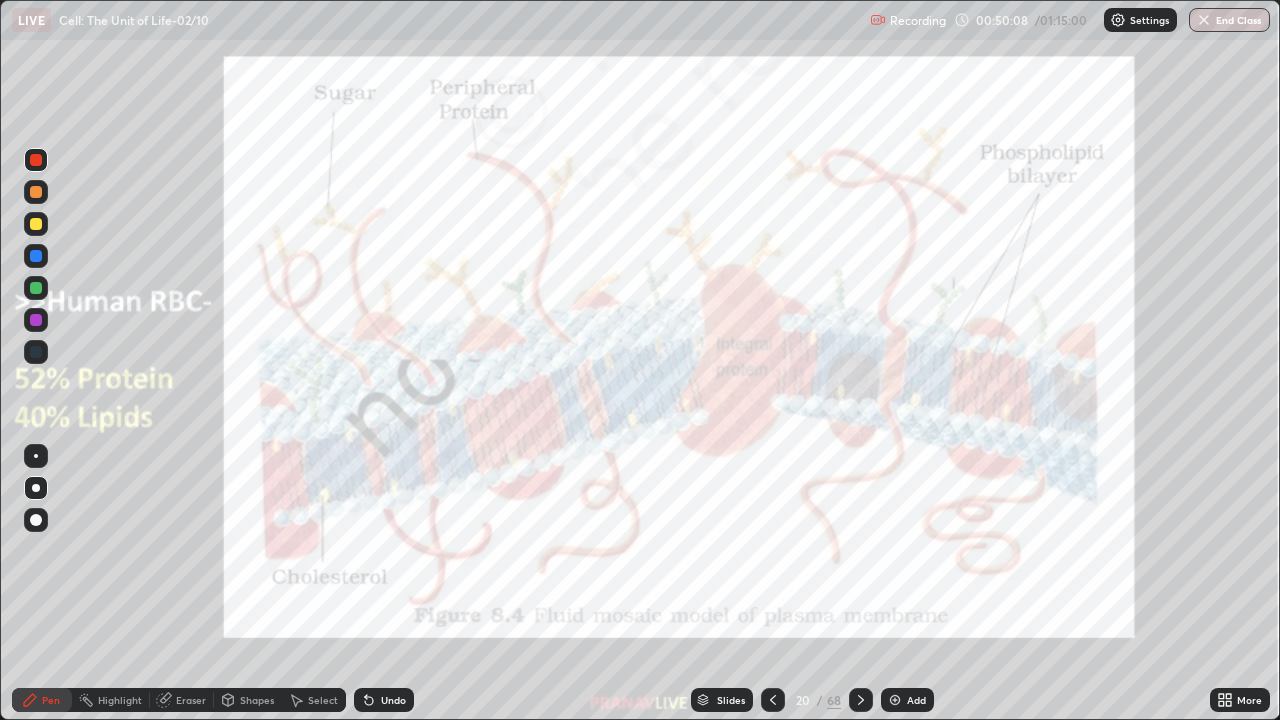 click on "Slides" at bounding box center (722, 700) 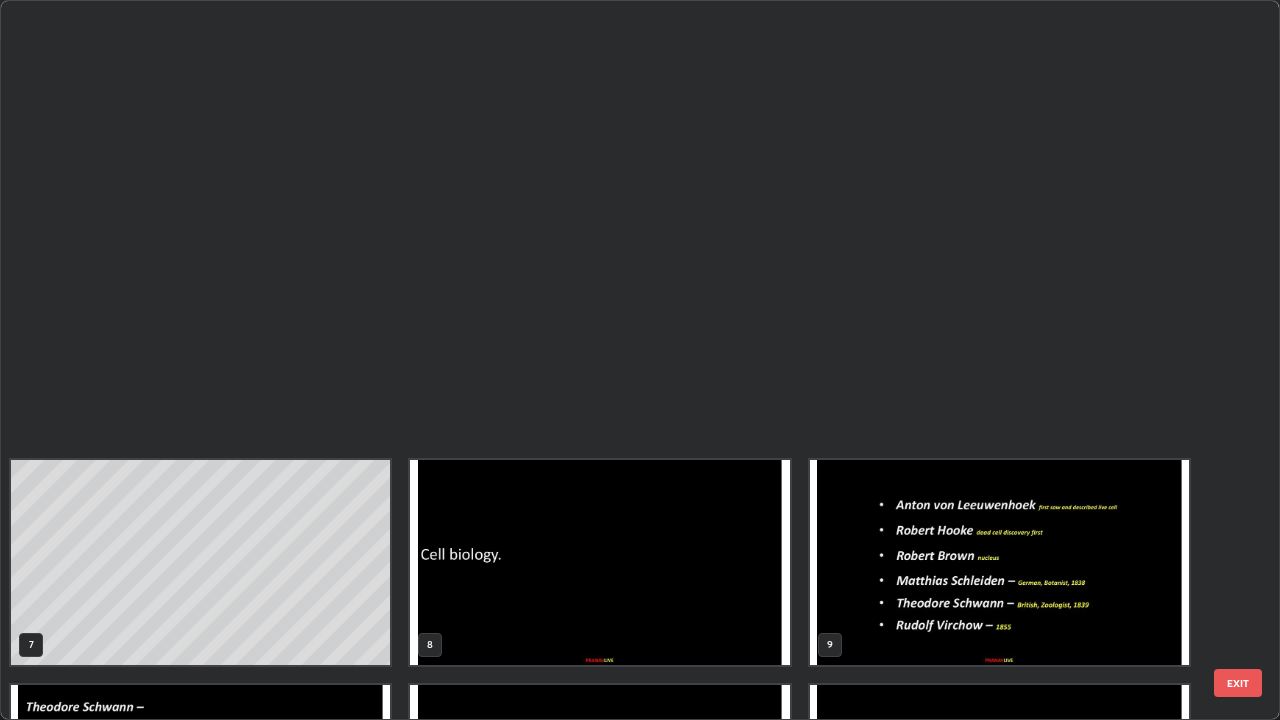 scroll, scrollTop: 854, scrollLeft: 0, axis: vertical 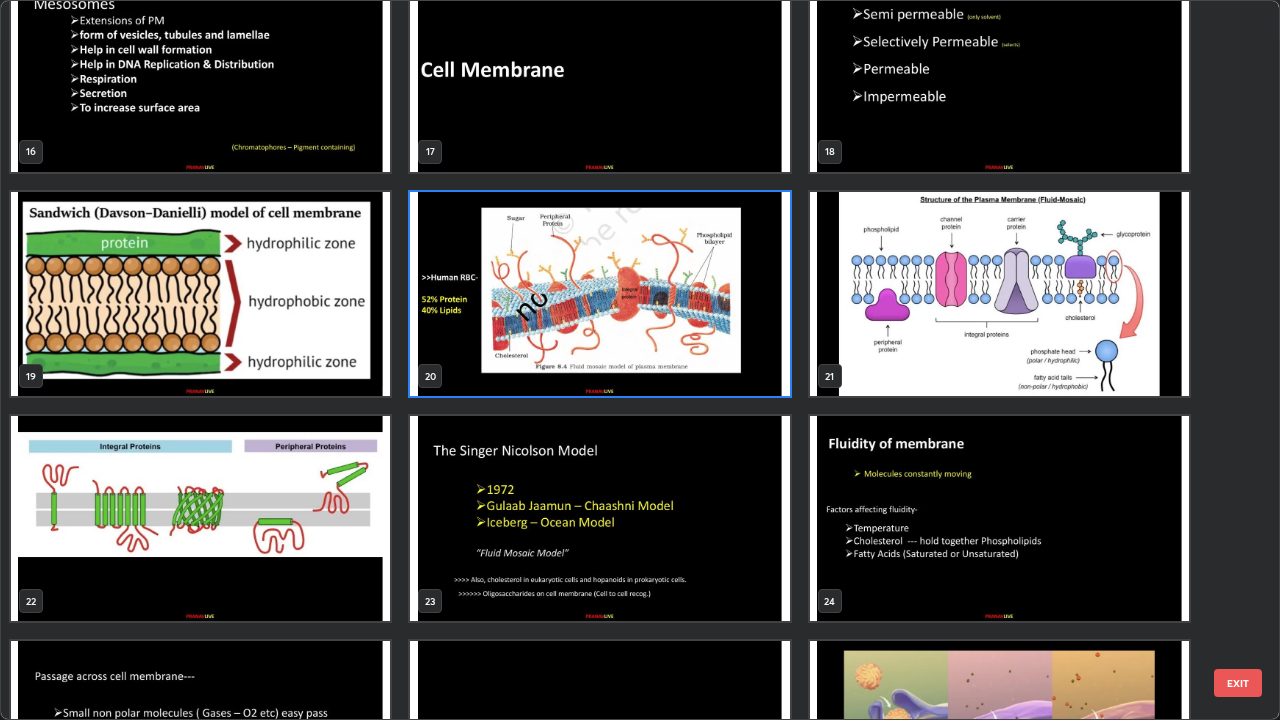 click at bounding box center (999, 294) 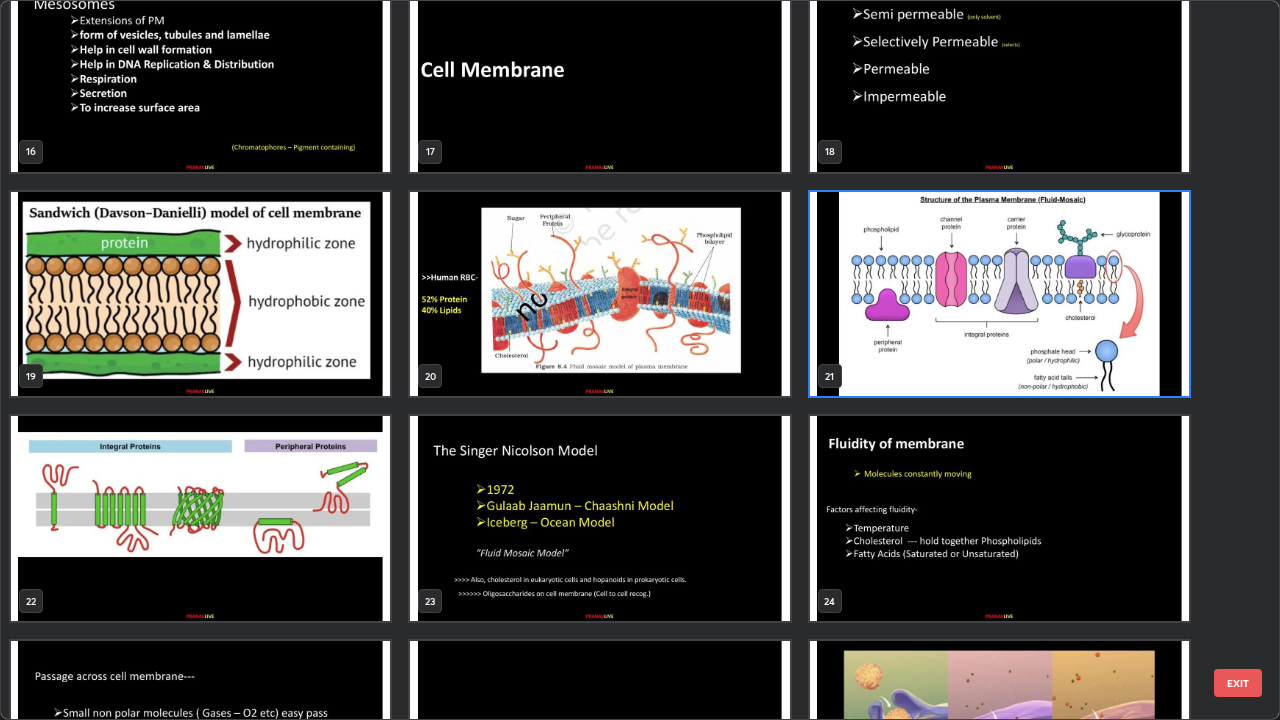 click at bounding box center [999, 294] 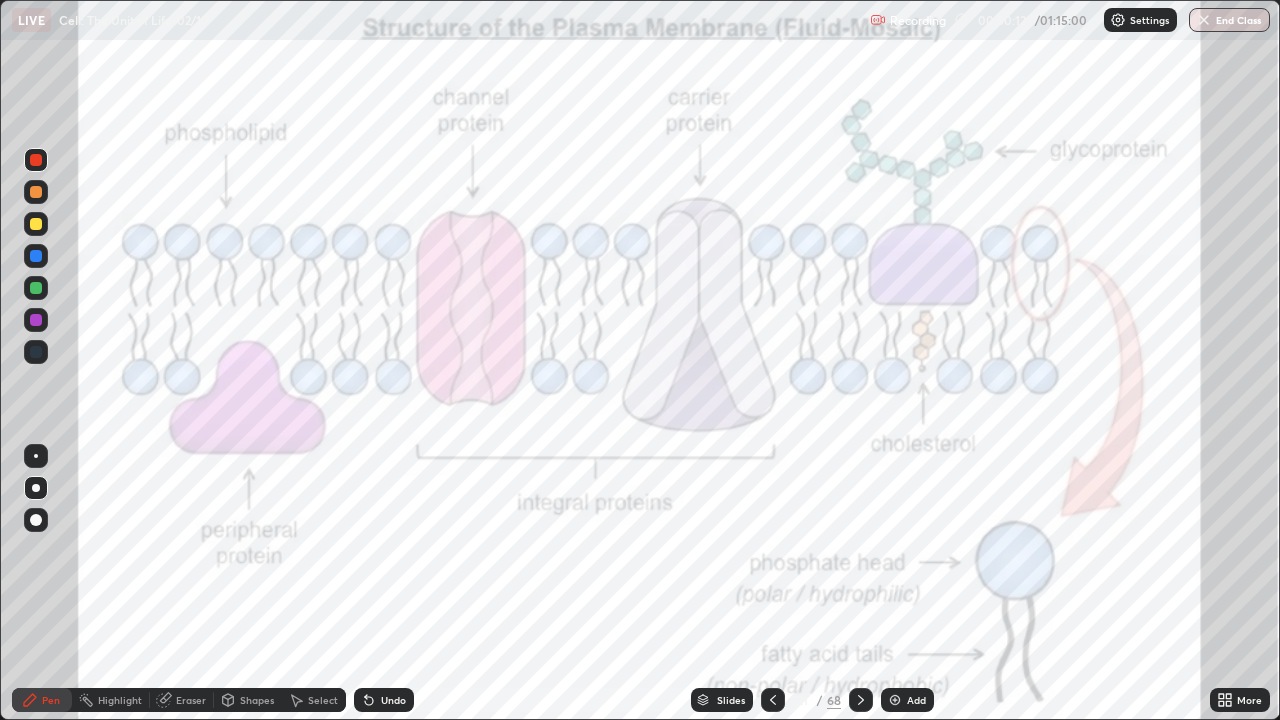 click at bounding box center [999, 294] 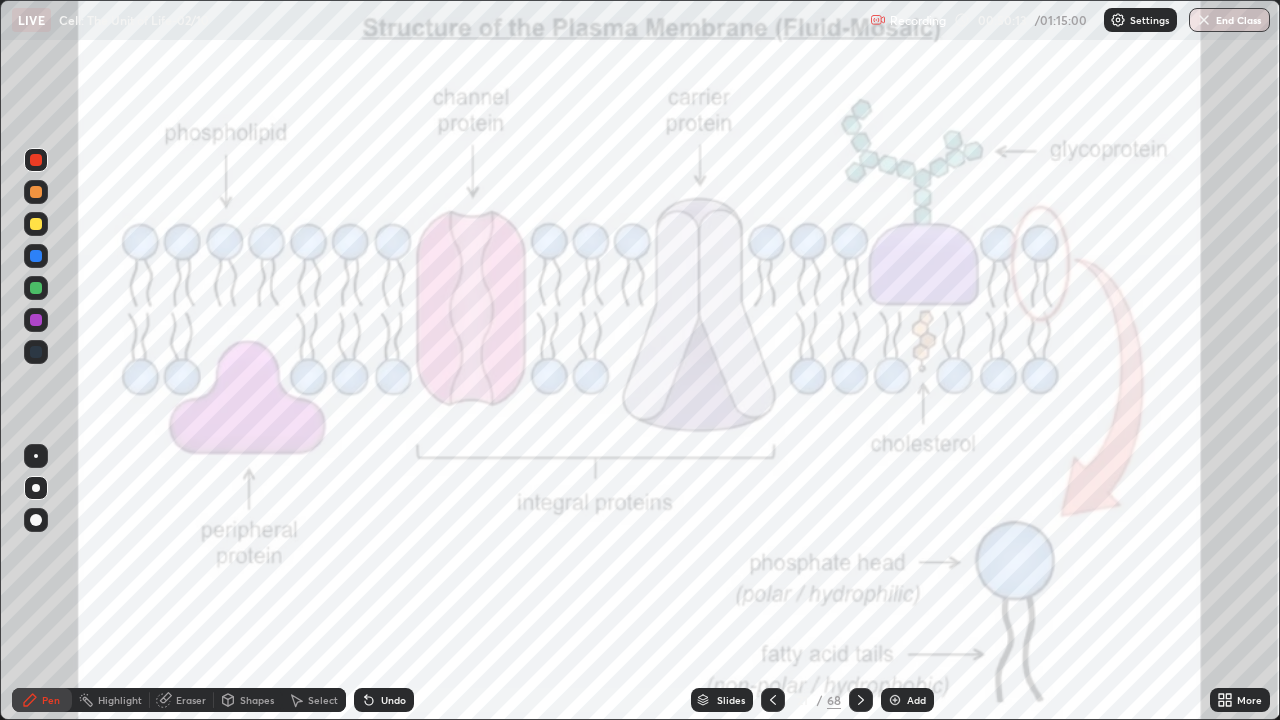 click at bounding box center [36, 160] 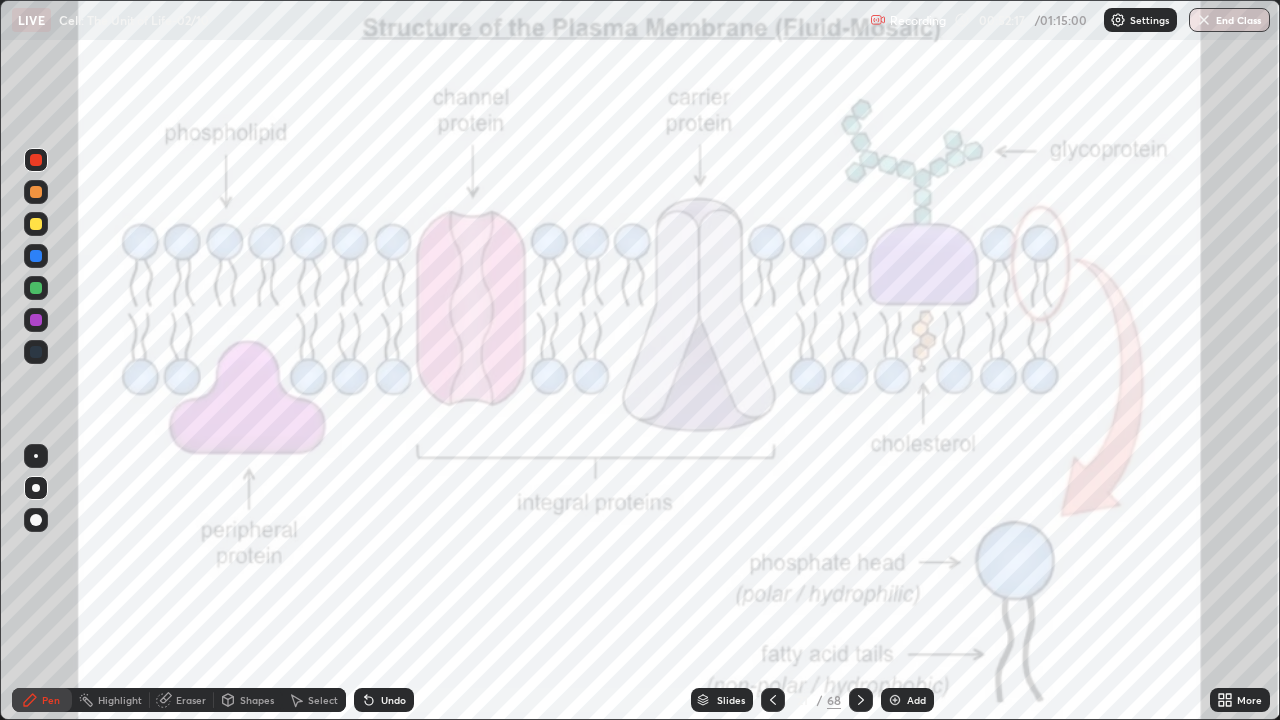 click at bounding box center (36, 352) 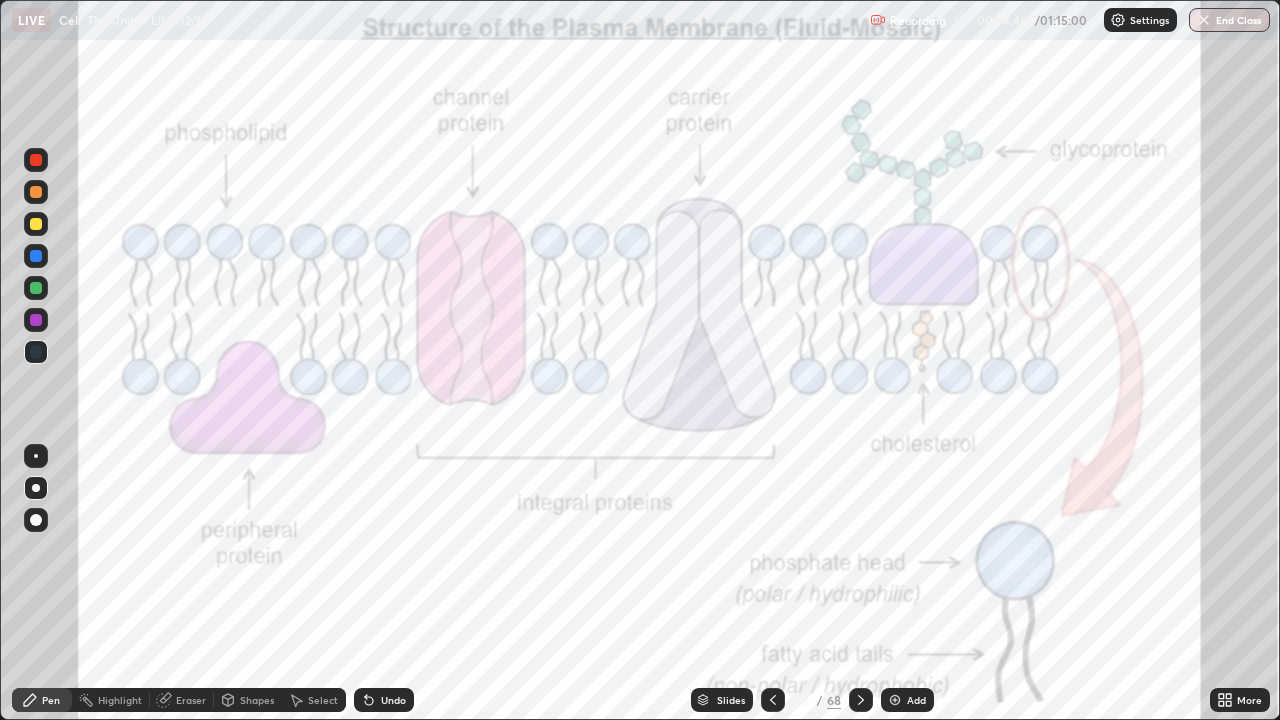 click 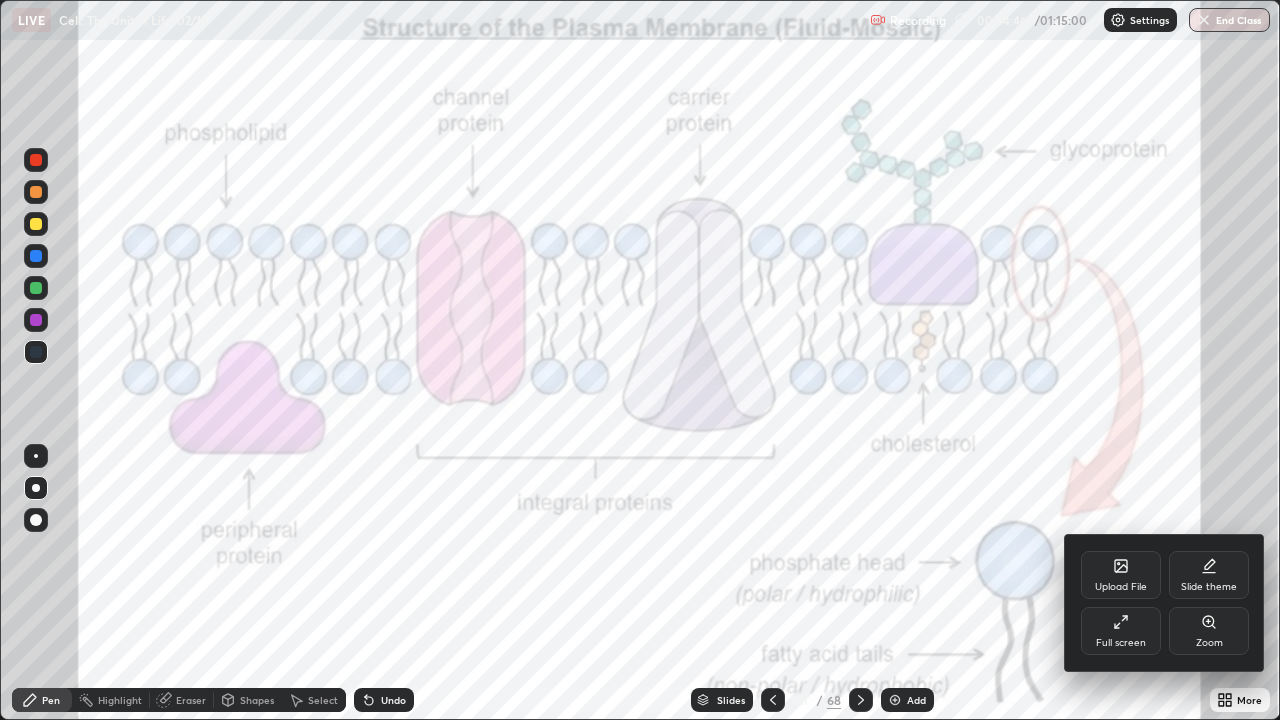 click on "Full screen" at bounding box center (1121, 643) 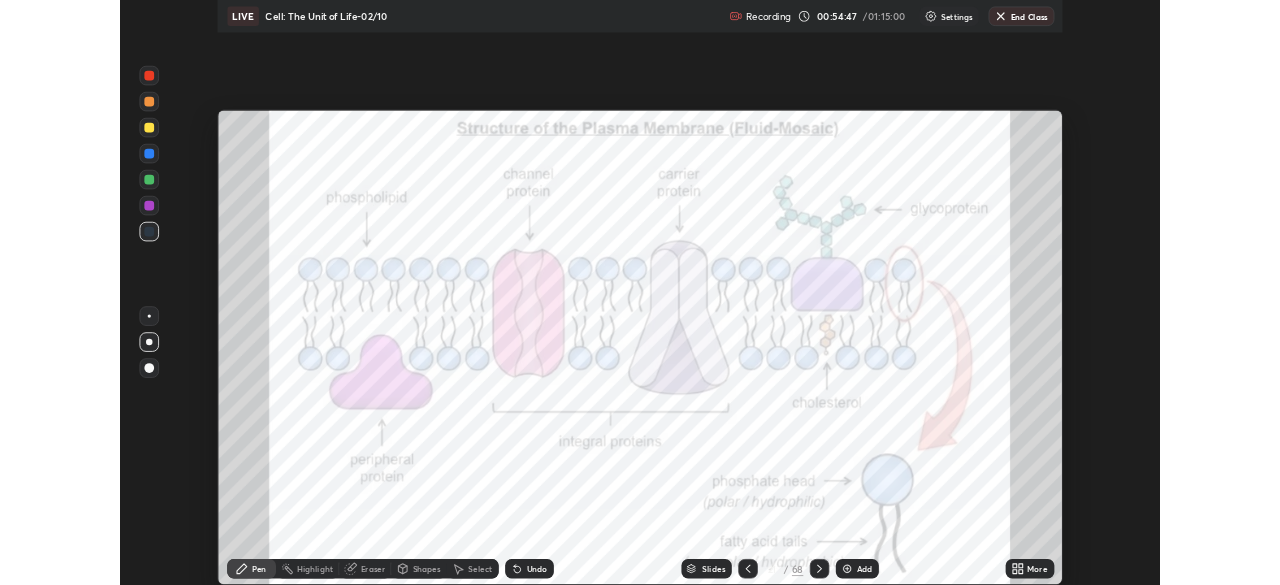 scroll, scrollTop: 585, scrollLeft: 1280, axis: both 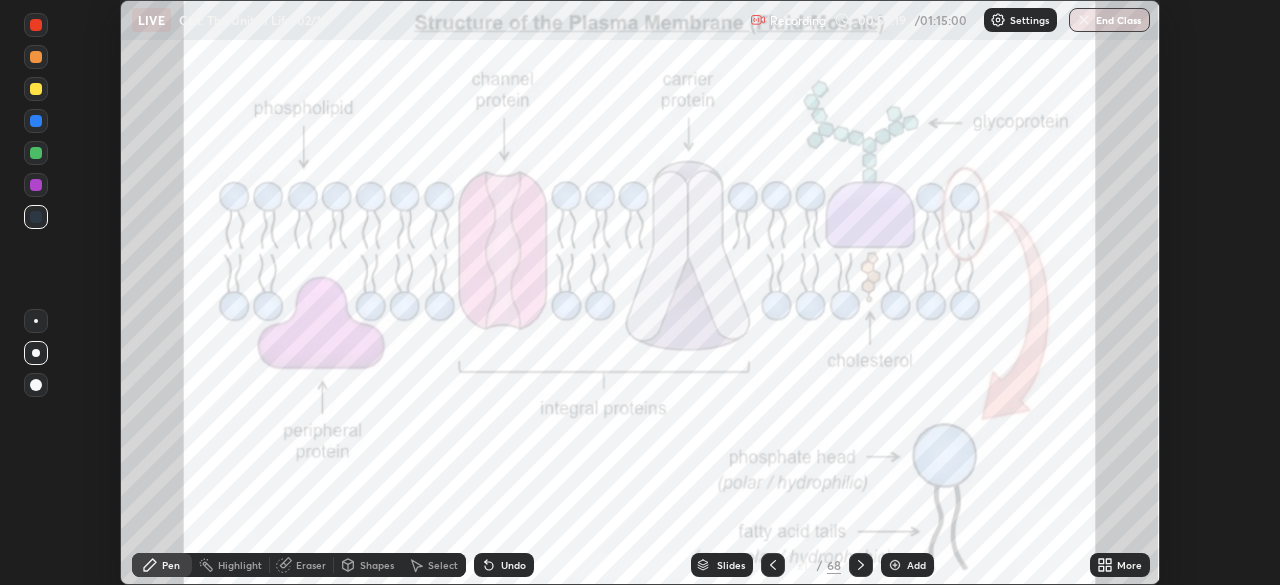 click on "More" at bounding box center [1120, 565] 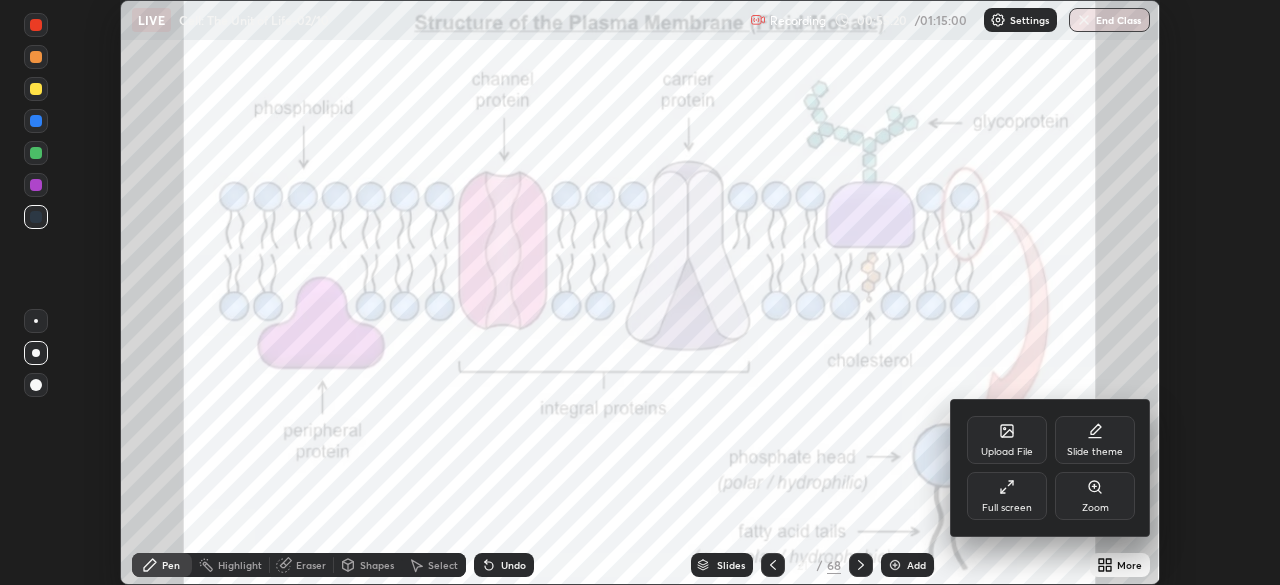 click on "Full screen" at bounding box center [1007, 508] 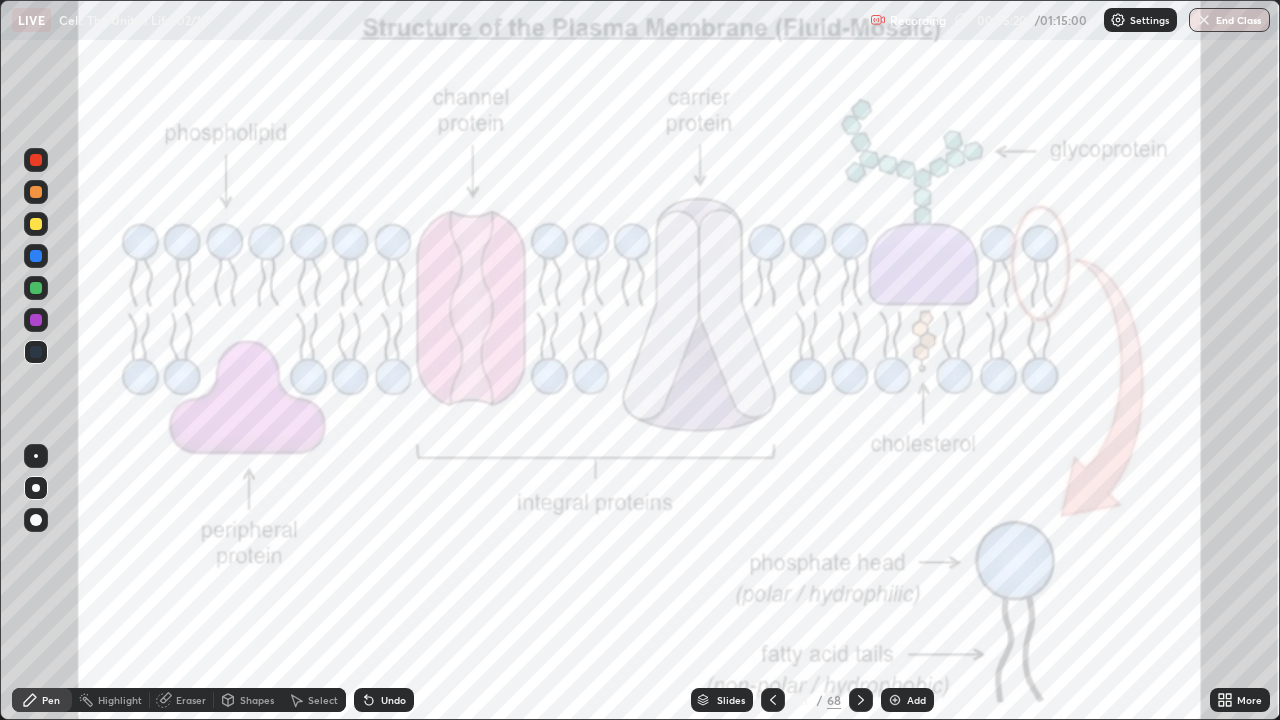 scroll, scrollTop: 99280, scrollLeft: 98720, axis: both 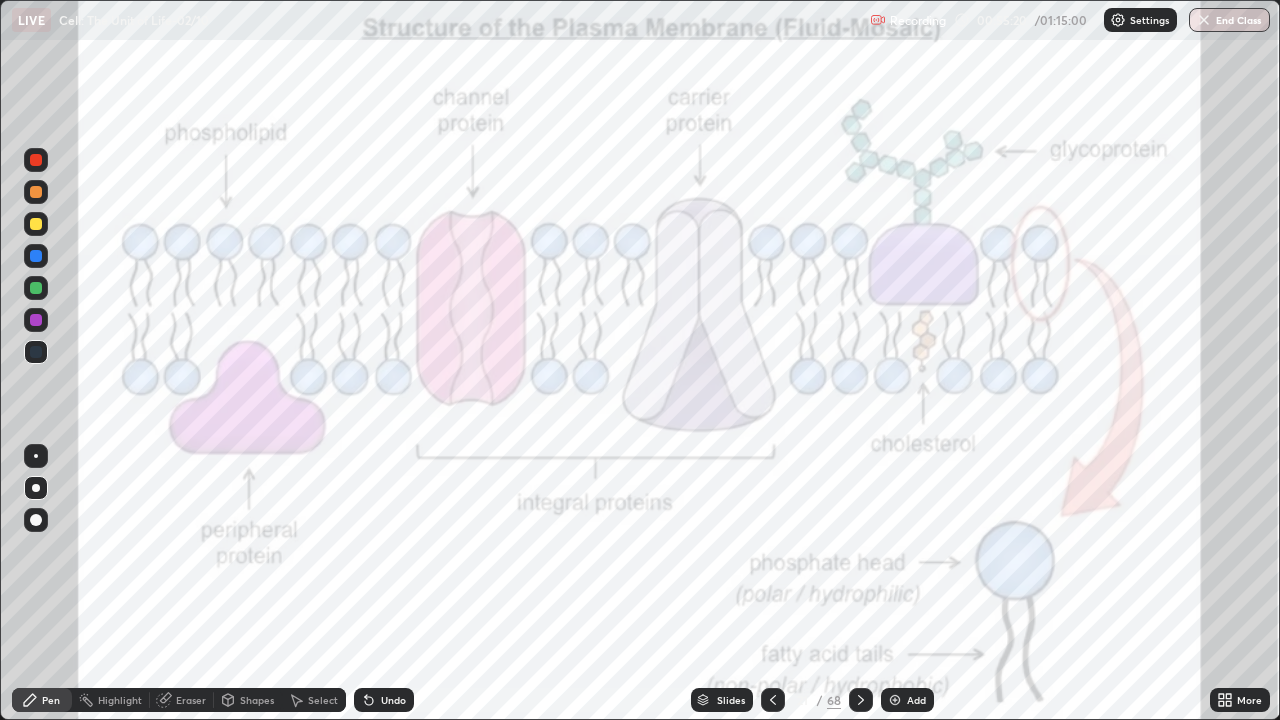 click on "Shapes" at bounding box center [257, 700] 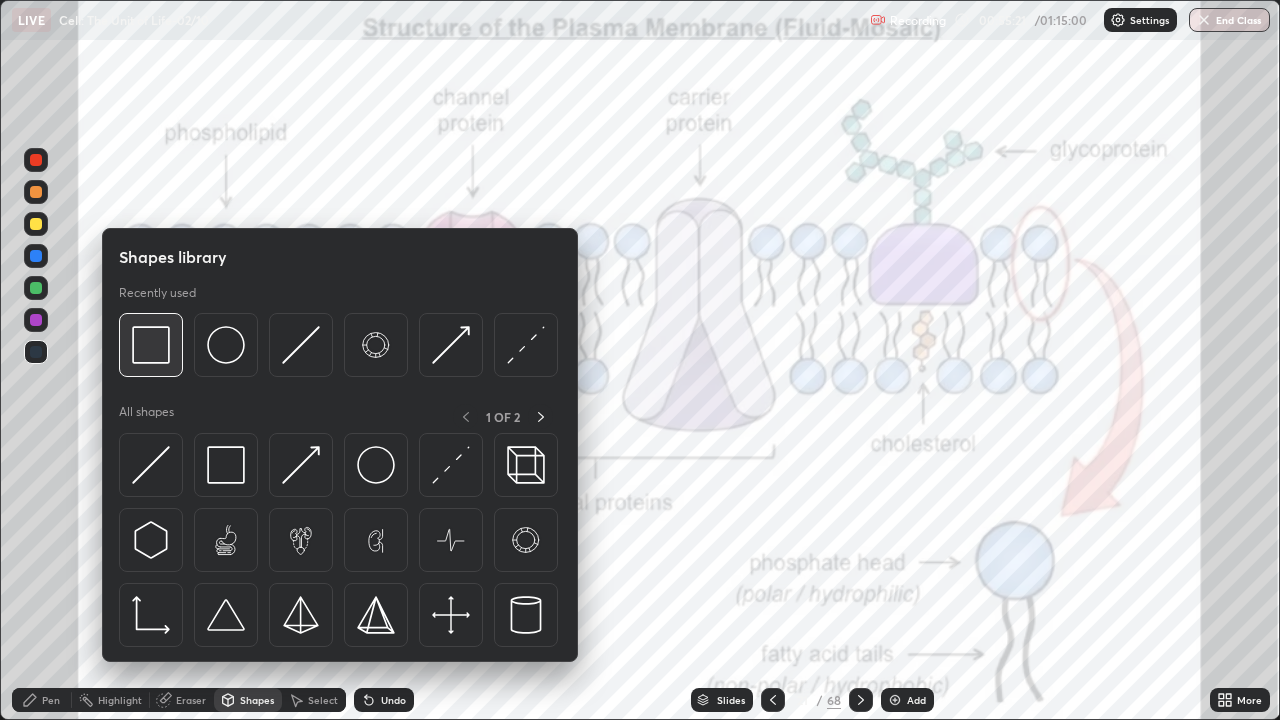 click at bounding box center (151, 345) 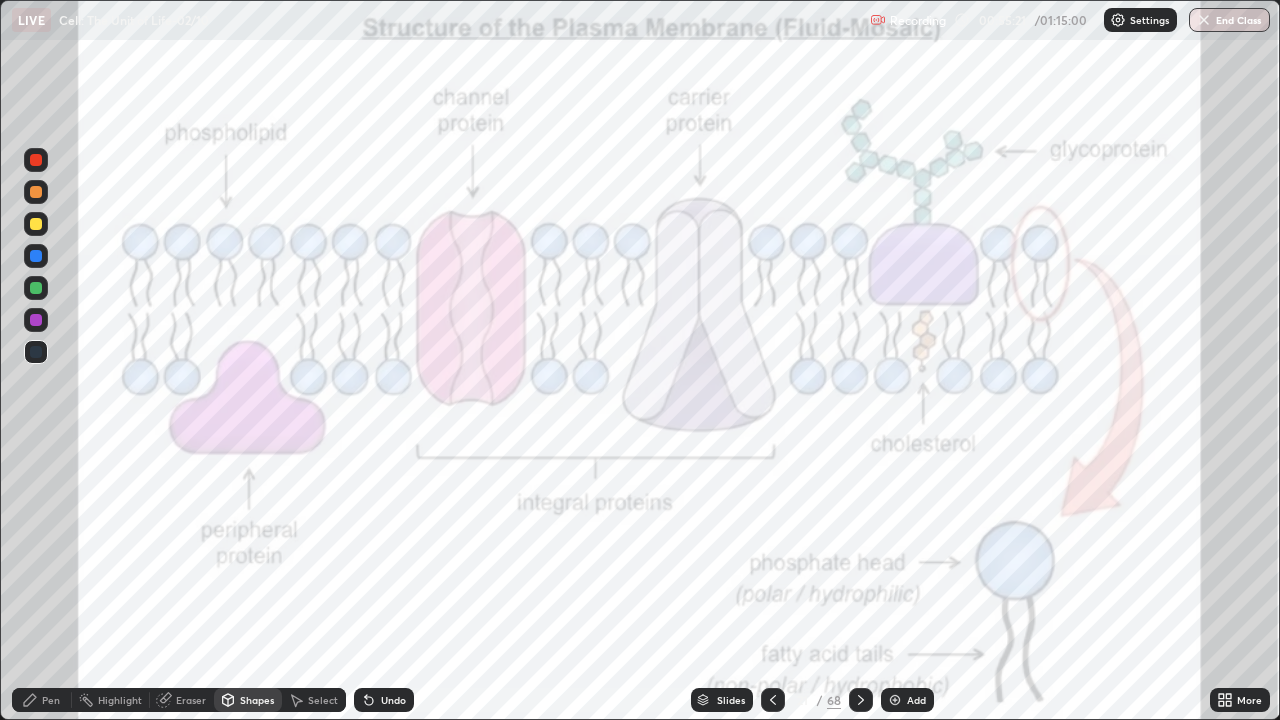 click at bounding box center (36, 160) 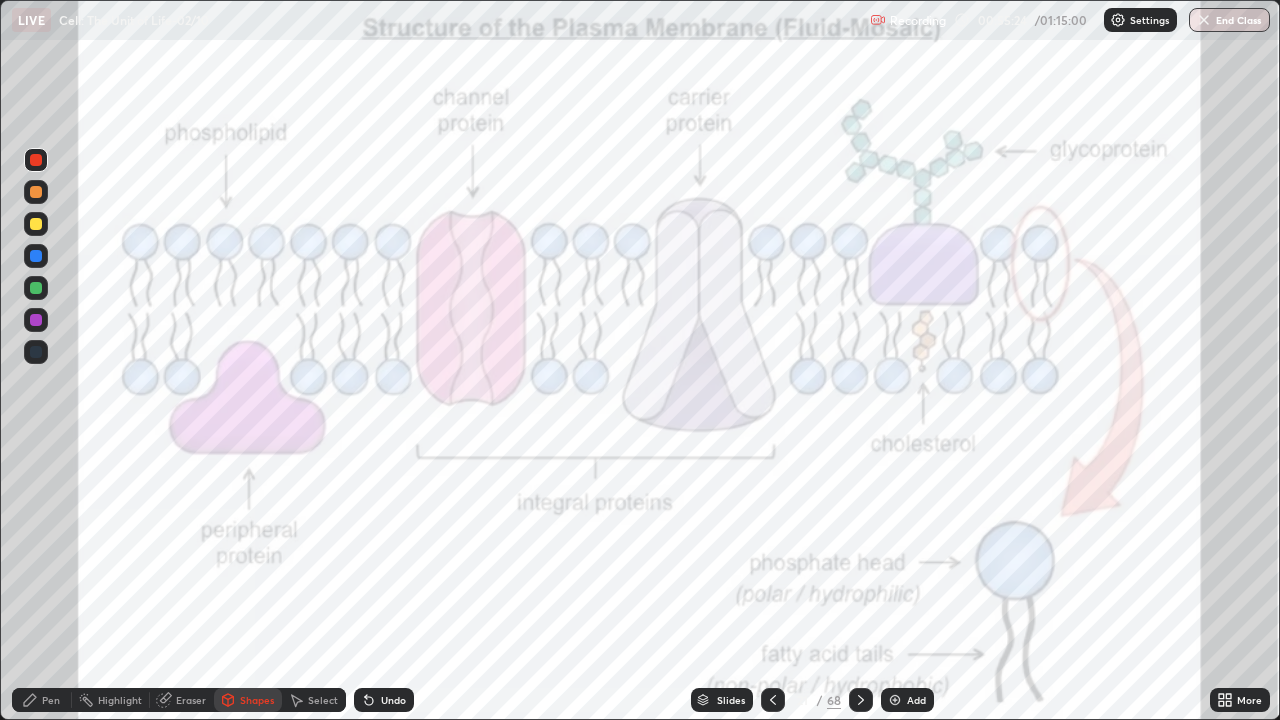 click on "Pen" at bounding box center (42, 700) 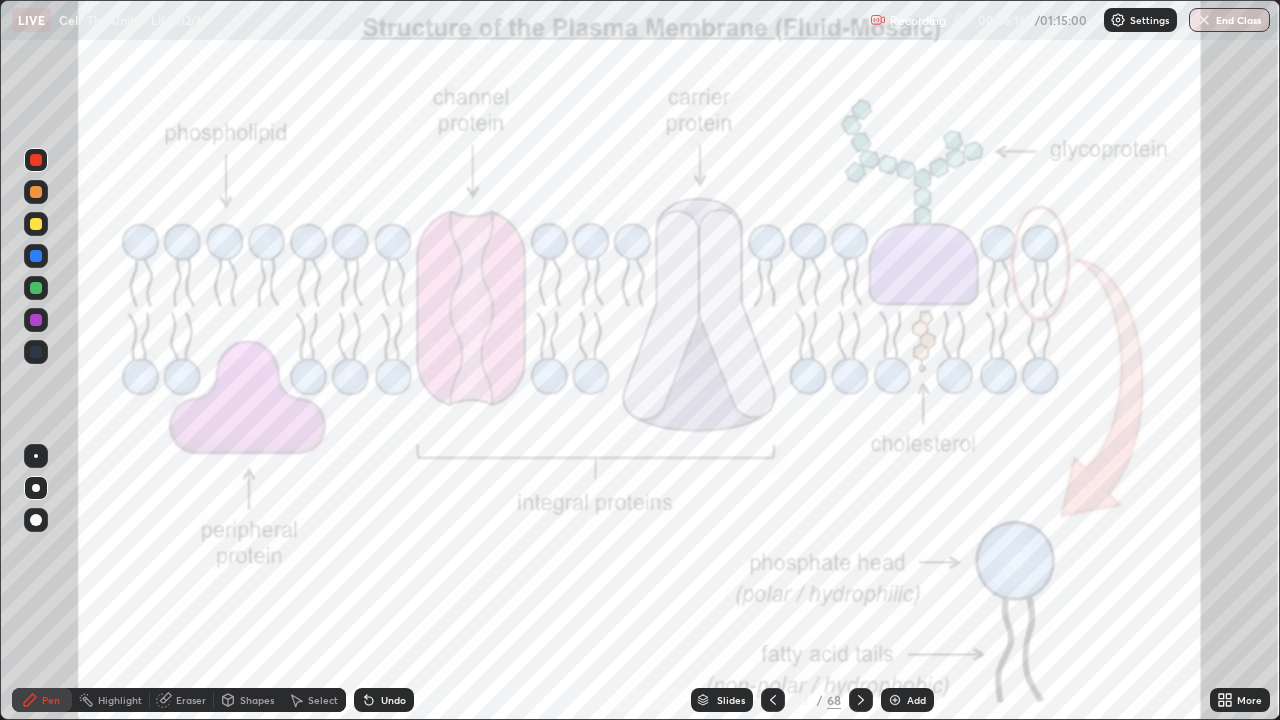 click on "Eraser" at bounding box center [182, 700] 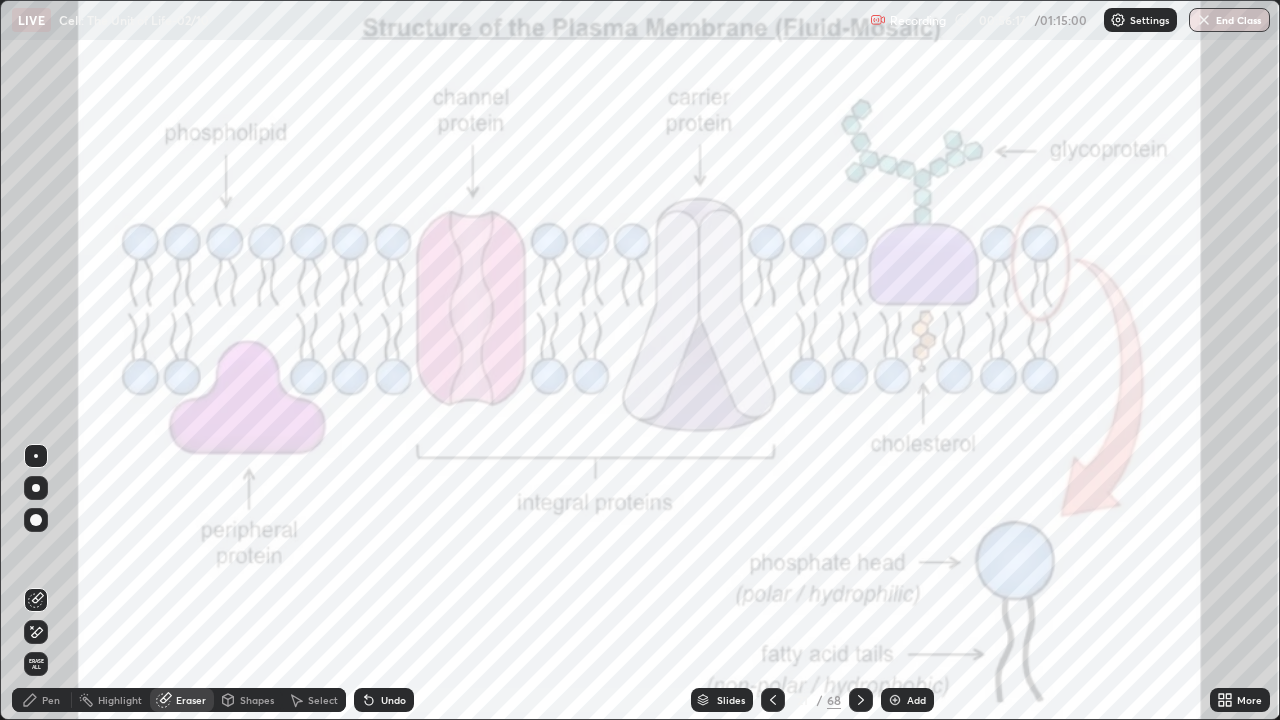 click on "Erase all" at bounding box center [36, 664] 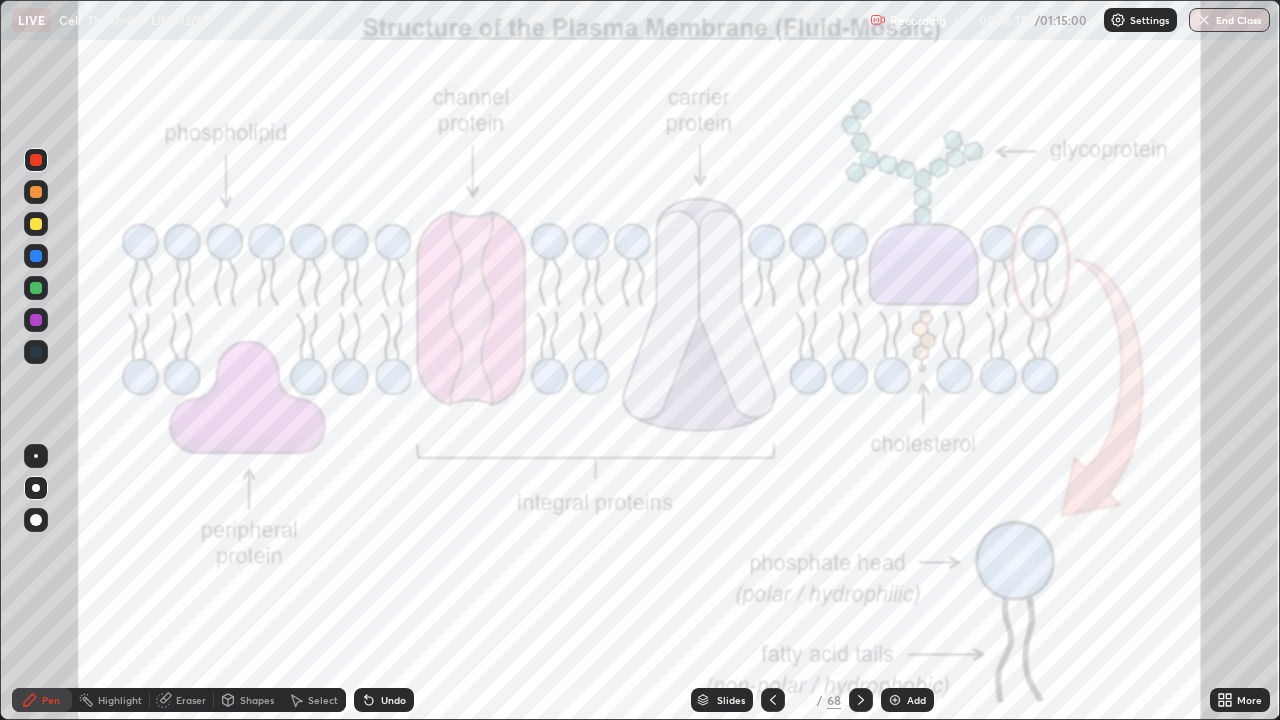 click 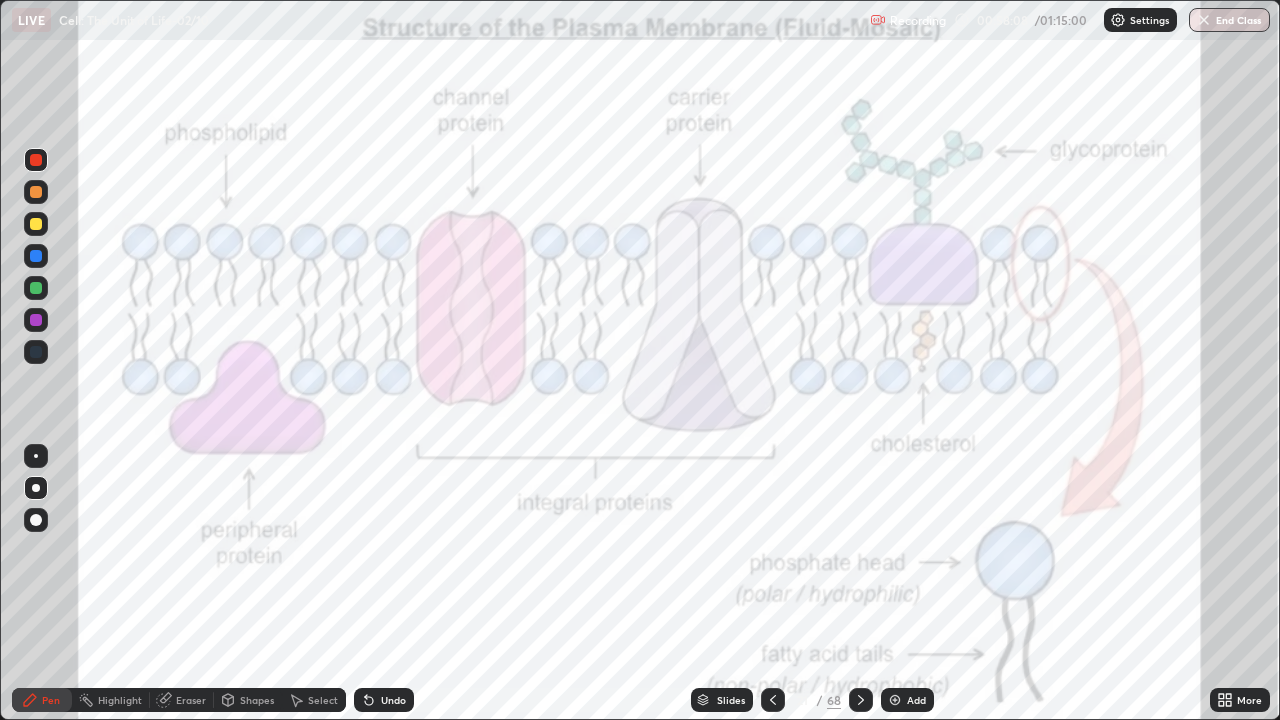 click at bounding box center (36, 352) 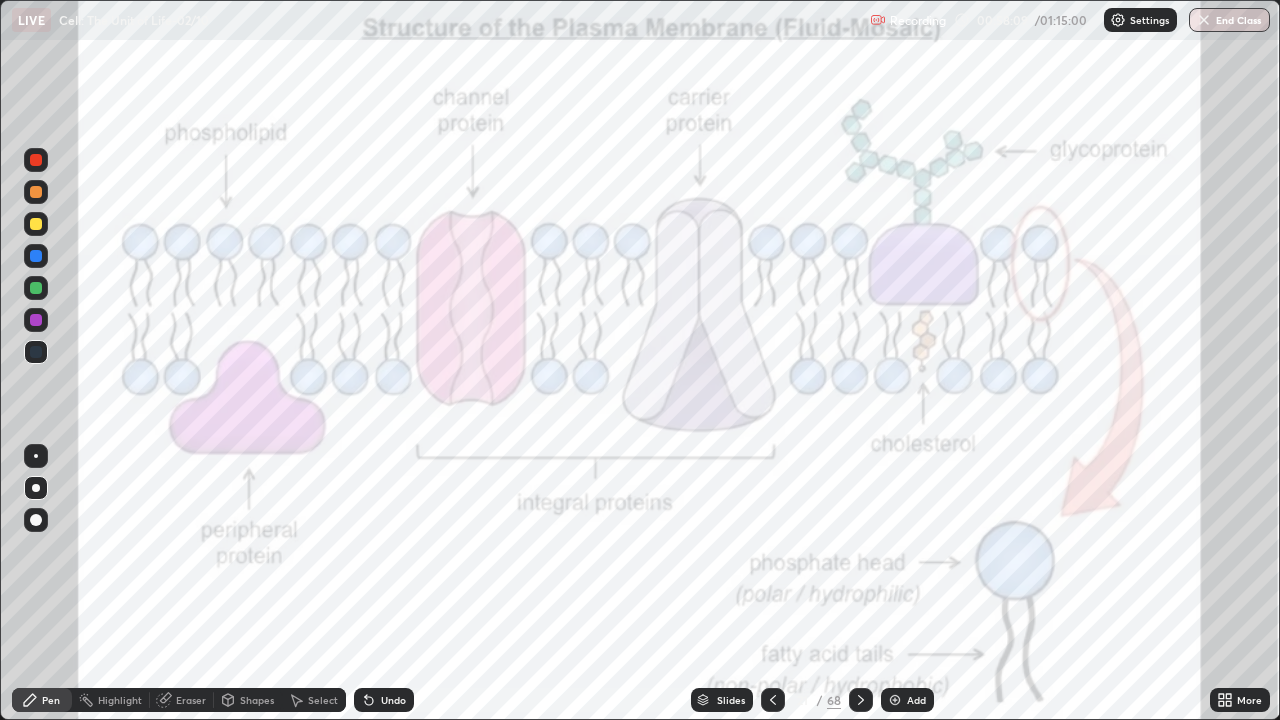 click at bounding box center [36, 488] 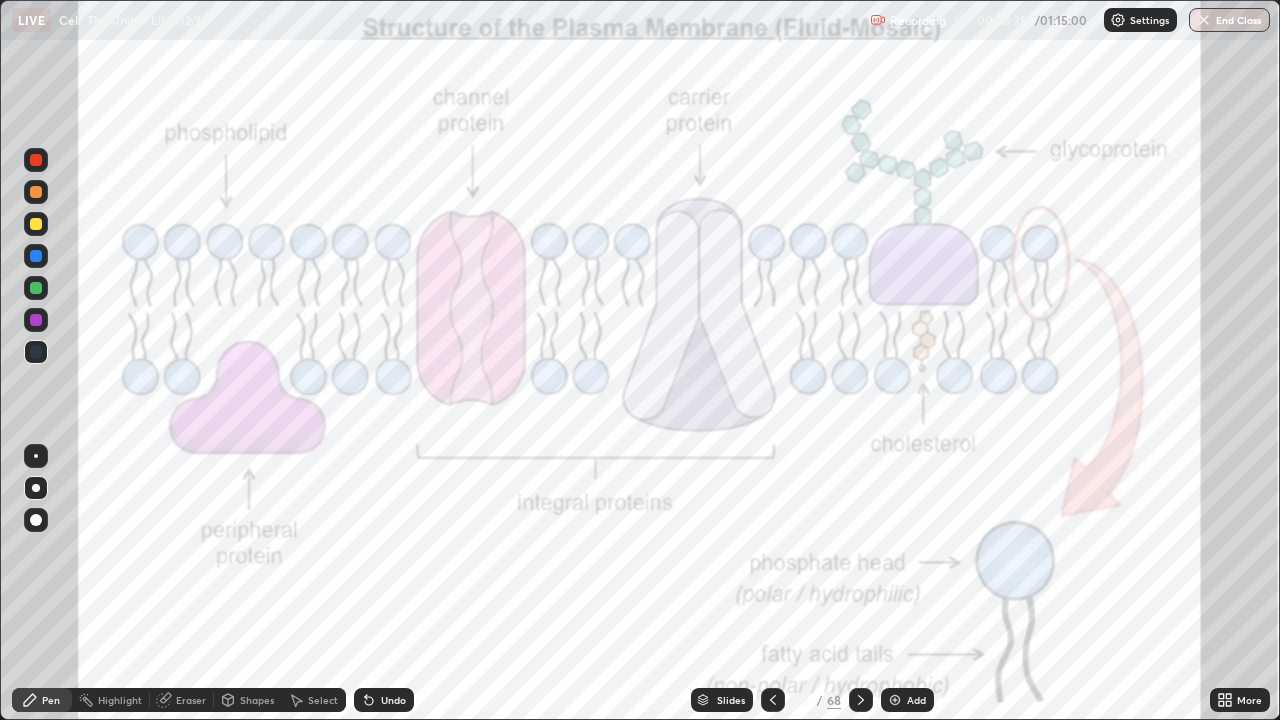 click on "Add" at bounding box center (916, 700) 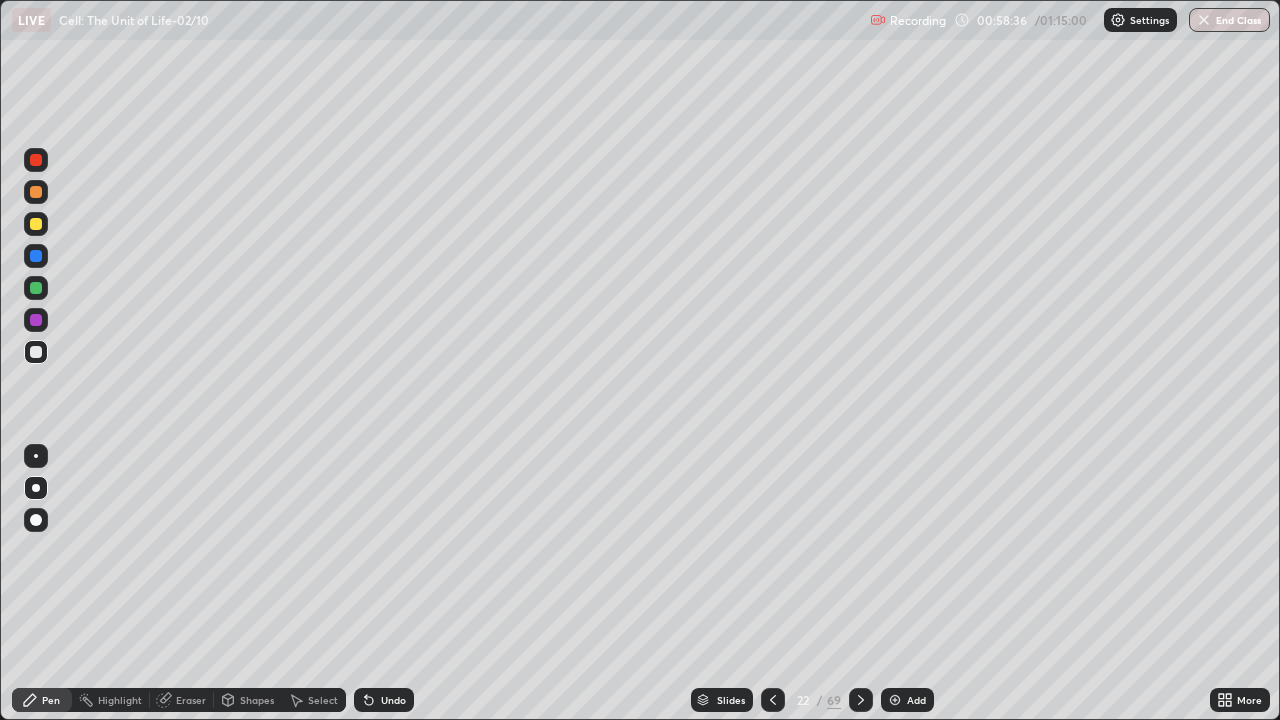 click at bounding box center (36, 224) 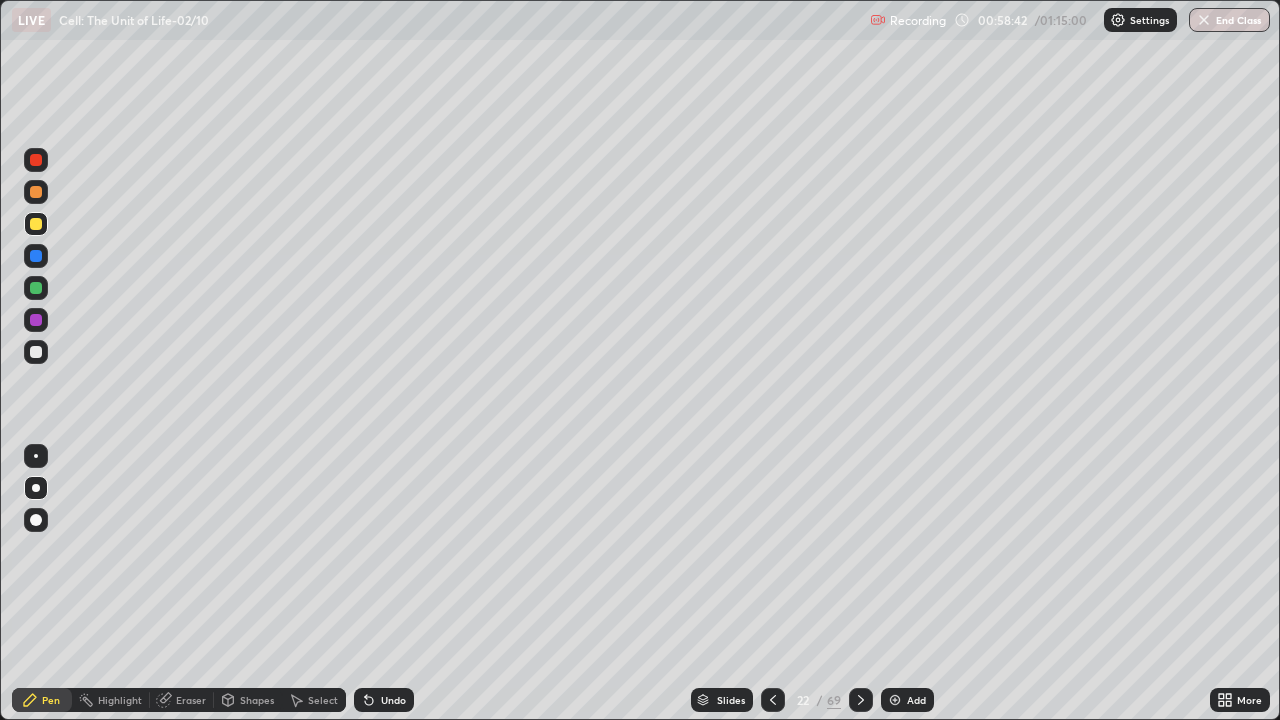 click at bounding box center [36, 160] 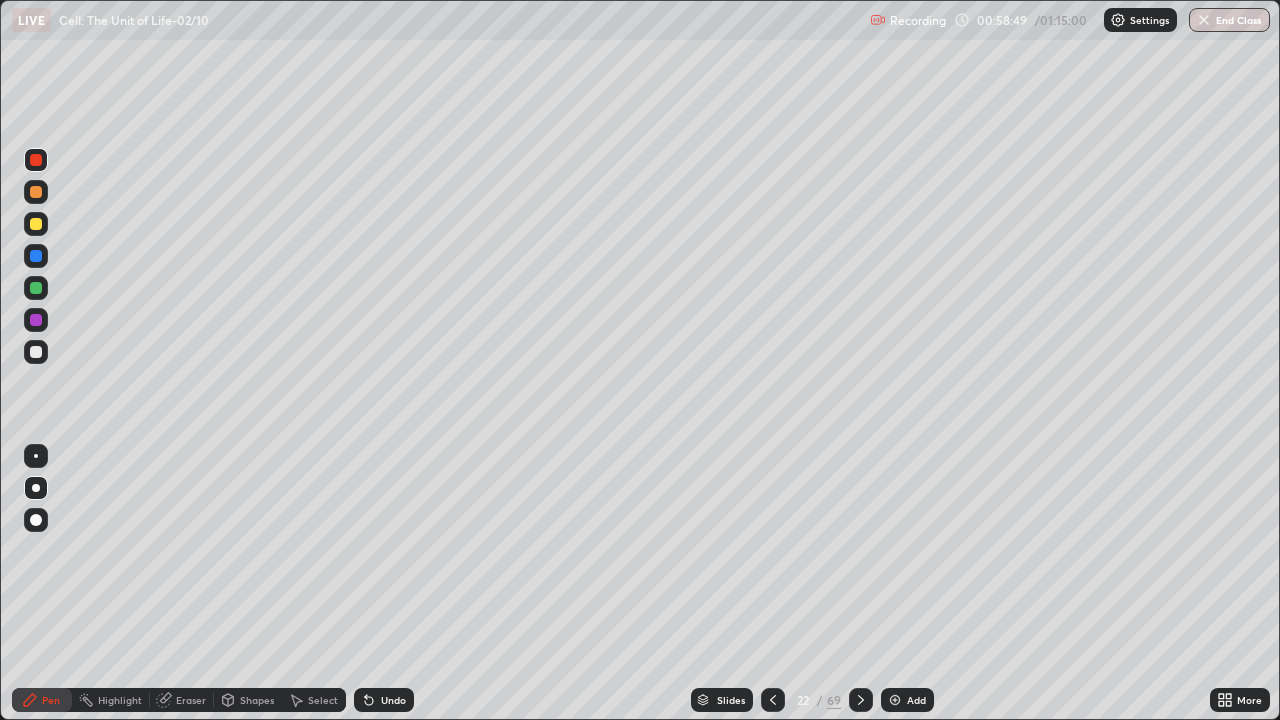 click at bounding box center (36, 224) 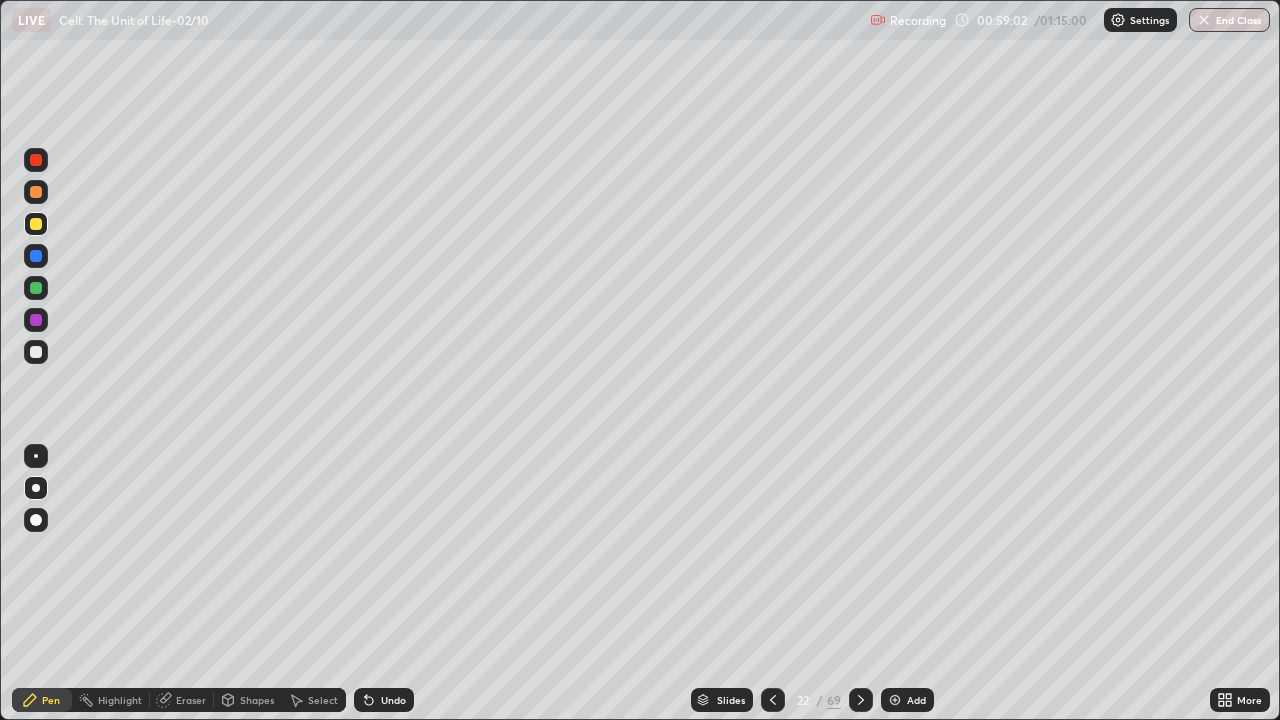 click at bounding box center (36, 256) 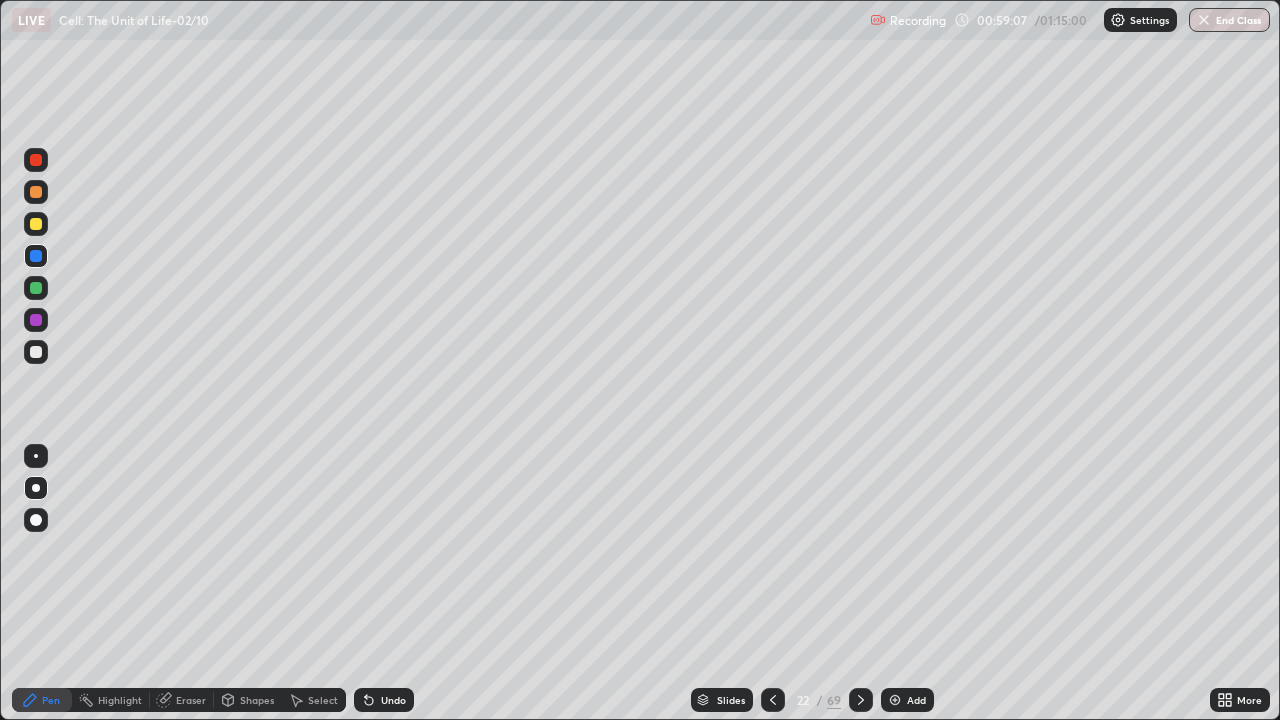 click at bounding box center [36, 352] 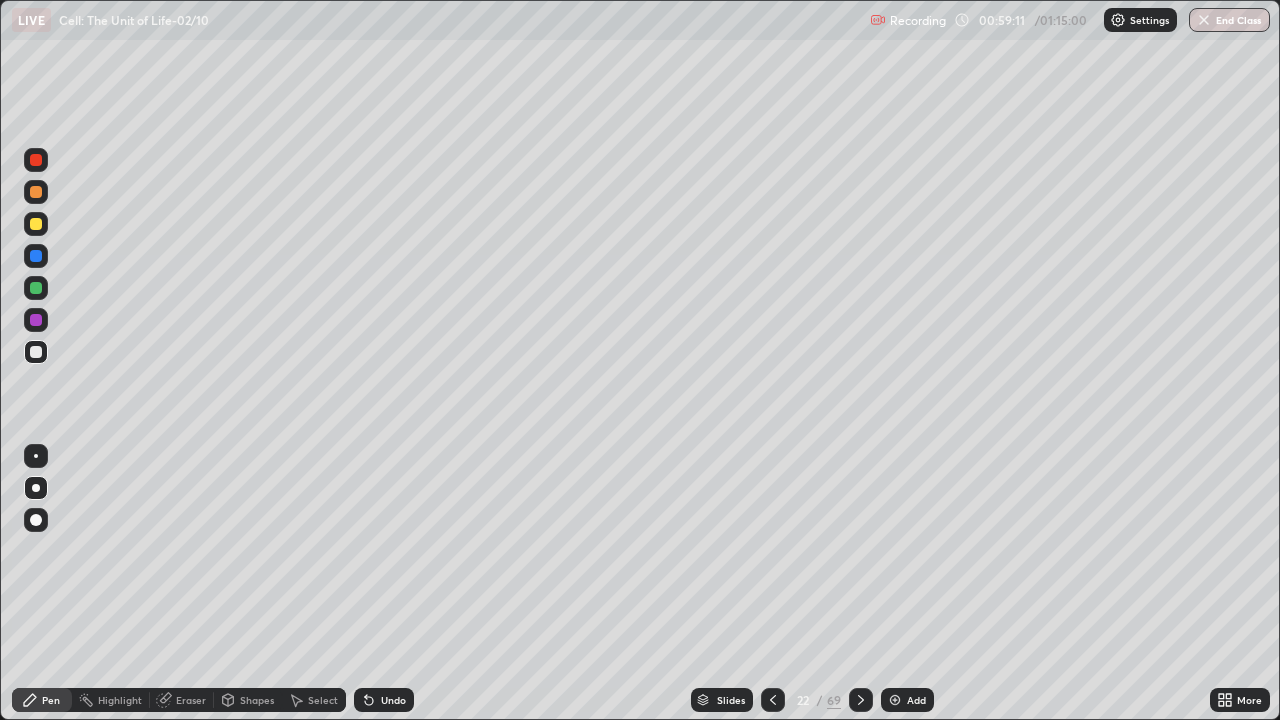 click on "Select" at bounding box center [314, 700] 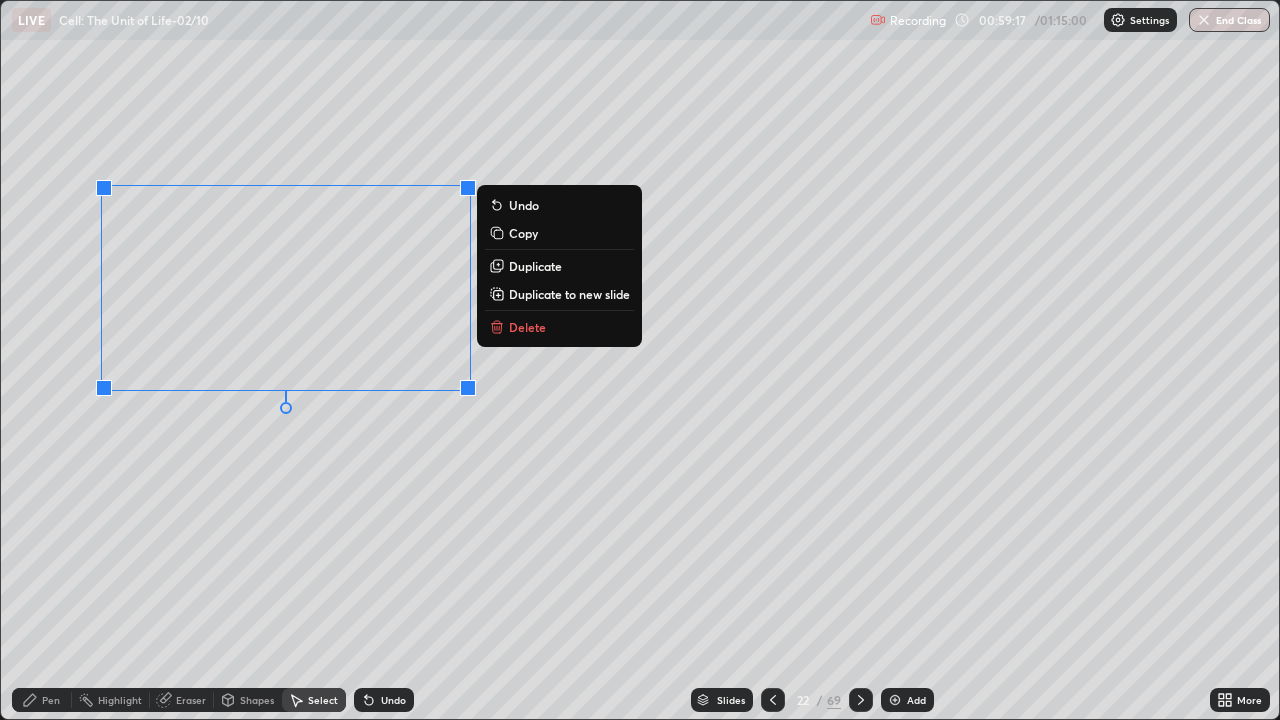 click on "Duplicate" at bounding box center (535, 266) 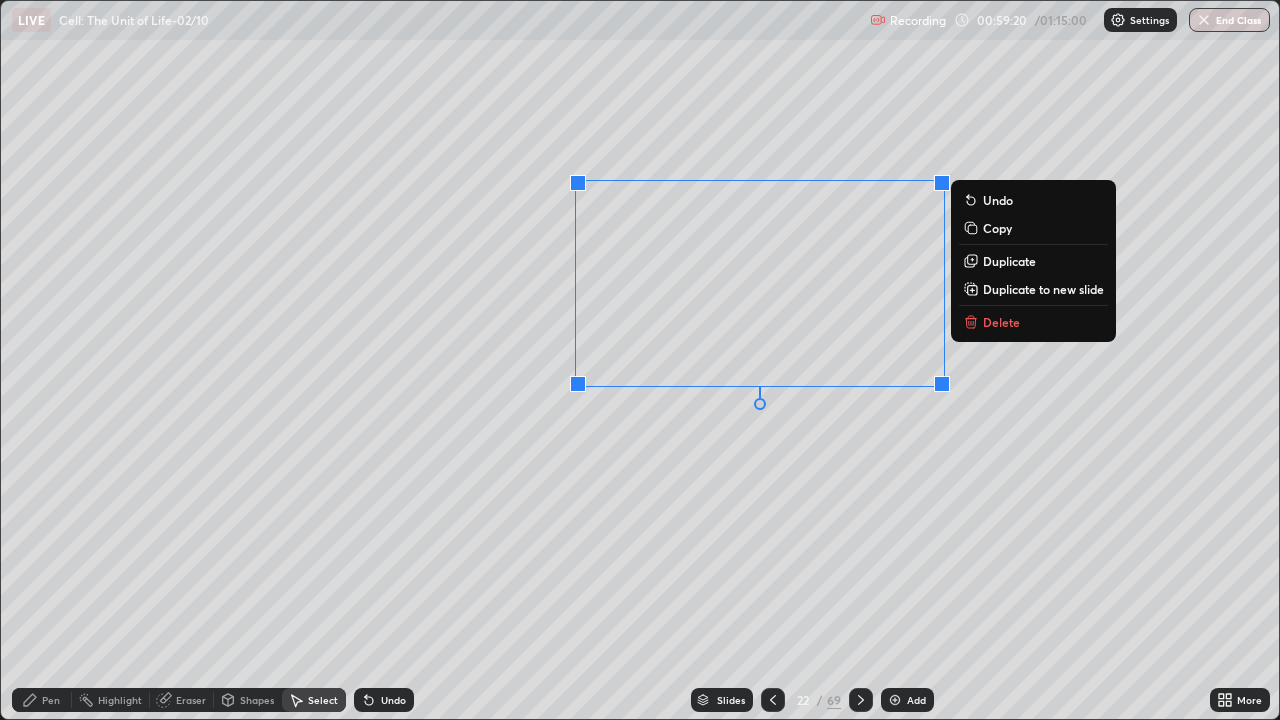 click 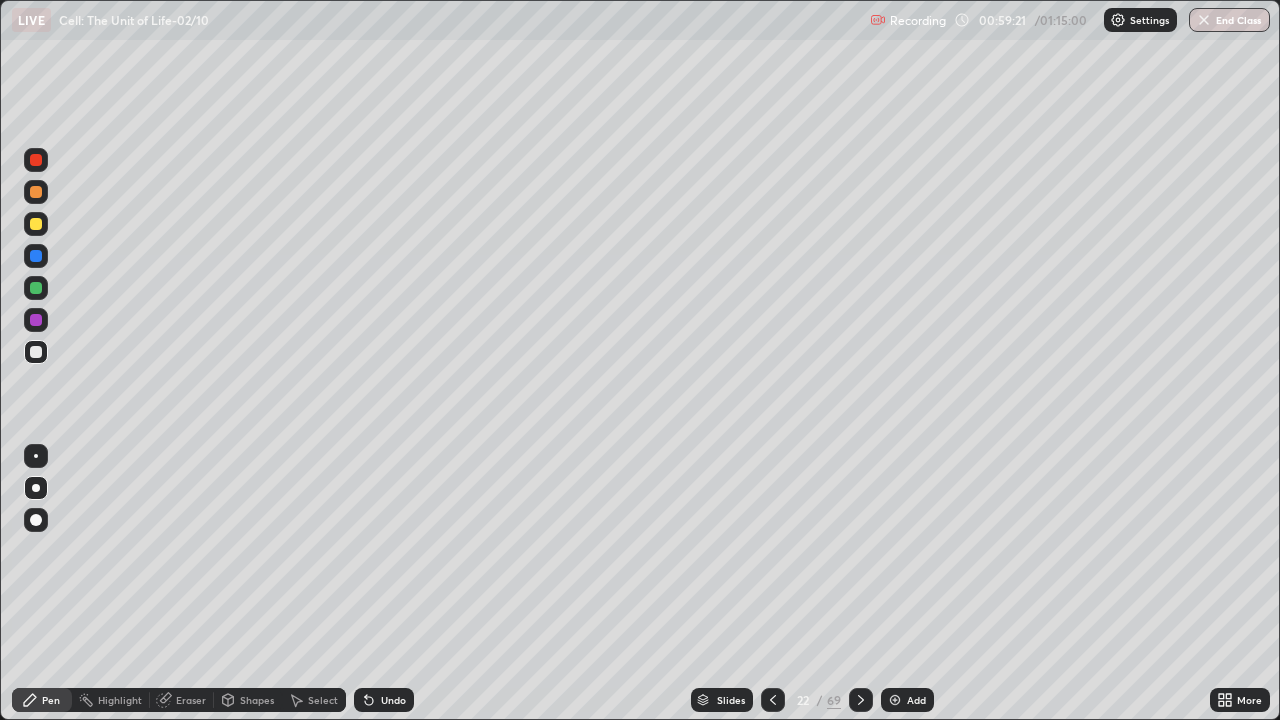 click on "Eraser" at bounding box center (182, 700) 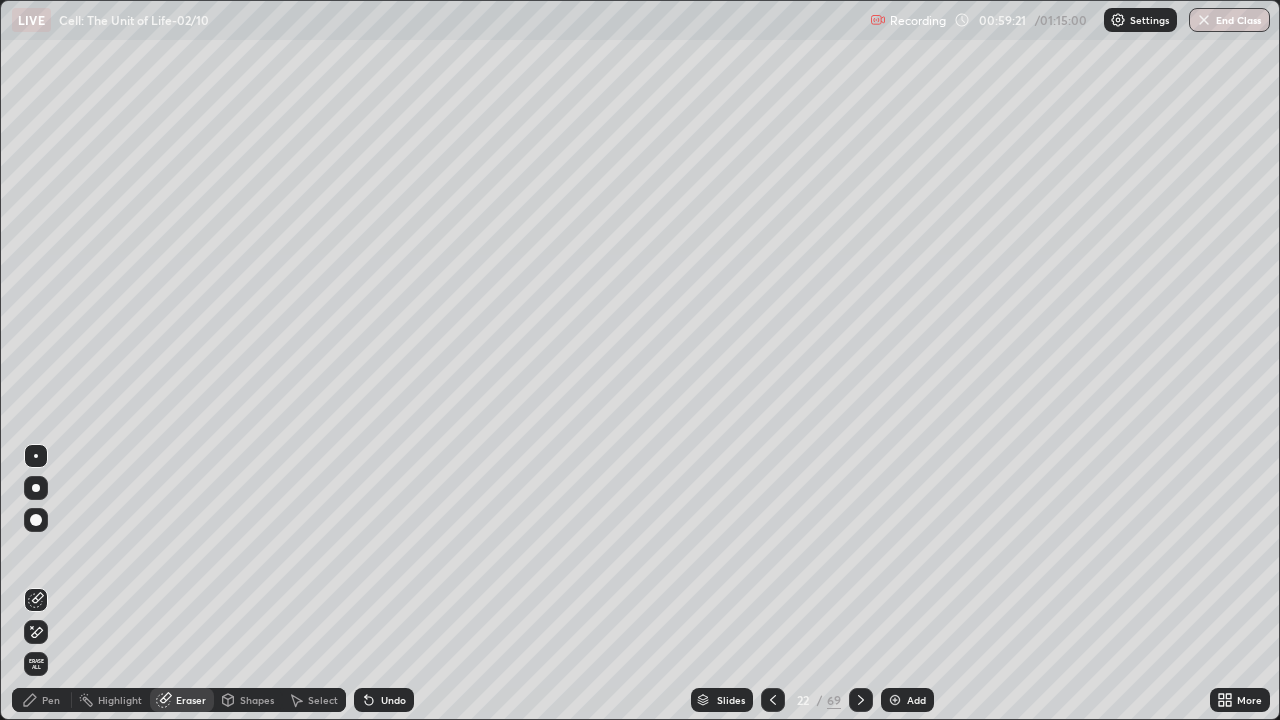 click 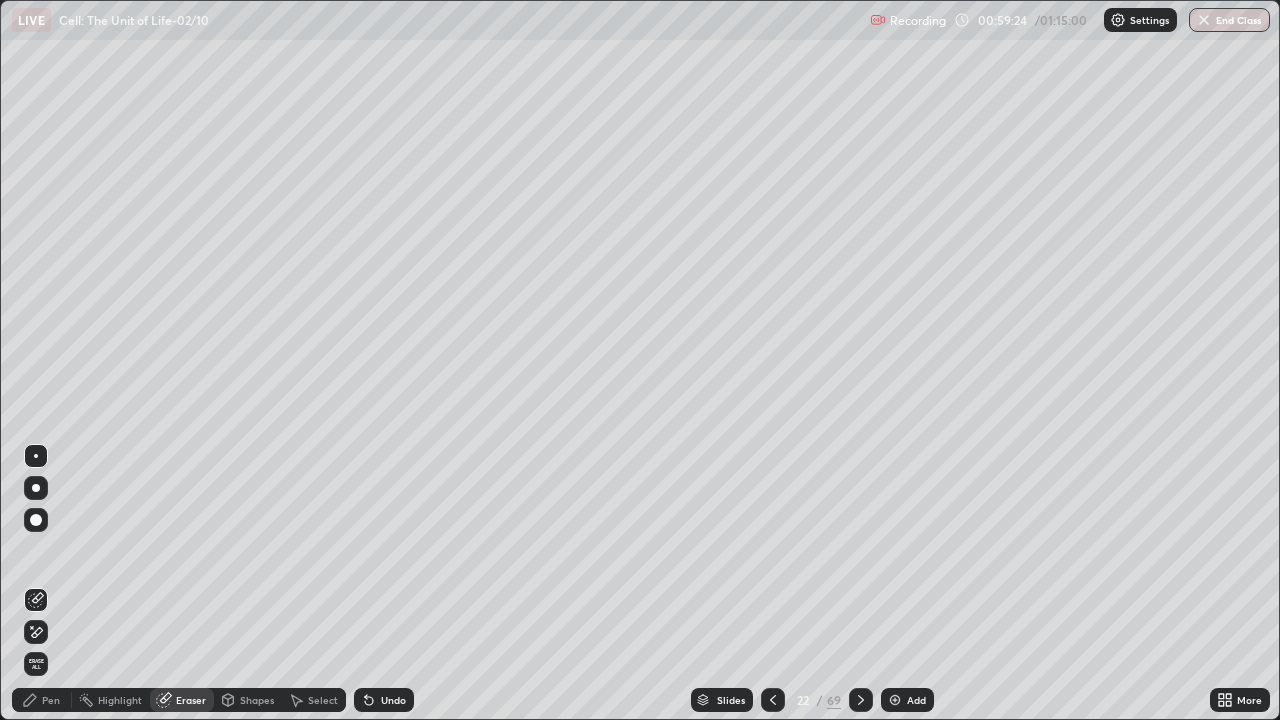 click on "Pen" at bounding box center [42, 700] 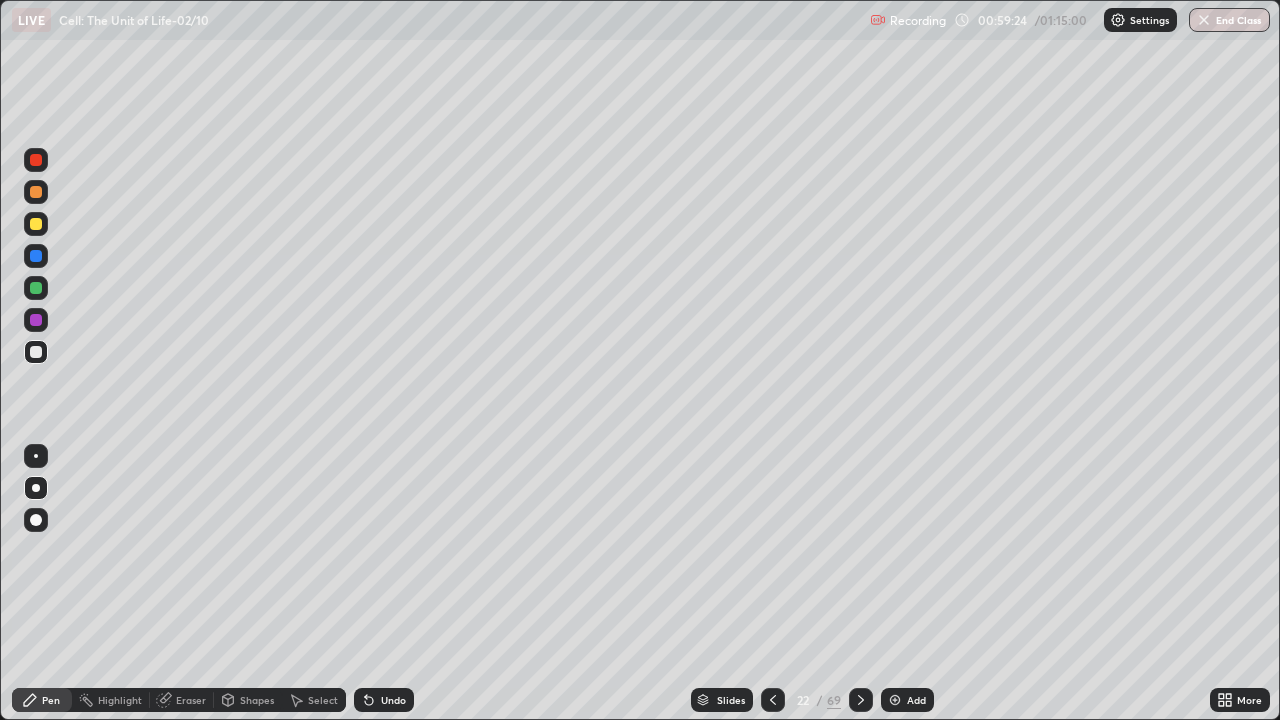 click at bounding box center [36, 256] 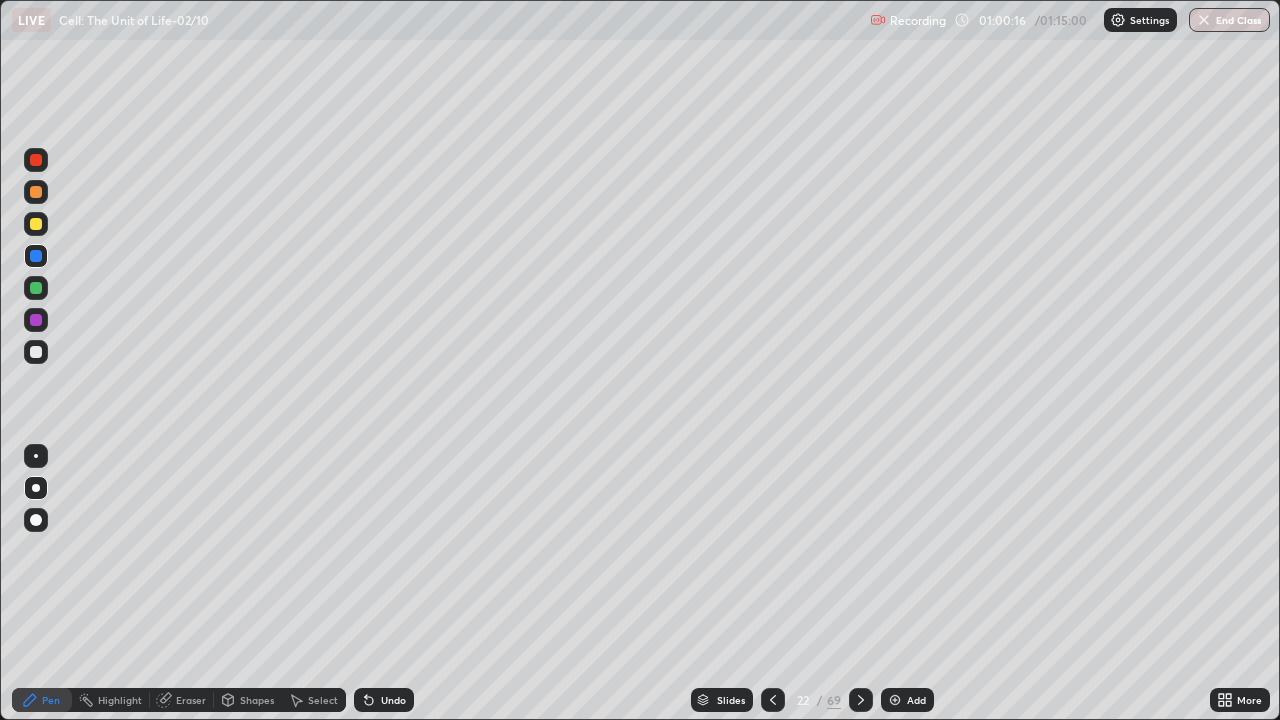click on "Undo" at bounding box center [384, 700] 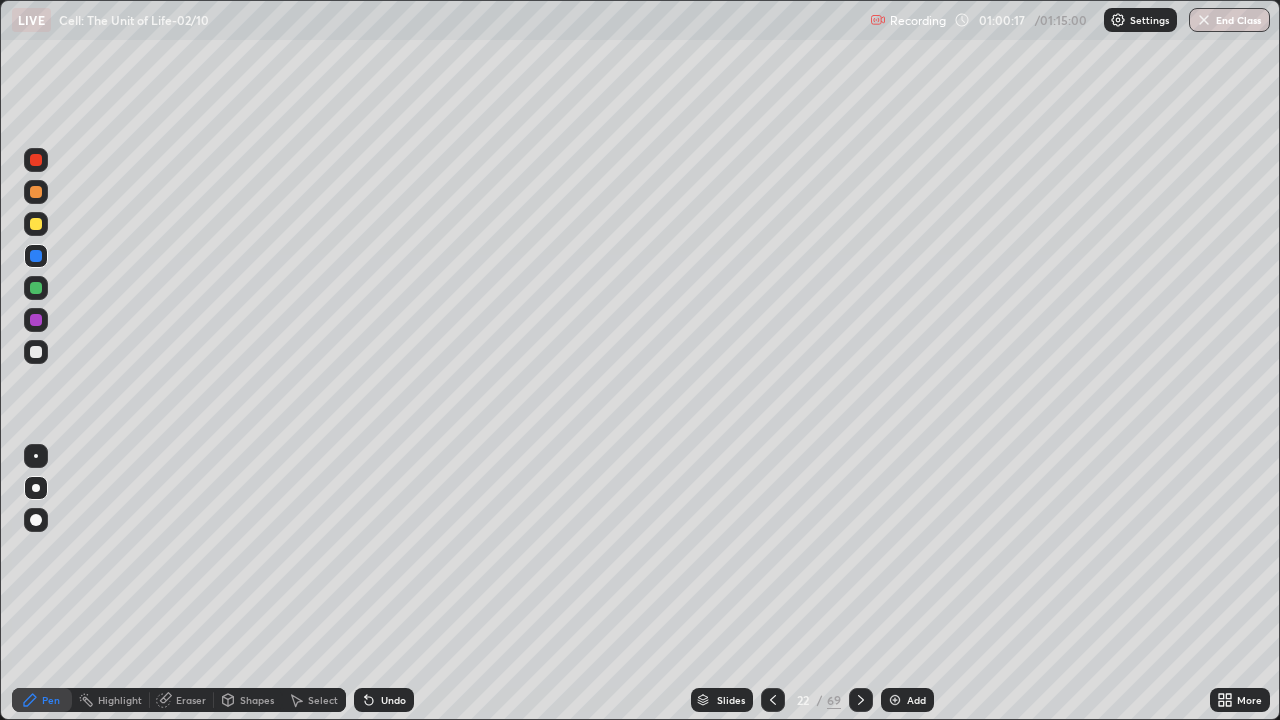 click on "Undo" at bounding box center [393, 700] 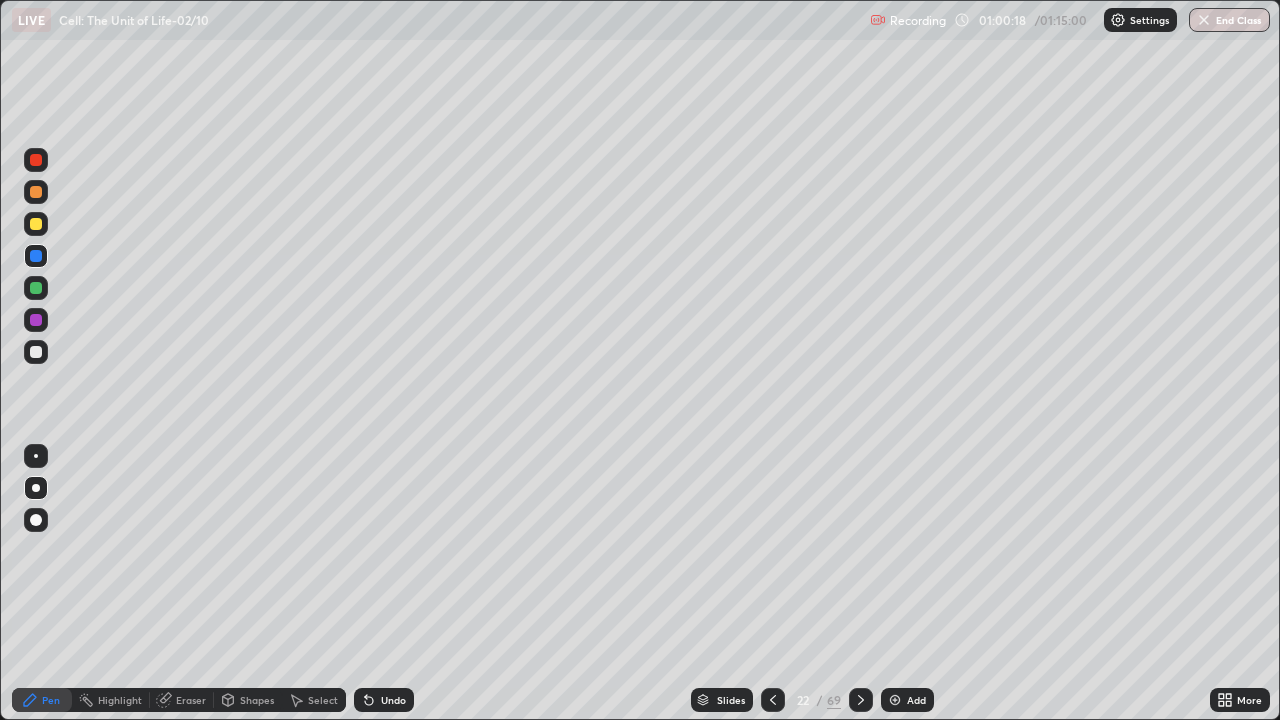 click on "Undo" at bounding box center (393, 700) 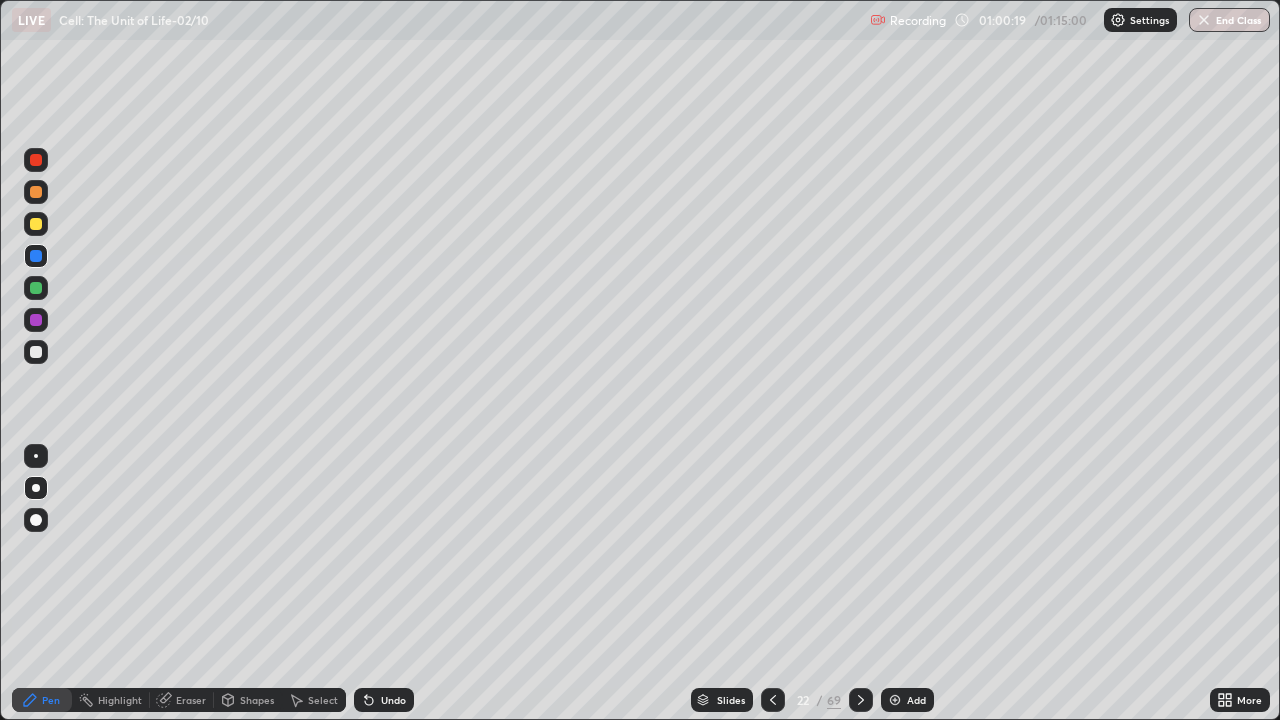 click on "Eraser" at bounding box center [191, 700] 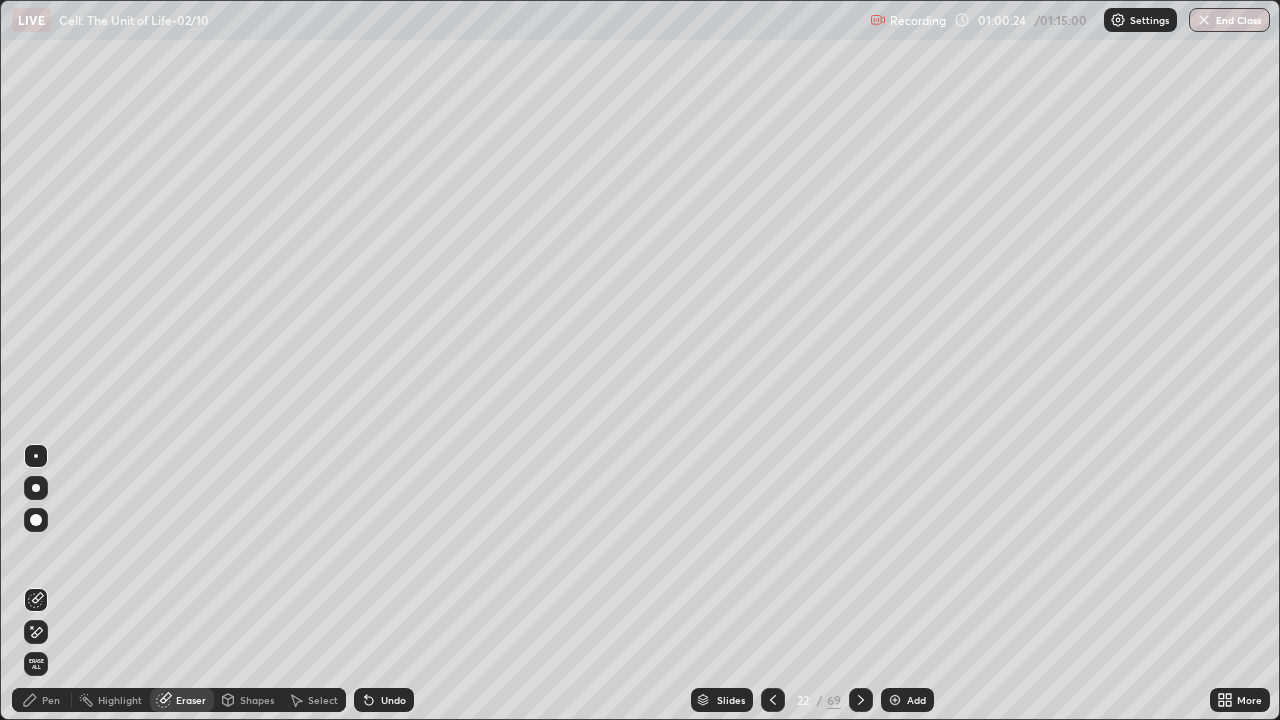 click 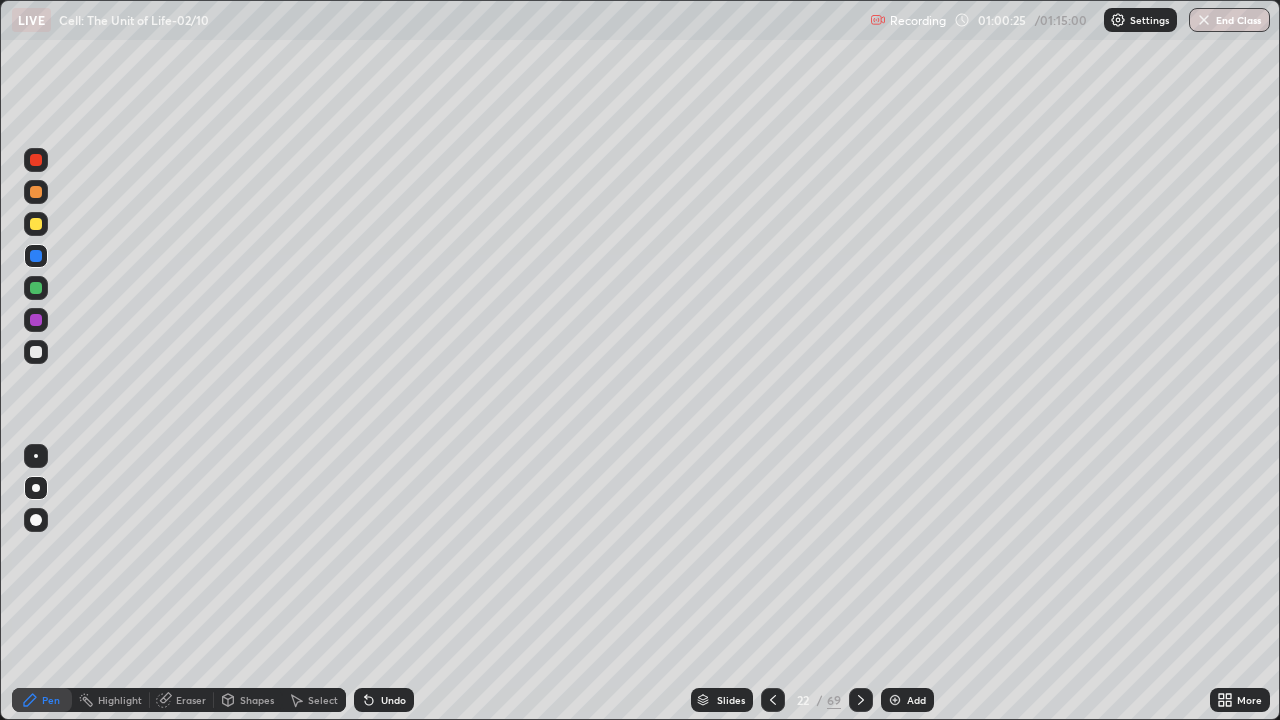 click at bounding box center [36, 160] 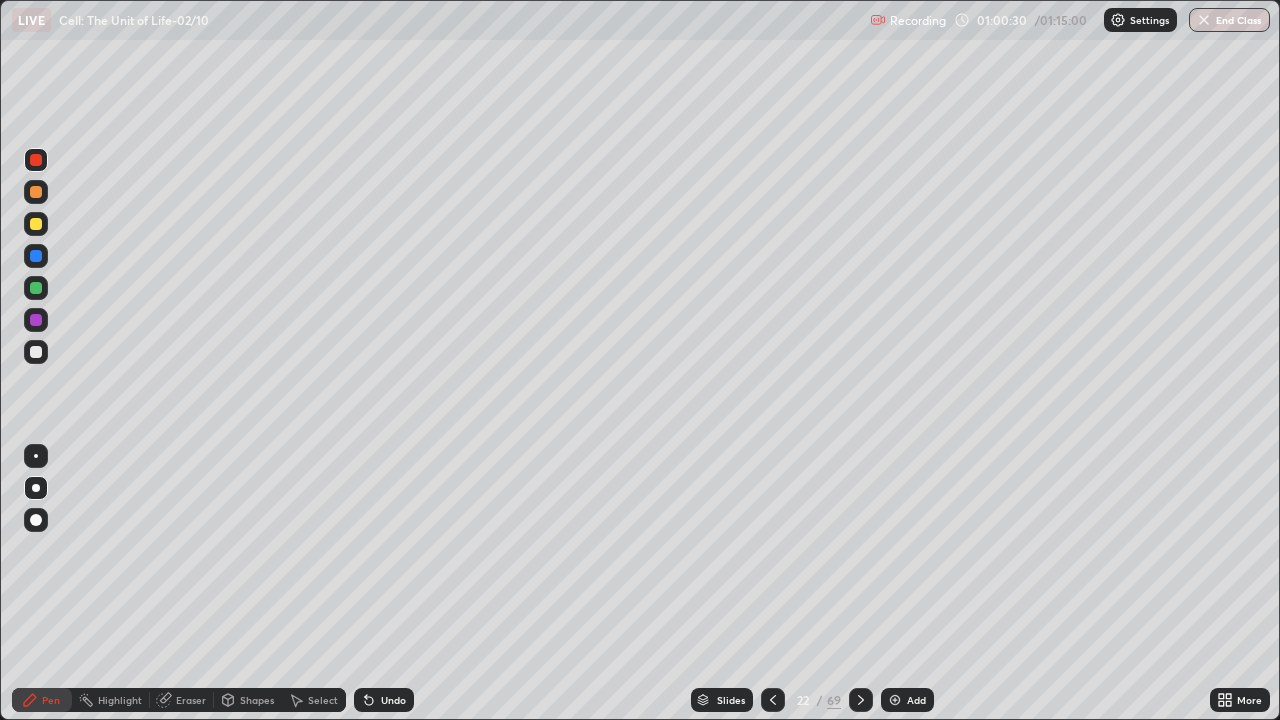 click on "Undo" at bounding box center (393, 700) 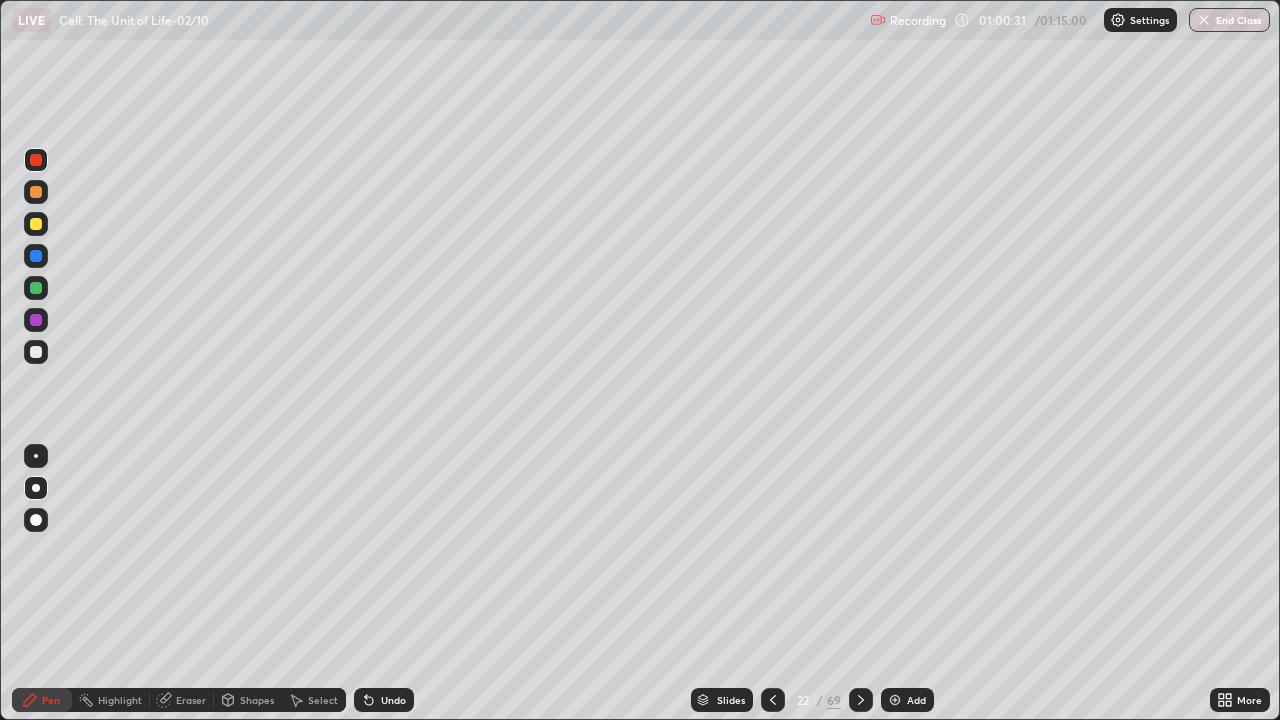 click on "Undo" at bounding box center (393, 700) 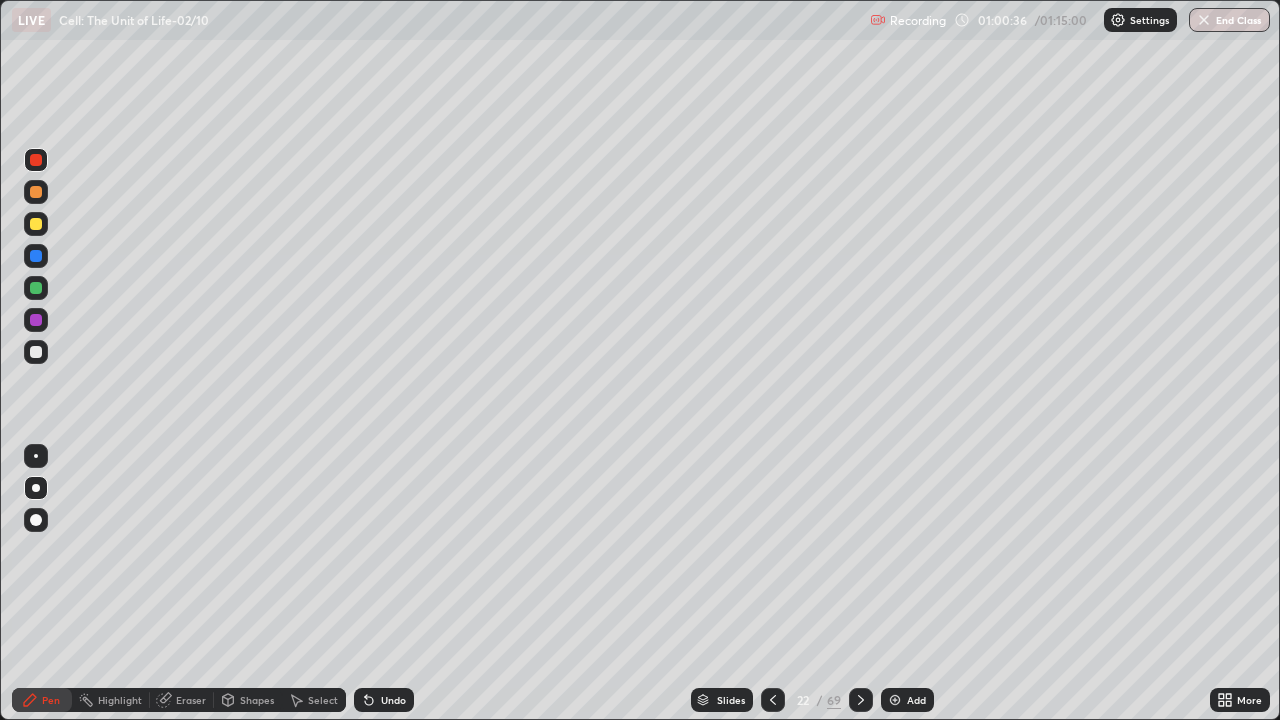 click at bounding box center [36, 352] 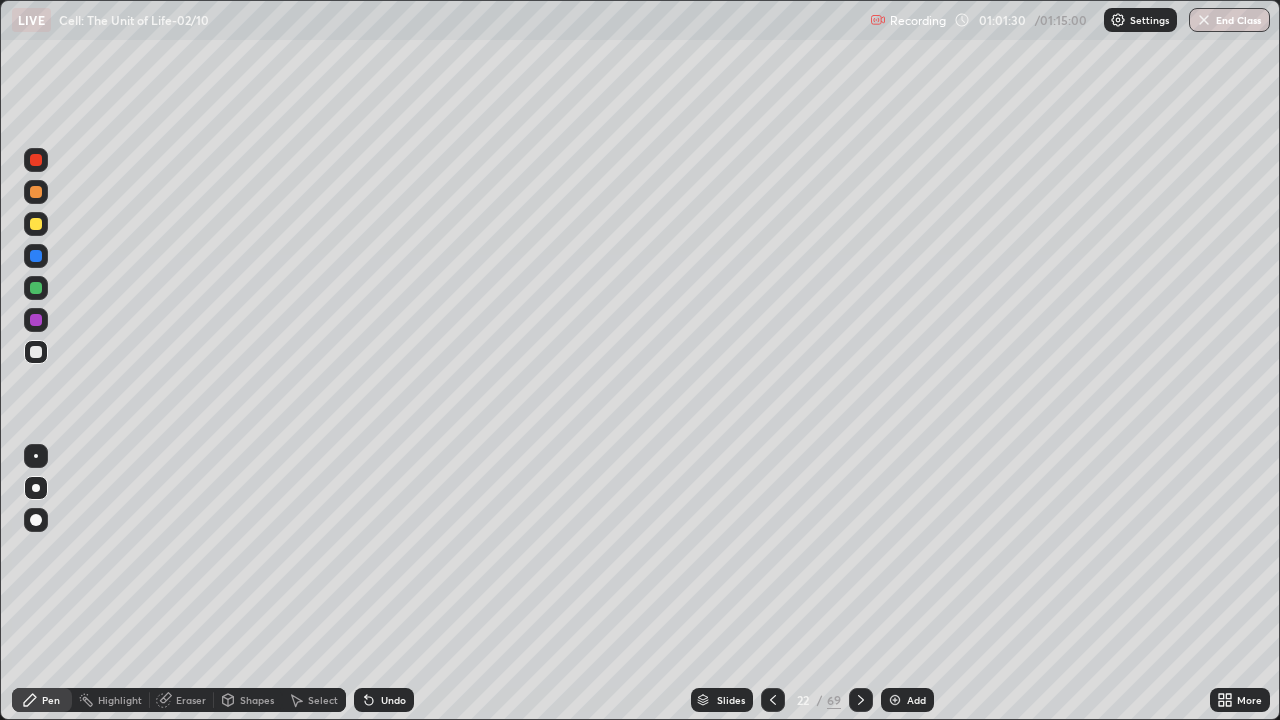 click at bounding box center [36, 288] 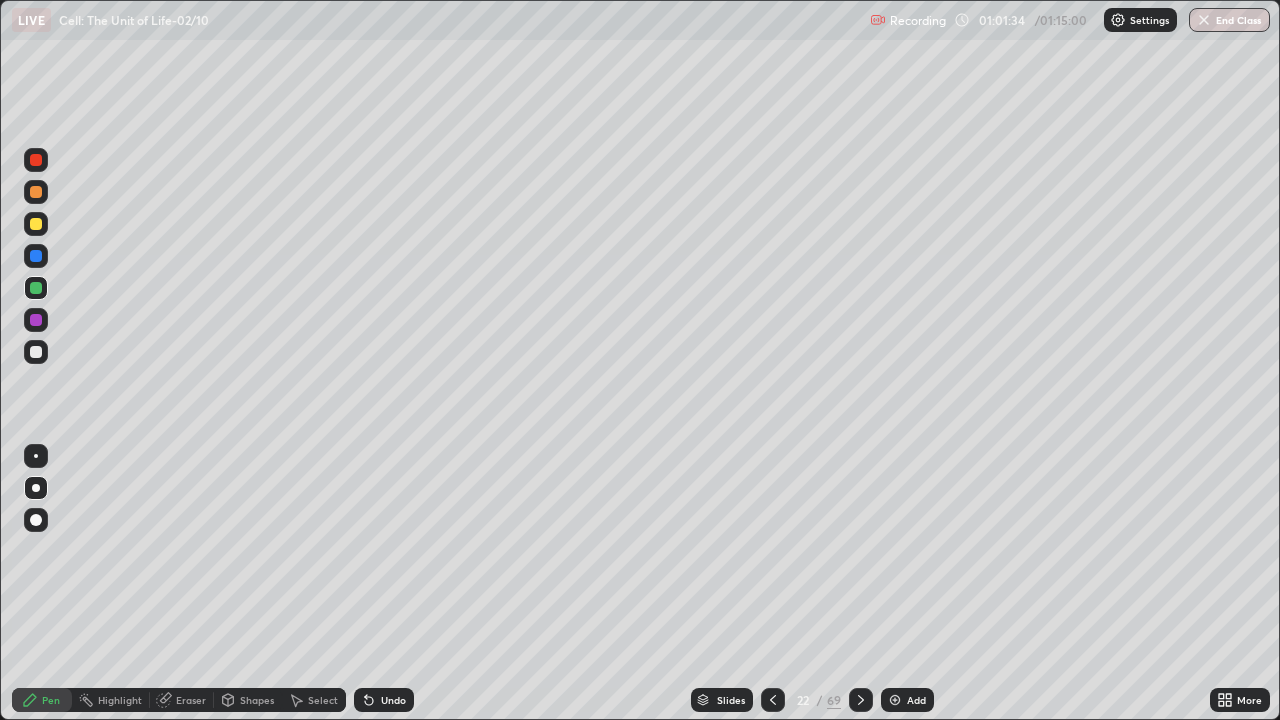 click on "Undo" at bounding box center (393, 700) 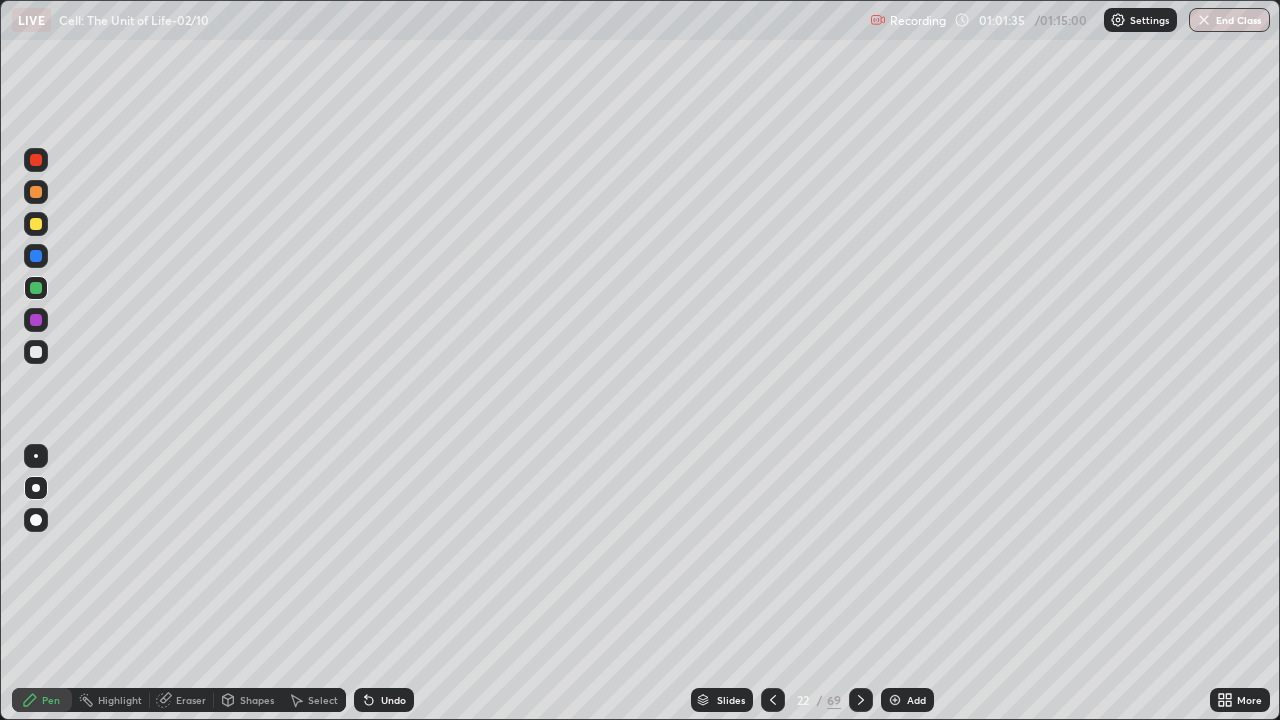 click on "Undo" at bounding box center (384, 700) 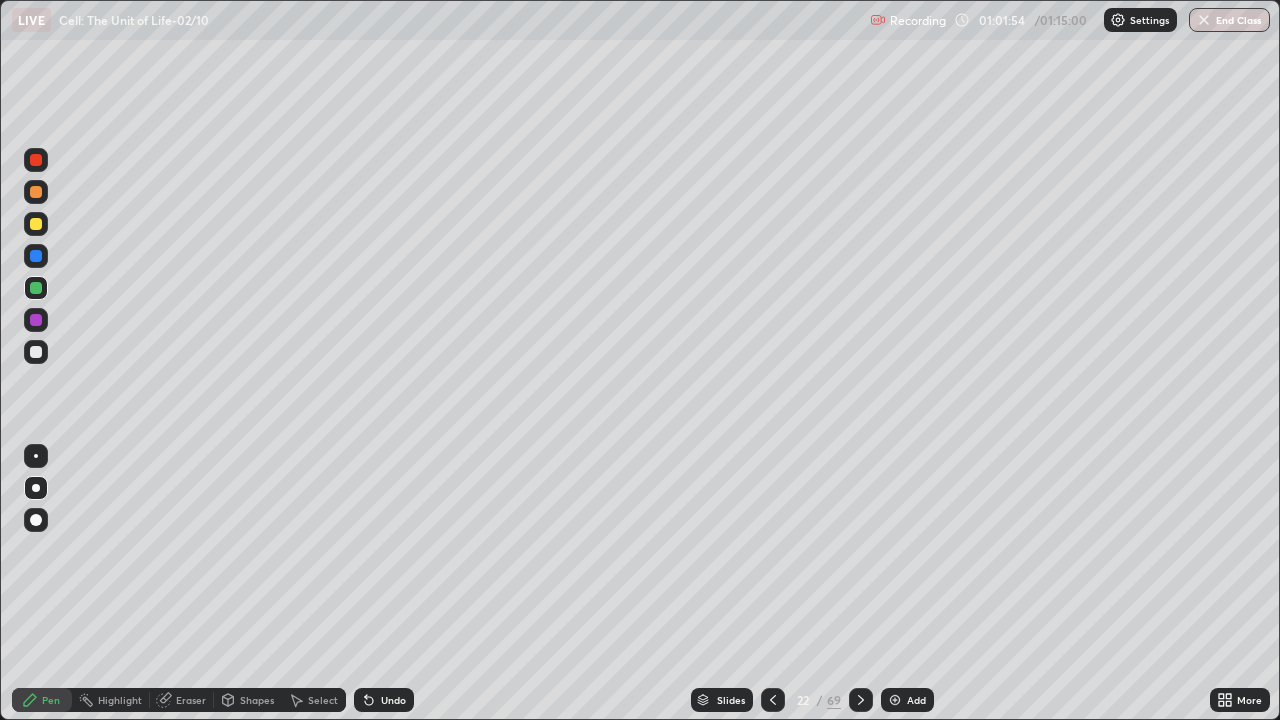 click at bounding box center [36, 352] 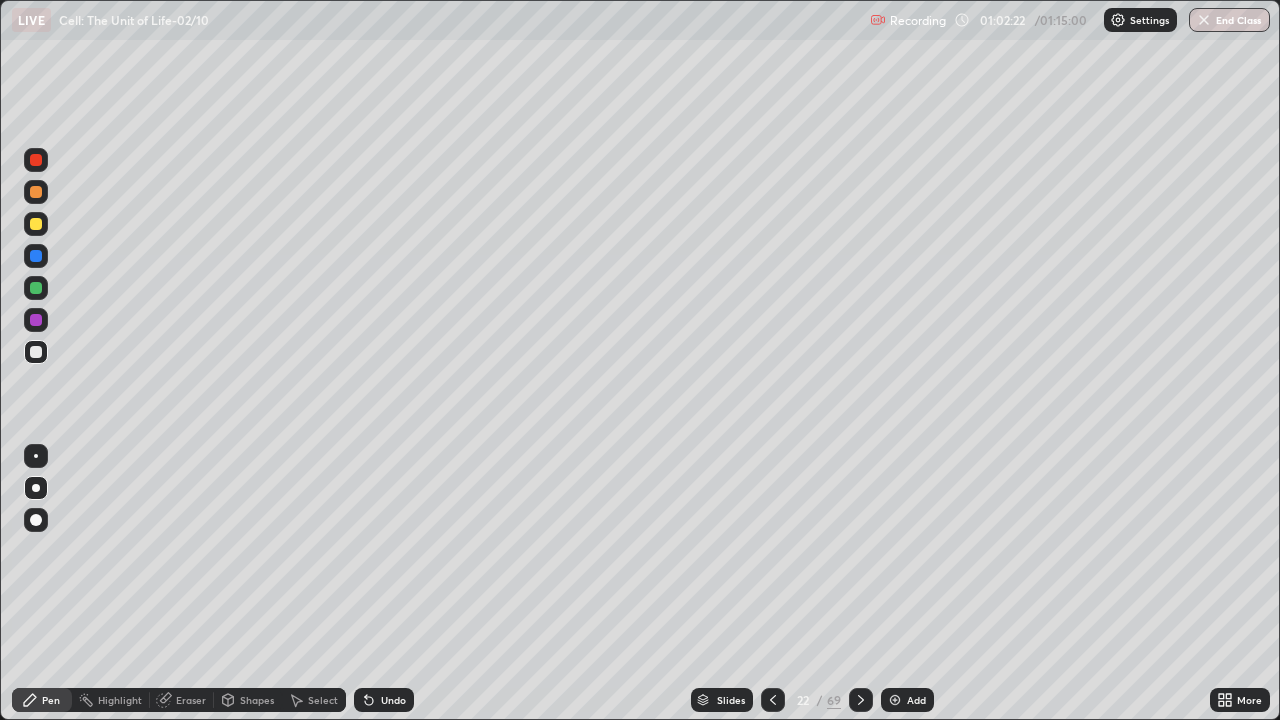 click on "Slides" at bounding box center [731, 700] 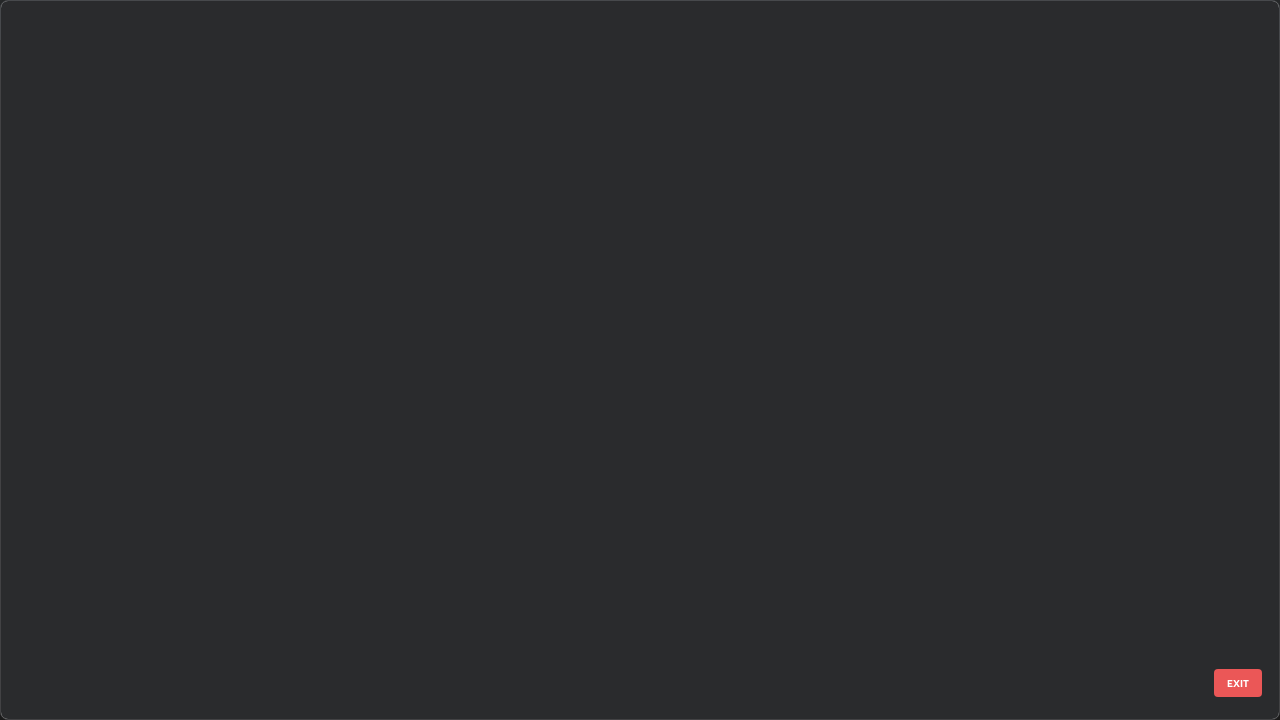 scroll, scrollTop: 1079, scrollLeft: 0, axis: vertical 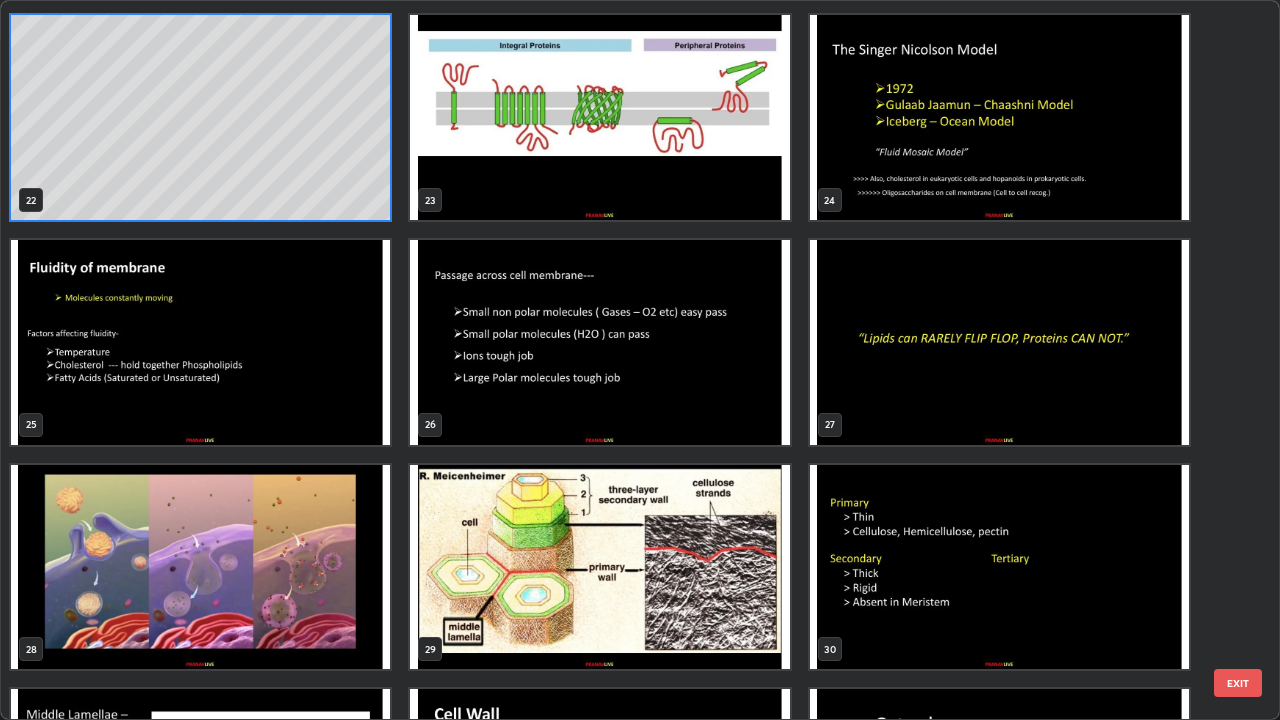 click at bounding box center (999, 342) 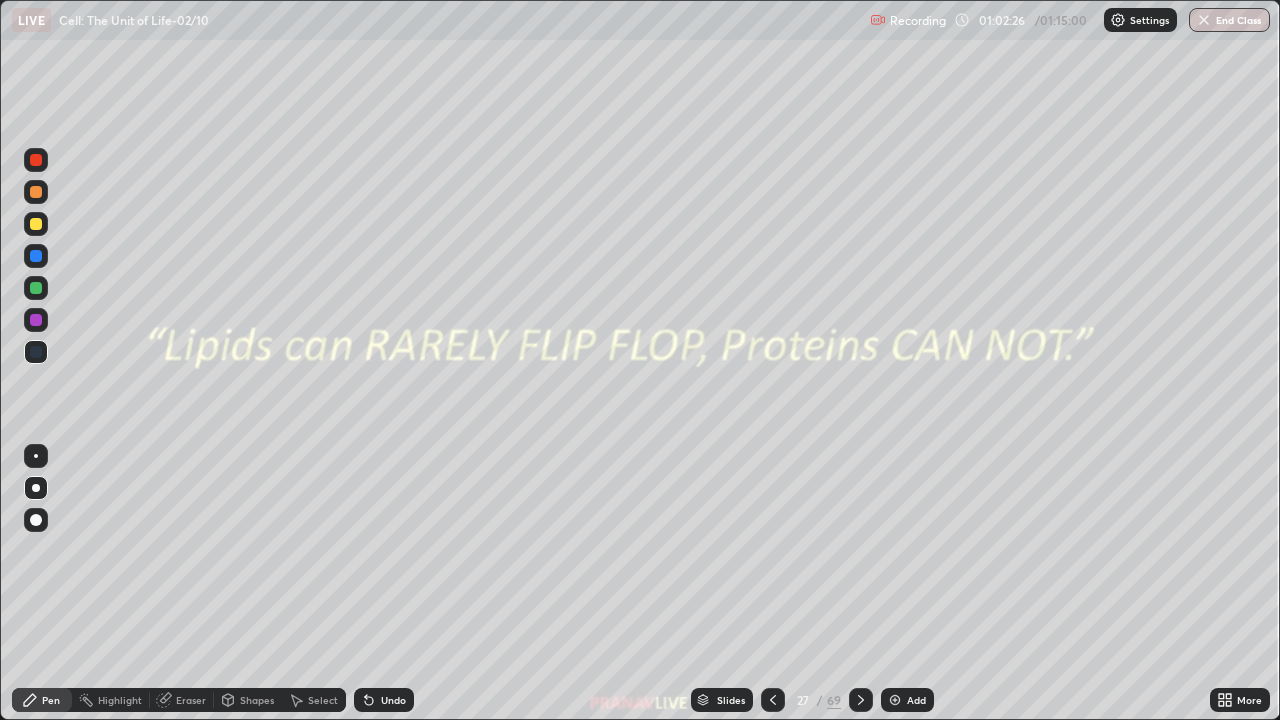 click at bounding box center (999, 342) 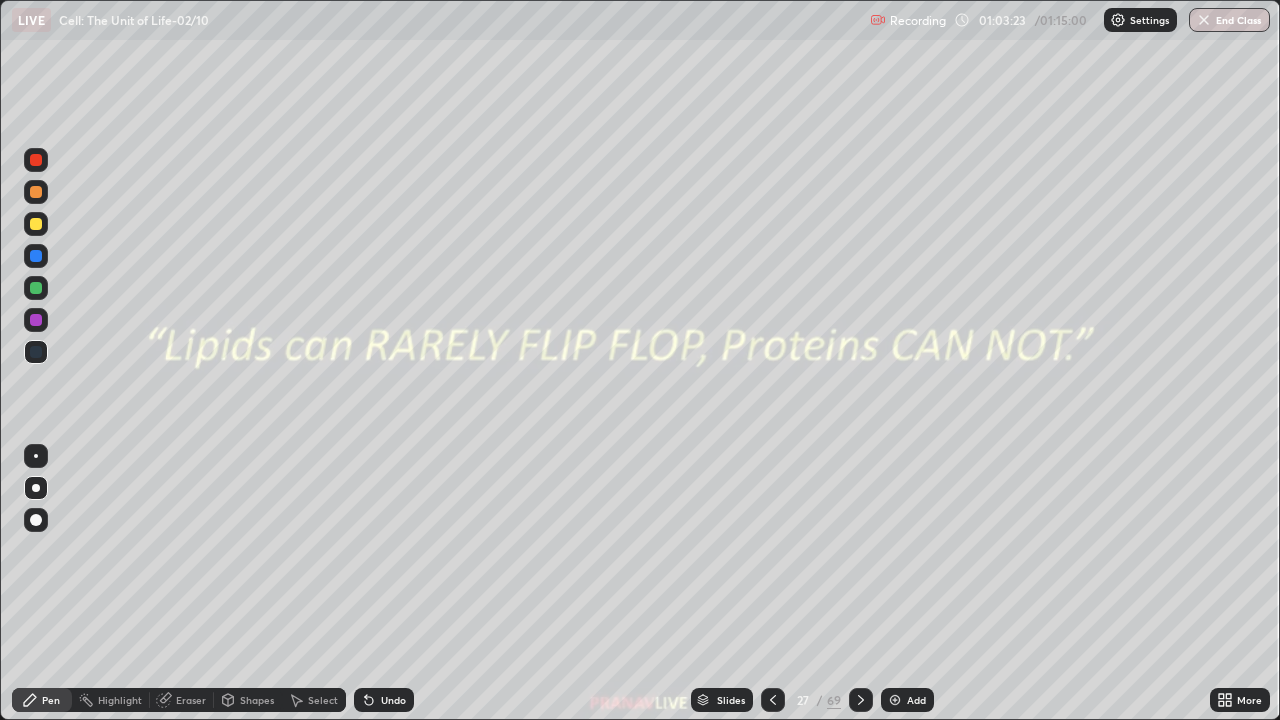 click at bounding box center [895, 700] 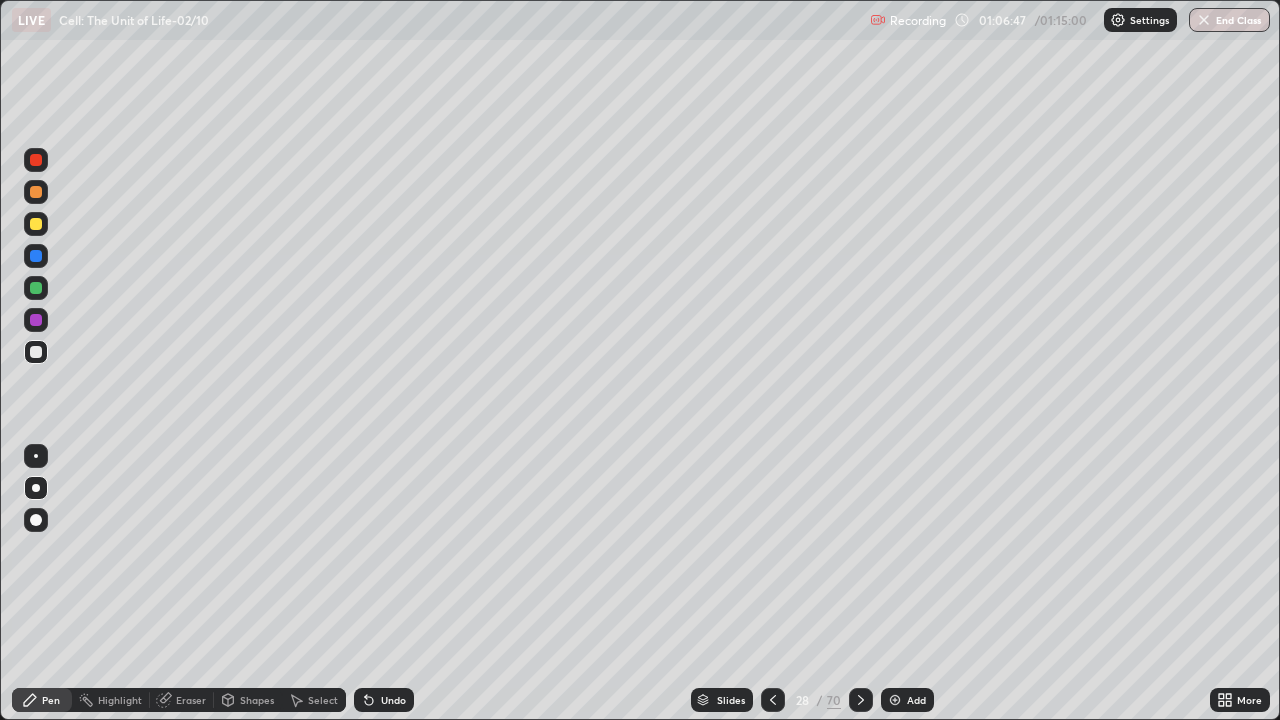 click at bounding box center (1204, 20) 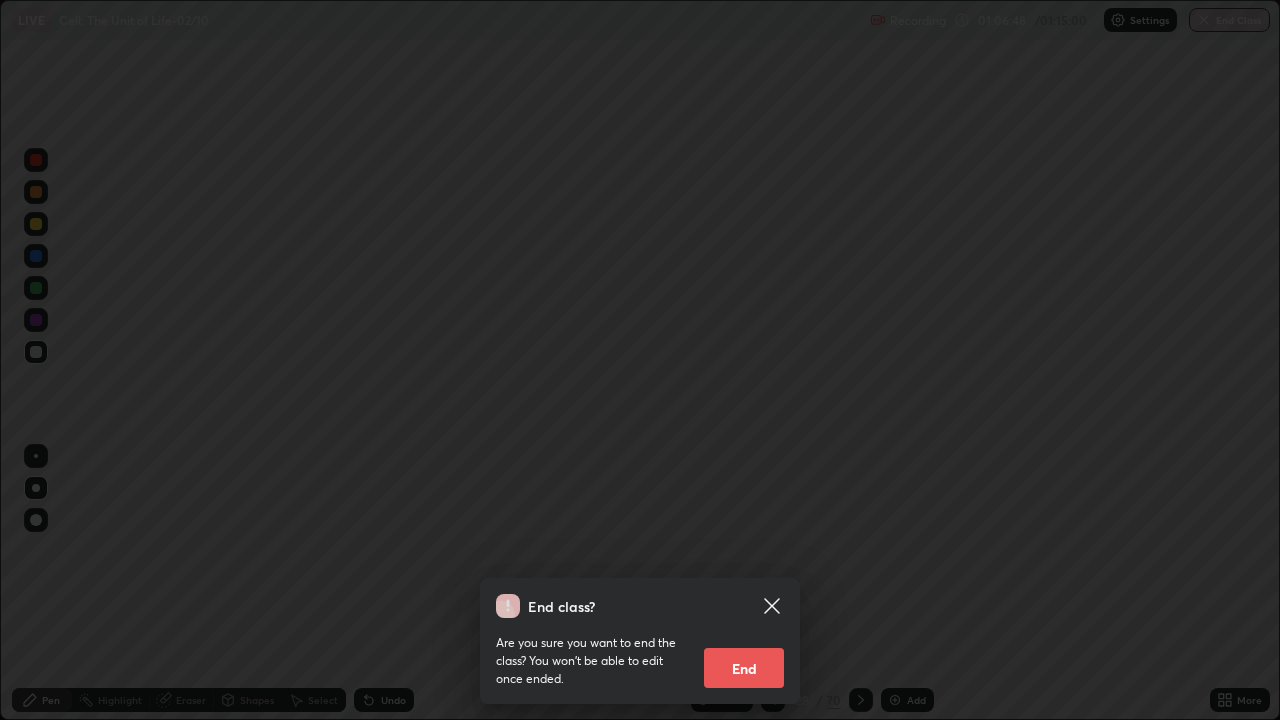 click on "End" at bounding box center (744, 668) 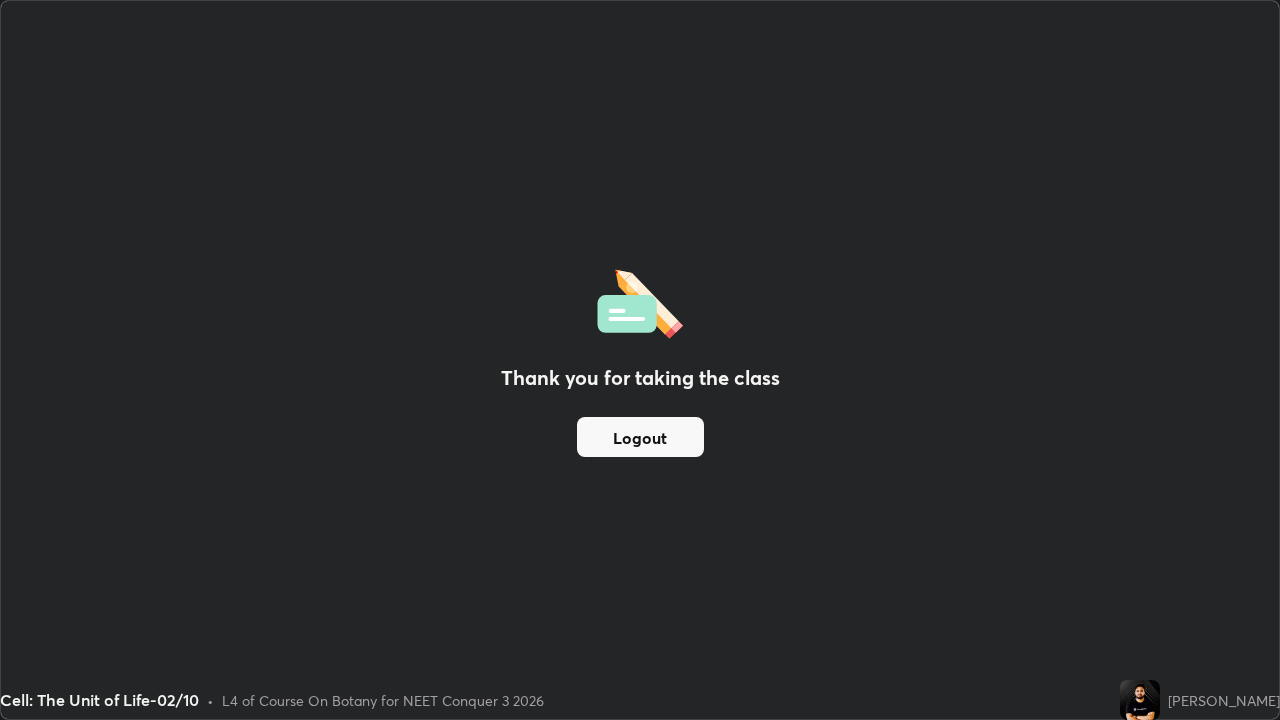 click on "Logout" at bounding box center (640, 437) 